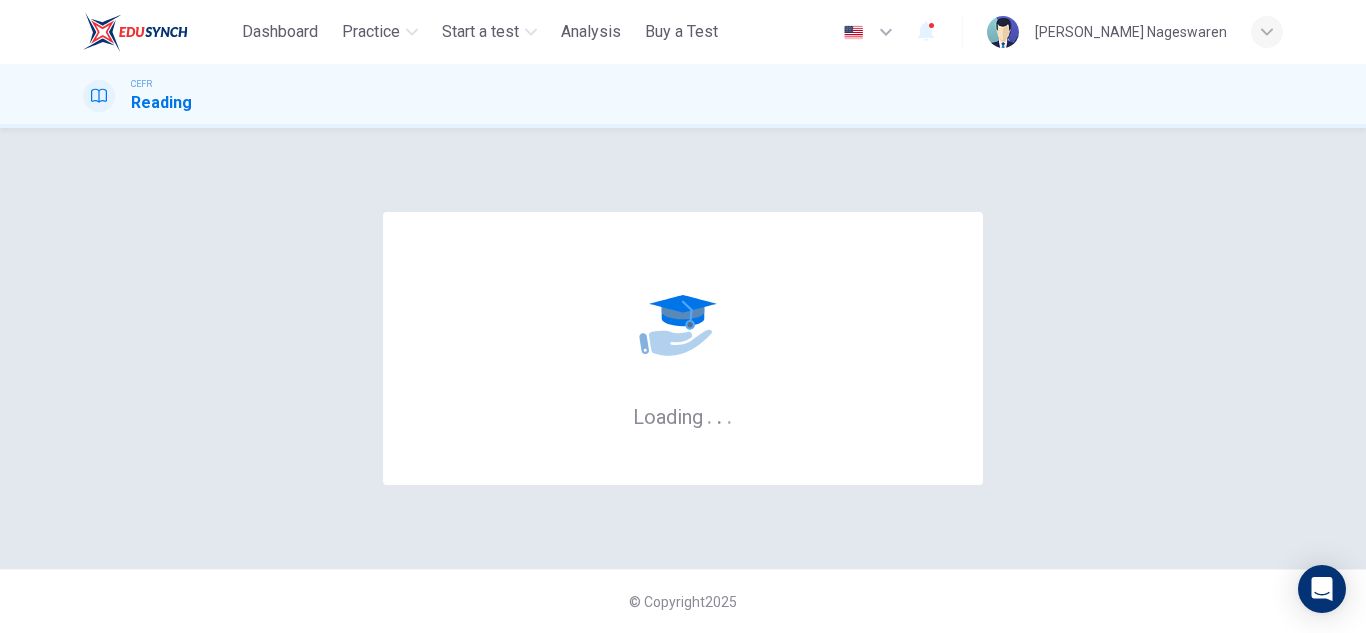 scroll, scrollTop: 0, scrollLeft: 0, axis: both 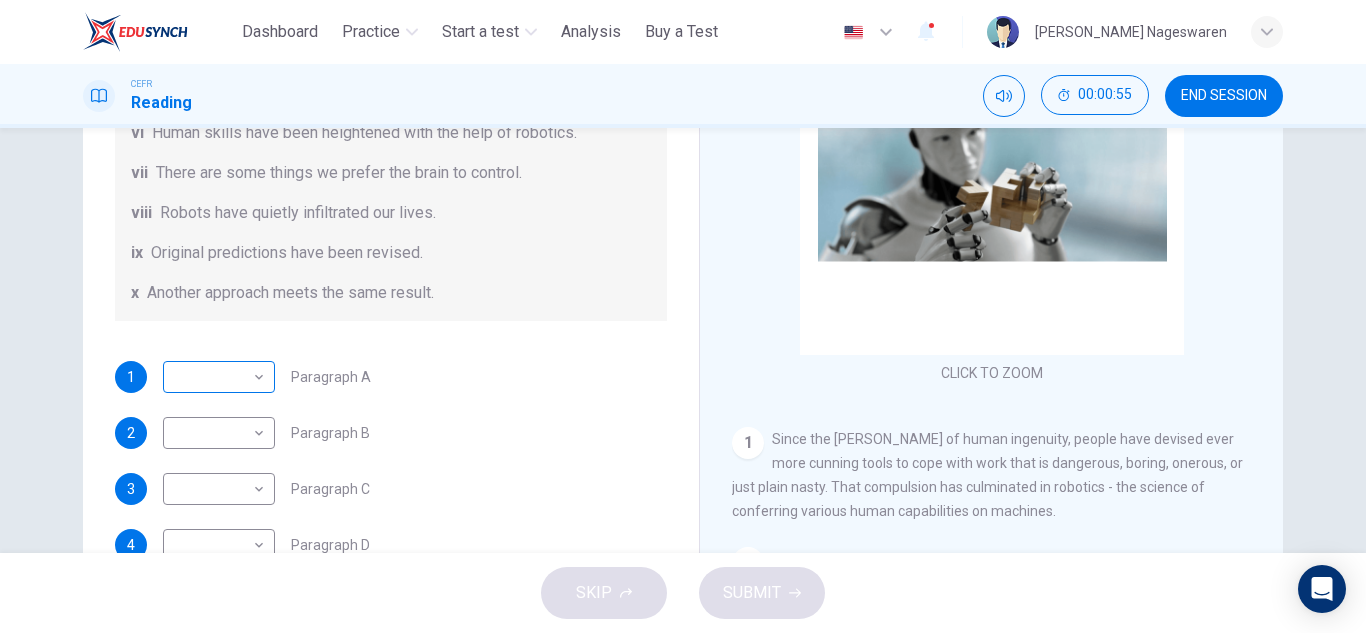 click on "This site uses cookies, as explained in our  Privacy Policy . If you agree to the use of cookies, please click the Accept button and continue to browse our site.   Privacy Policy Accept Dashboard Practice Start a test Analysis Buy a Test English ** ​ [PERSON_NAME] Nageswaren CEFR Reading 00:00:55 END SESSION Question 1 The Reading Passage has seven paragraphs  A-G .  From the list of headings below choose the most suitable heading for each
paragraph (A-F).
Write the appropriate numbers  (i-x)  in the boxes below. List of Headings i Some success has resulted from observing how the brain functions. ii Are we expecting too much from one robot? iii Scientists are examining the humanistic possibilities. iv There are judgements that robots cannot make. v Has the power of robots become too great? vi Human skills have been heightened with the help of robotics. vii There are some things we prefer the brain to control. viii Robots have quietly infiltrated our lives. ix Original predictions have been revised. x 1 ​ ​ 2" at bounding box center [683, 316] 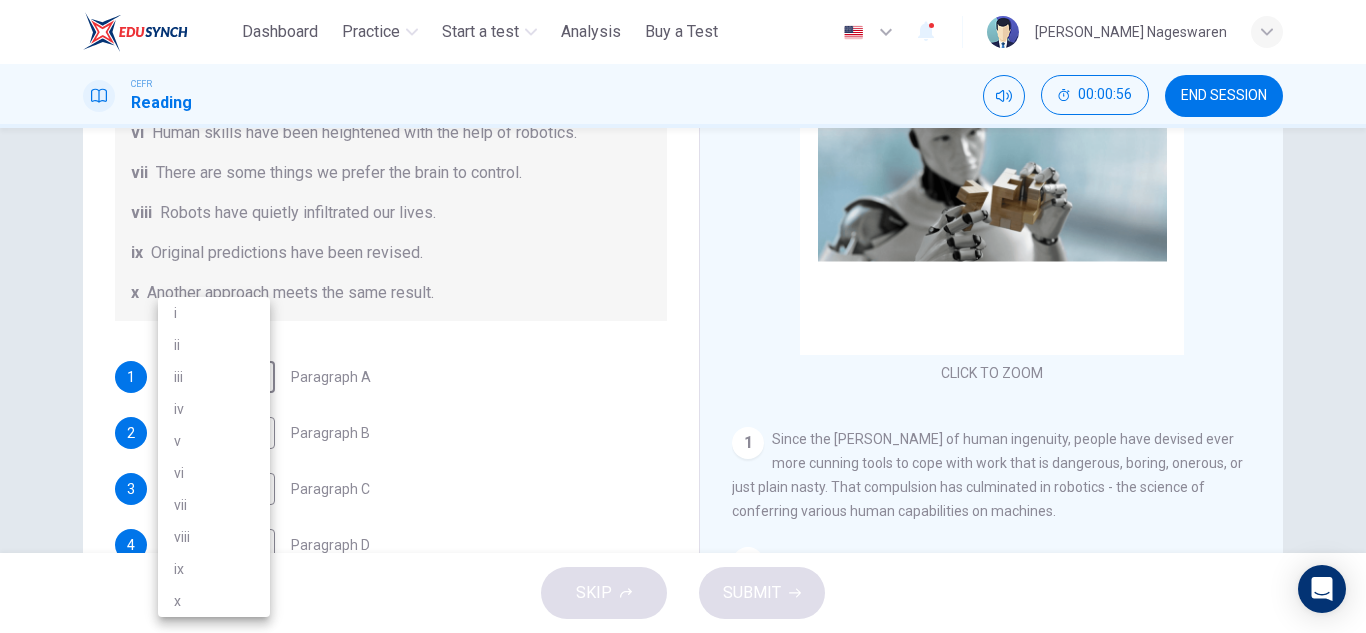 click on "ii" at bounding box center (214, 345) 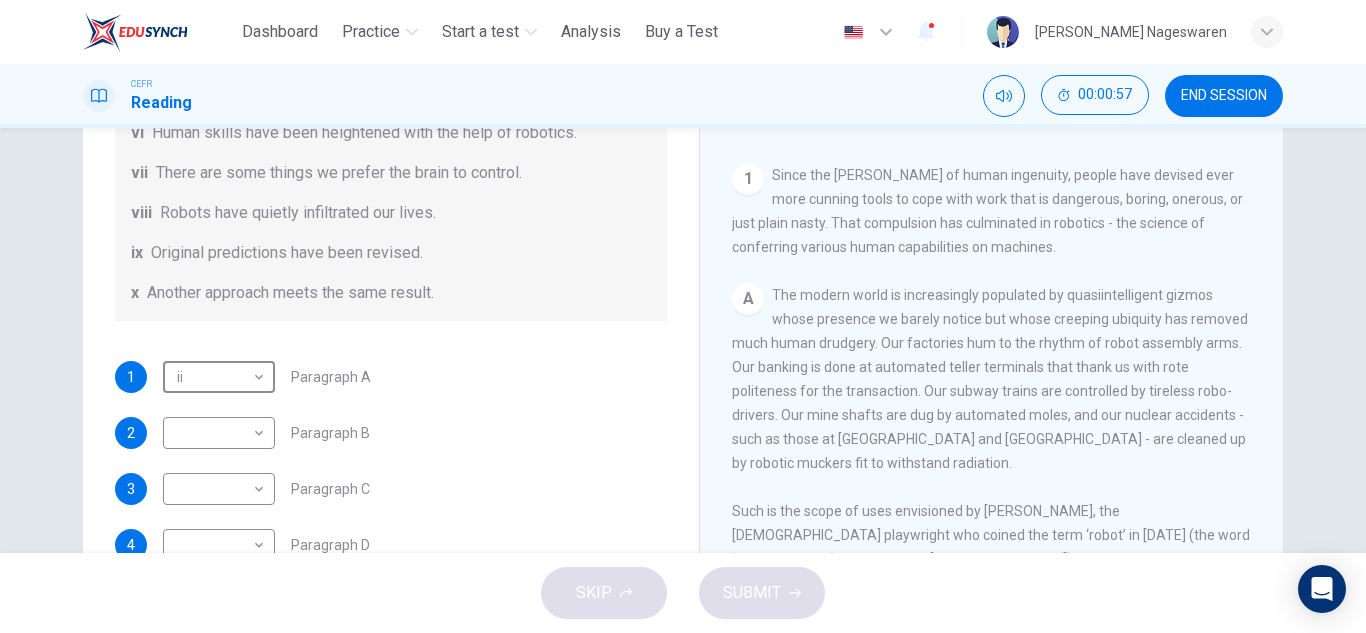 scroll, scrollTop: 400, scrollLeft: 0, axis: vertical 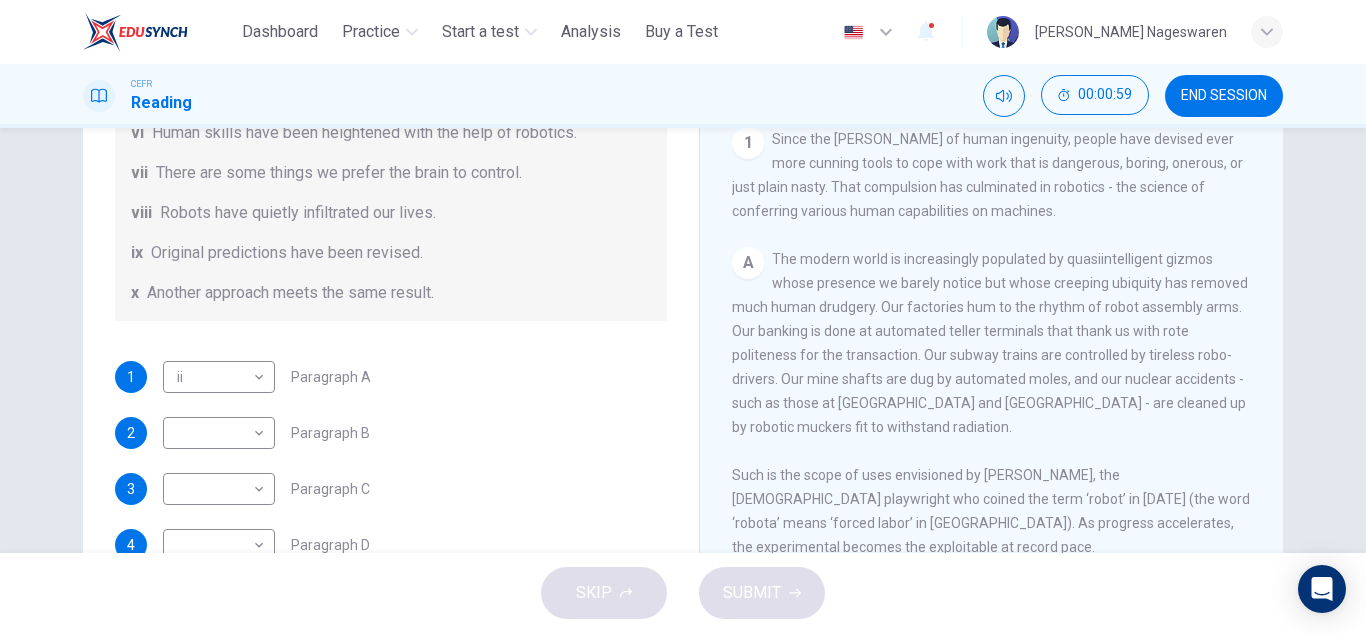 click on "A" at bounding box center [748, 263] 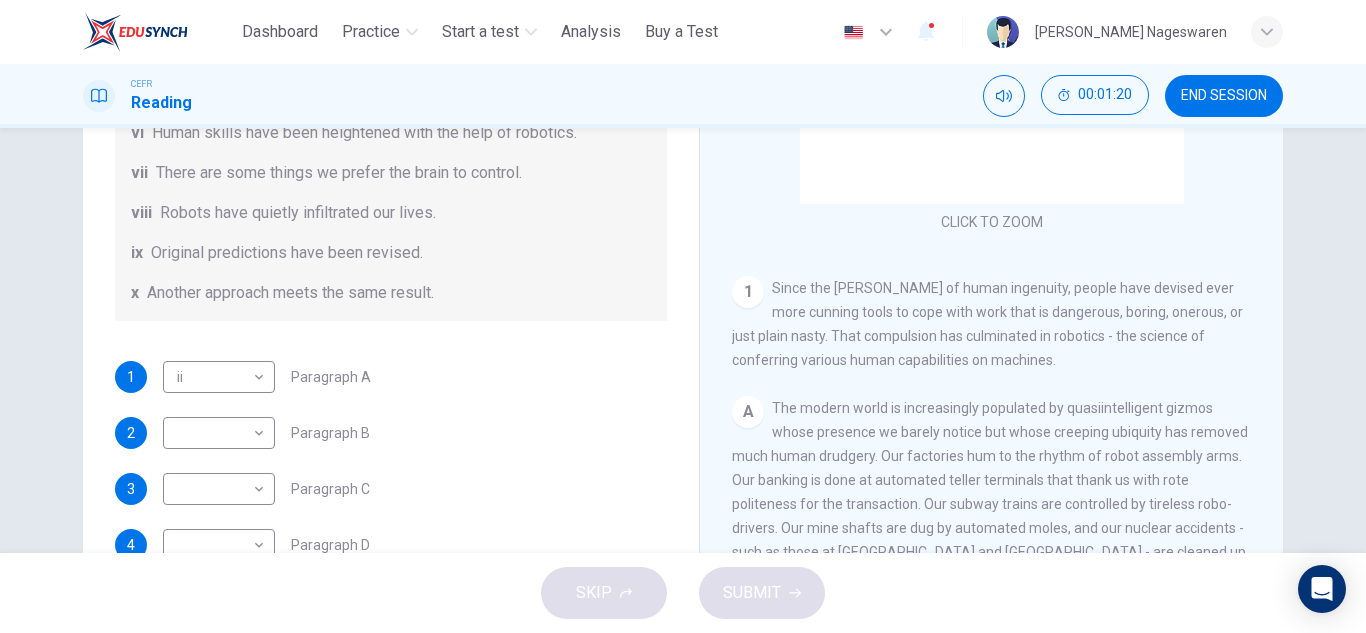 scroll, scrollTop: 300, scrollLeft: 0, axis: vertical 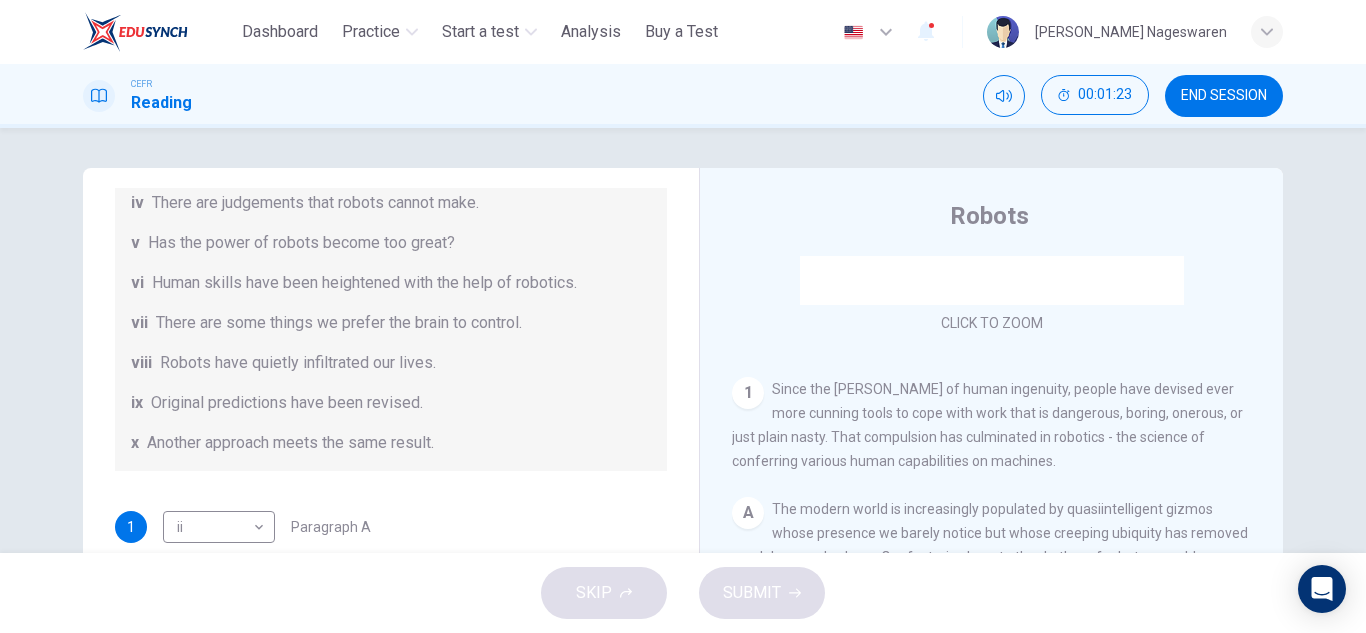 drag, startPoint x: 453, startPoint y: 451, endPoint x: 277, endPoint y: 321, distance: 218.80585 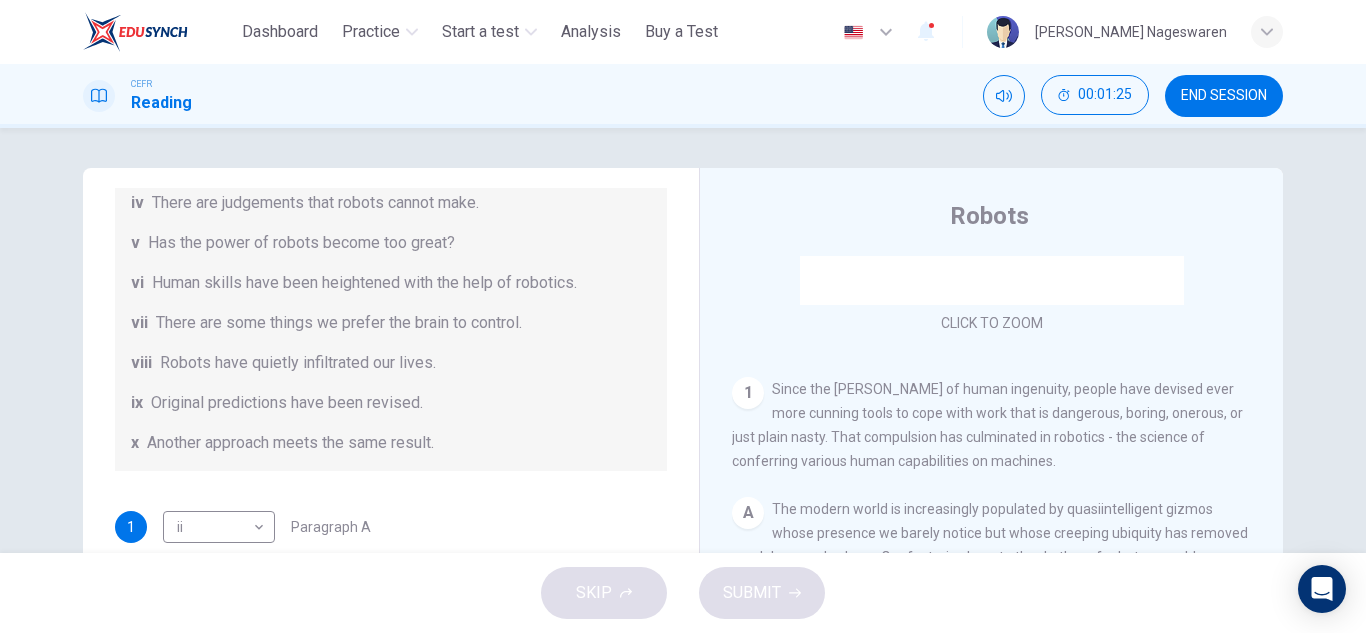 drag, startPoint x: 153, startPoint y: 200, endPoint x: 207, endPoint y: 263, distance: 82.9759 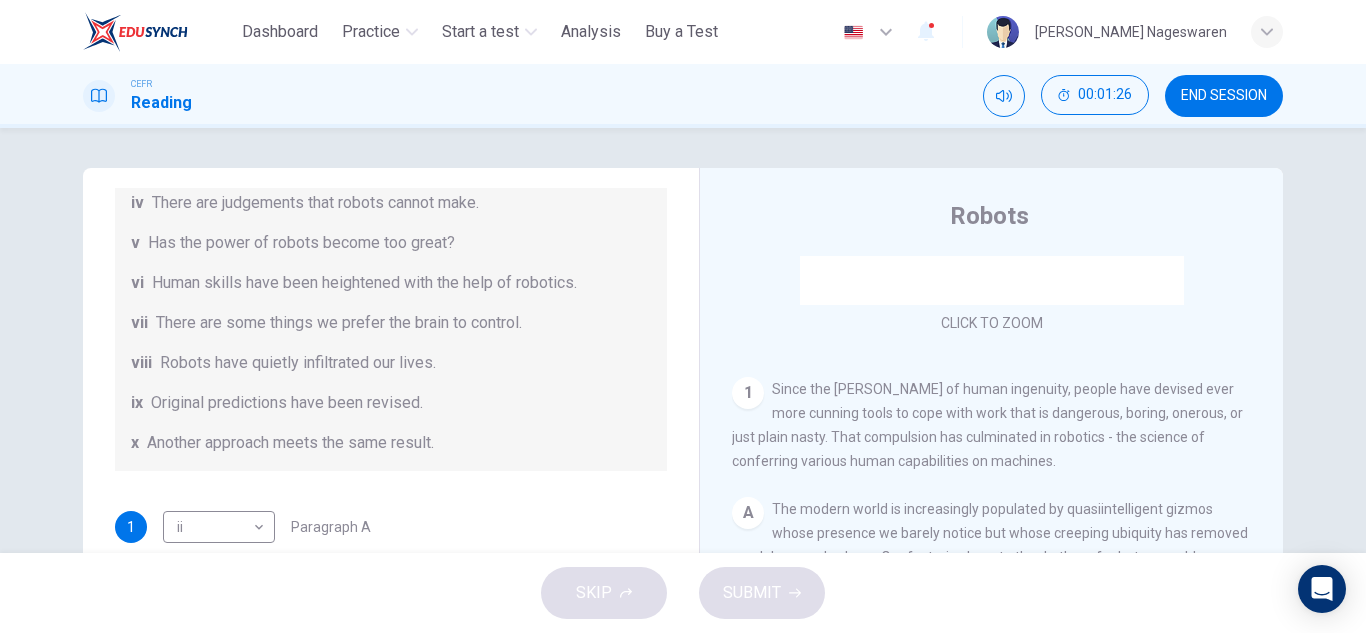 drag, startPoint x: 151, startPoint y: 196, endPoint x: 186, endPoint y: 230, distance: 48.79549 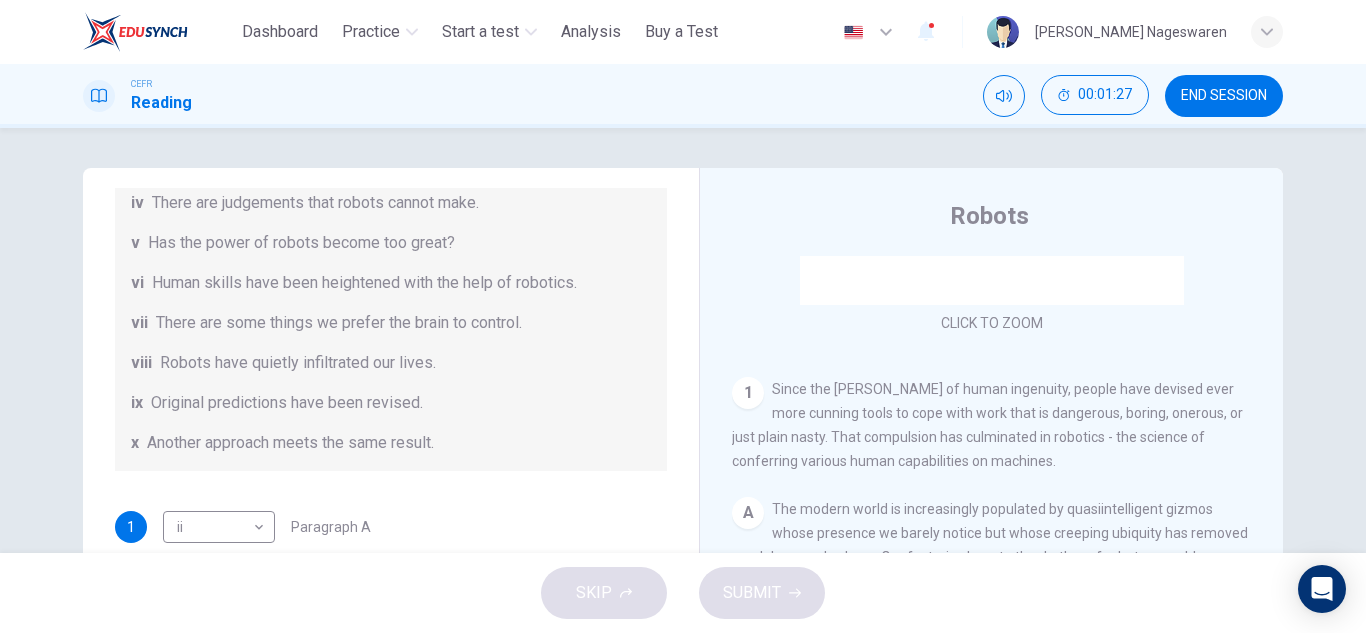 click on "List of Headings i Some success has resulted from observing how the brain functions. ii Are we expecting too much from one robot? iii Scientists are examining the humanistic possibilities. iv There are judgements that robots cannot make. v Has the power of robots become too great? vi Human skills have been heightened with the help of robotics. vii There are some things we prefer the brain to control. viii Robots have quietly infiltrated our lives. ix Original predictions have been revised. x Another approach meets the same result." at bounding box center [391, 243] 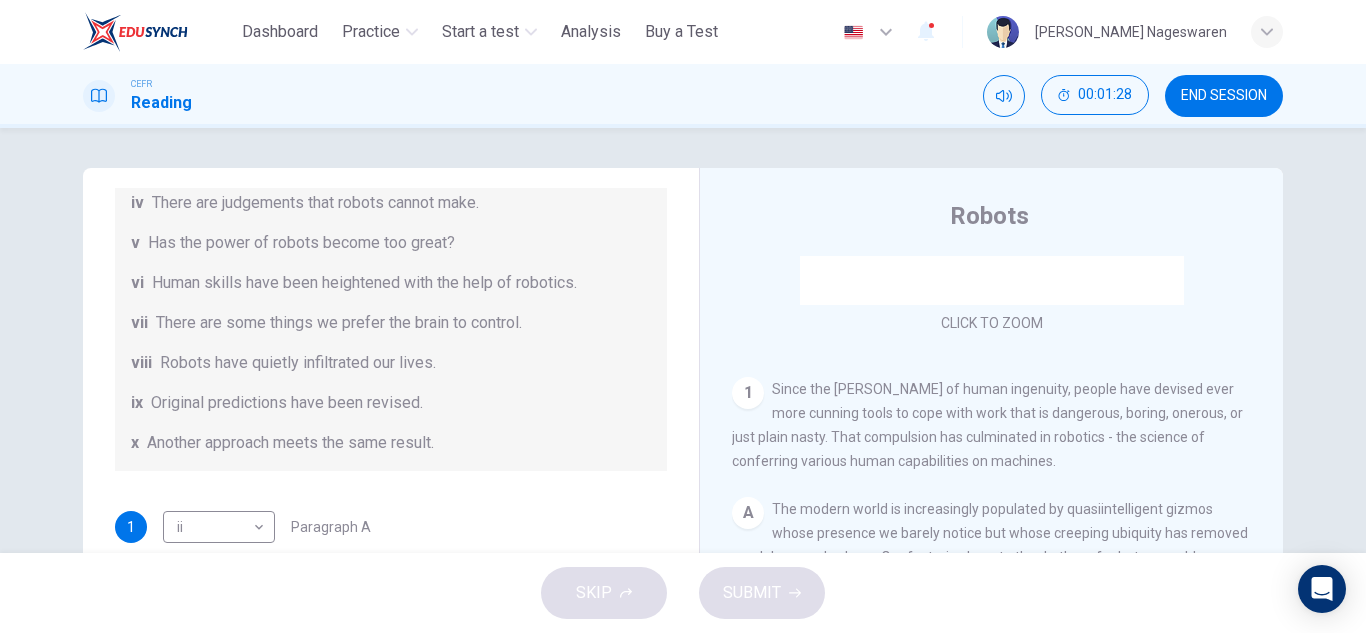 click on "Since the [PERSON_NAME] of human ingenuity, people have devised ever more cunning tools to cope with work that is dangerous, boring, onerous, or just plain nasty. That compulsion has culminated in robotics - the science of conferring various human capabilities on machines." at bounding box center (987, 425) 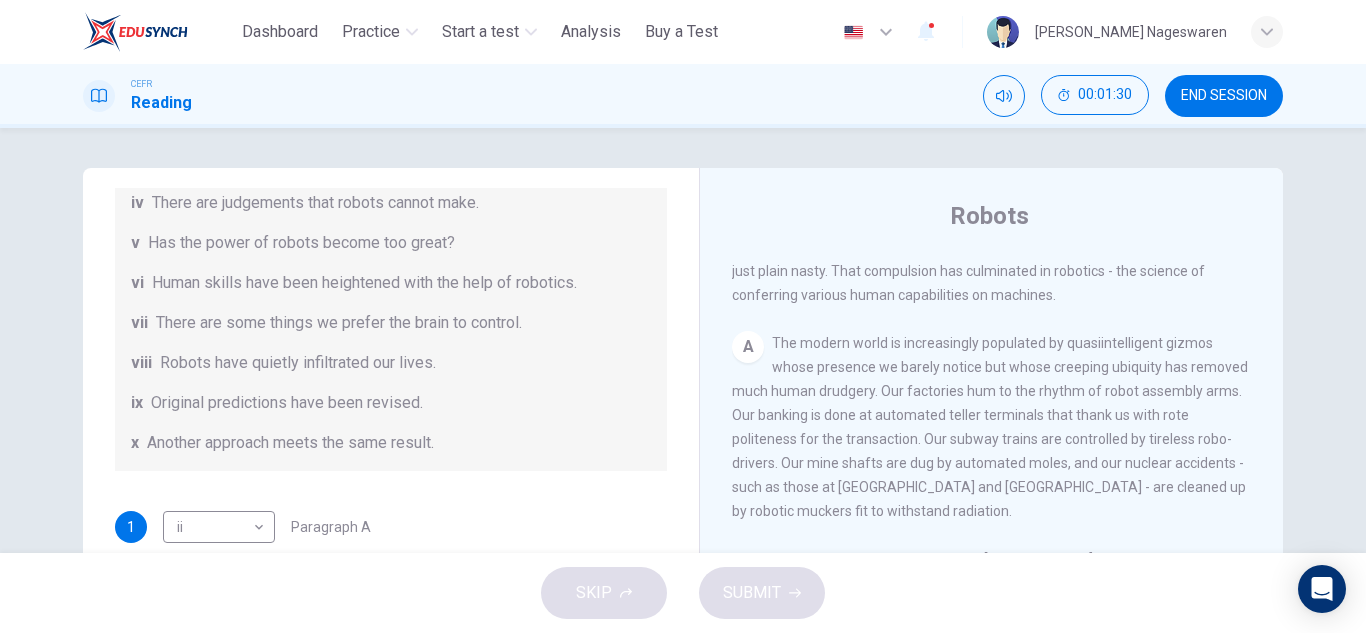 scroll, scrollTop: 500, scrollLeft: 0, axis: vertical 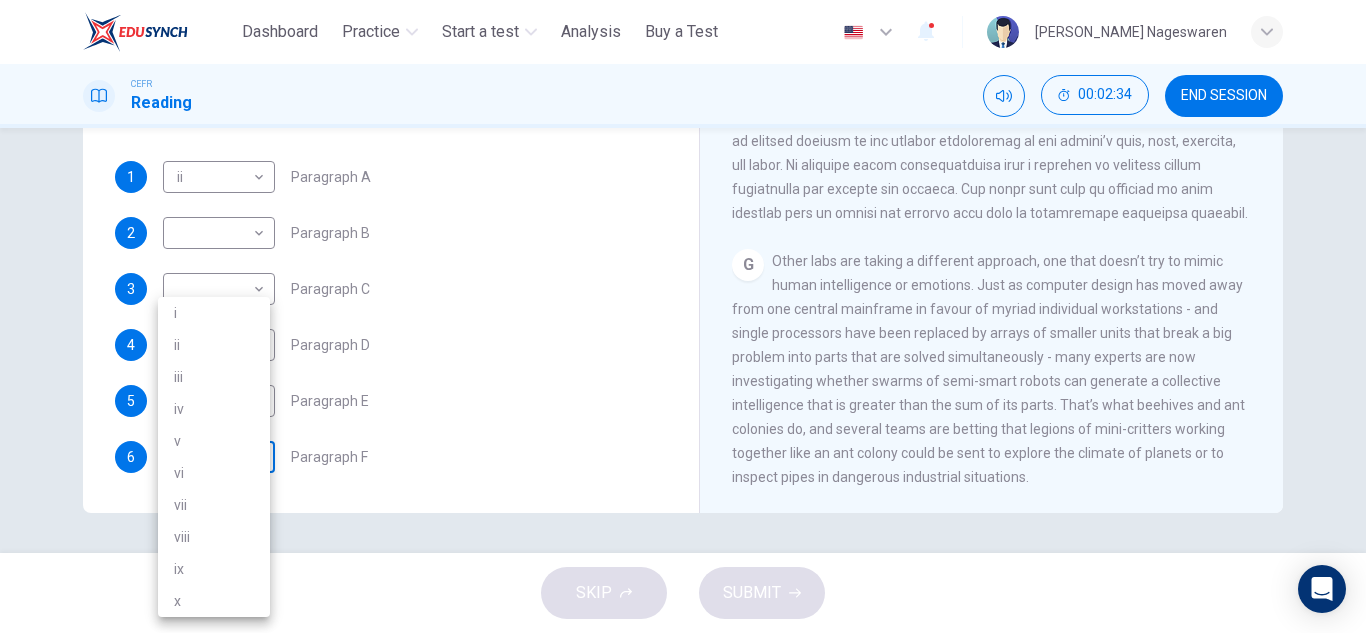 click on "This site uses cookies, as explained in our  Privacy Policy . If you agree to the use of cookies, please click the Accept button and continue to browse our site.   Privacy Policy Accept Dashboard Practice Start a test Analysis Buy a Test English ** ​ [PERSON_NAME] Nageswaren CEFR Reading 00:02:34 END SESSION Question 1 The Reading Passage has seven paragraphs  A-G .  From the list of headings below choose the most suitable heading for each
paragraph (A-F).
Write the appropriate numbers  (i-x)  in the boxes below. List of Headings i Some success has resulted from observing how the brain functions. ii Are we expecting too much from one robot? iii Scientists are examining the humanistic possibilities. iv There are judgements that robots cannot make. v Has the power of robots become too great? vi Human skills have been heightened with the help of robotics. vii There are some things we prefer the brain to control. viii Robots have quietly infiltrated our lives. ix Original predictions have been revised. x 1 ii ** ​" at bounding box center (683, 316) 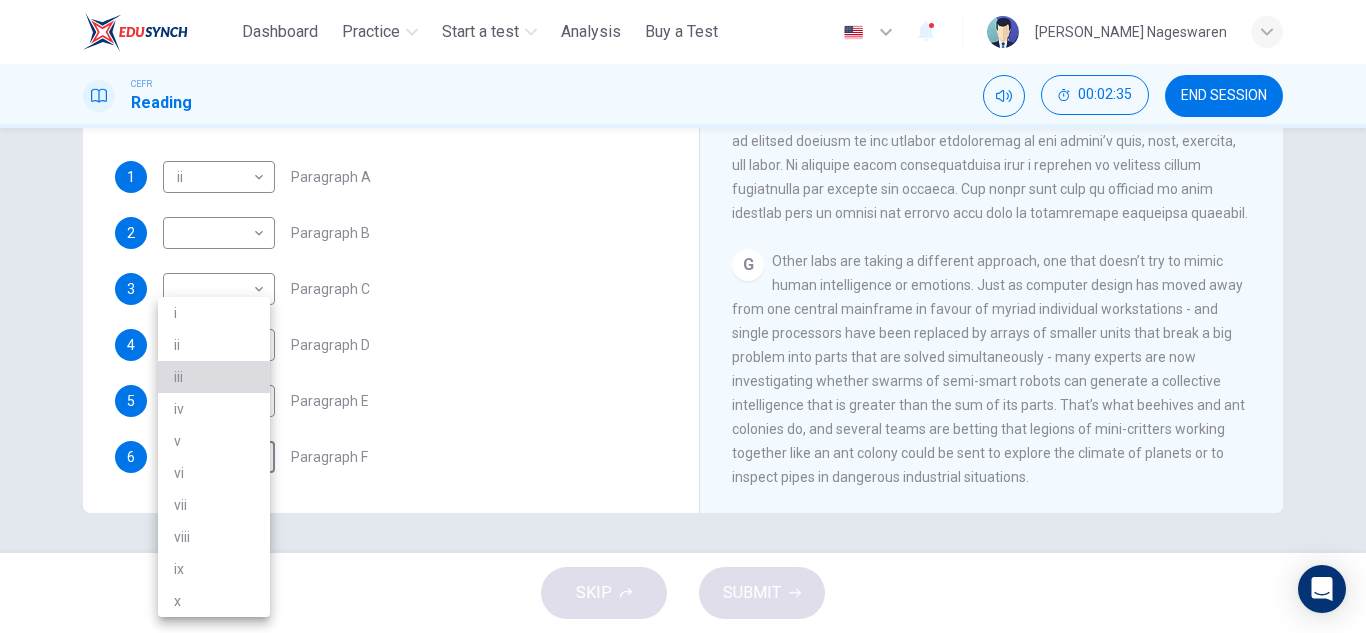 click on "iii" at bounding box center (214, 377) 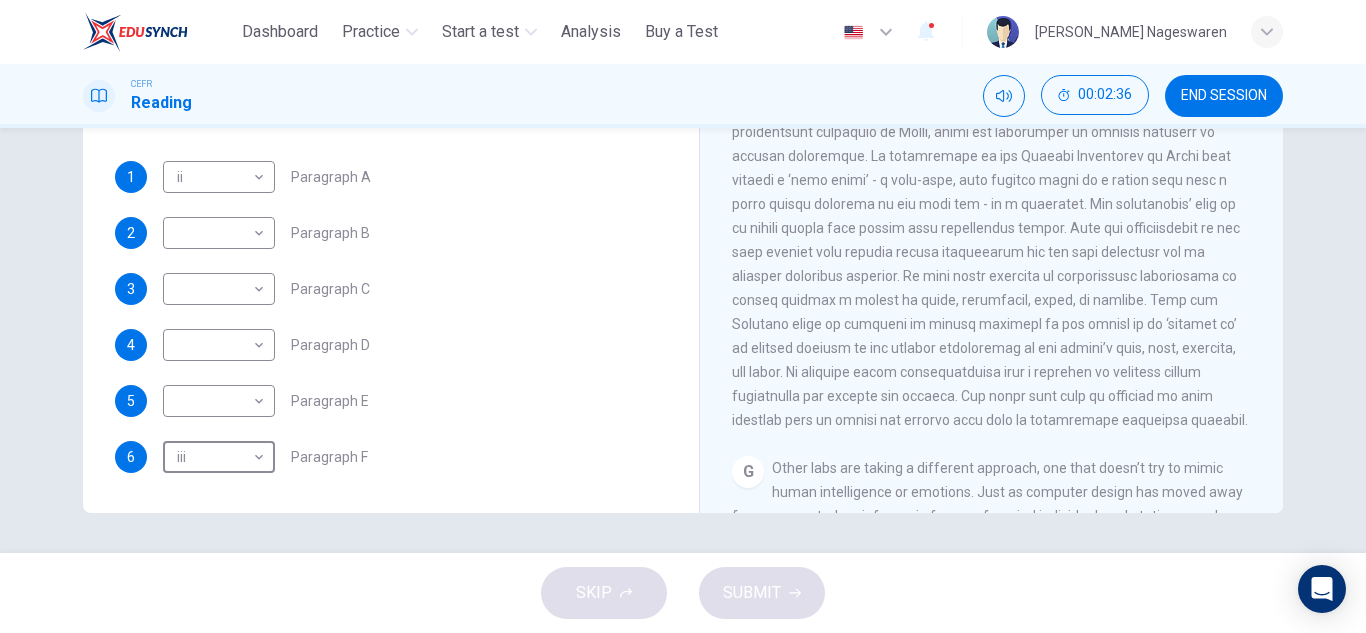 scroll, scrollTop: 1756, scrollLeft: 0, axis: vertical 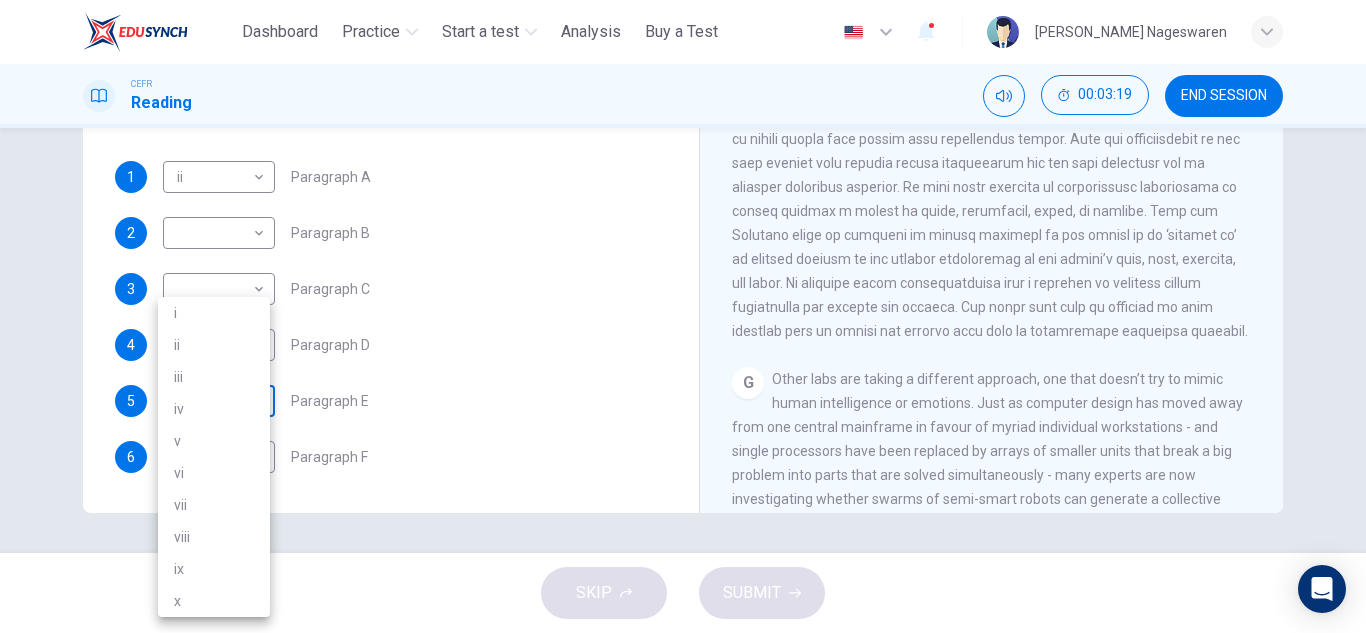 click on "This site uses cookies, as explained in our  Privacy Policy . If you agree to the use of cookies, please click the Accept button and continue to browse our site.   Privacy Policy Accept Dashboard Practice Start a test Analysis Buy a Test English ** ​ [PERSON_NAME] Nageswaren CEFR Reading 00:03:19 END SESSION Question 1 The Reading Passage has seven paragraphs  A-G .  From the list of headings below choose the most suitable heading for each
paragraph (A-F).
Write the appropriate numbers  (i-x)  in the boxes below. List of Headings i Some success has resulted from observing how the brain functions. ii Are we expecting too much from one robot? iii Scientists are examining the humanistic possibilities. iv There are judgements that robots cannot make. v Has the power of robots become too great? vi Human skills have been heightened with the help of robotics. vii There are some things we prefer the brain to control. viii Robots have quietly infiltrated our lives. ix Original predictions have been revised. x 1 ii ** ​" at bounding box center [683, 316] 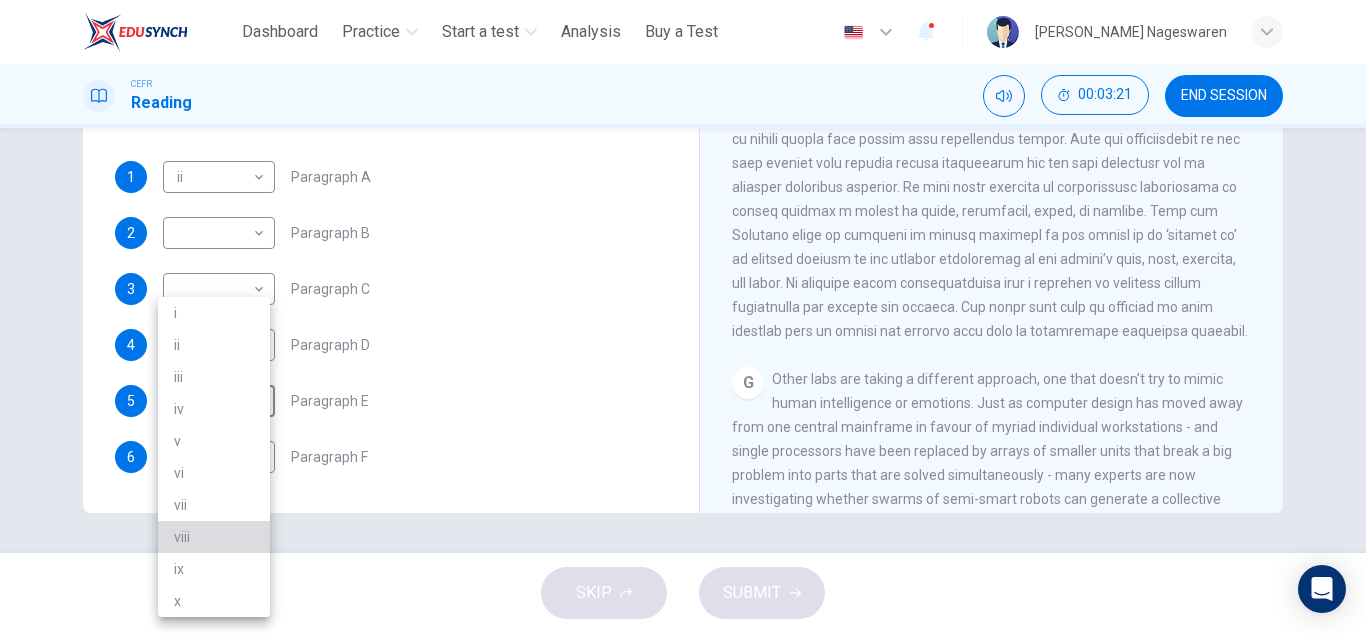 click on "viii" at bounding box center [214, 537] 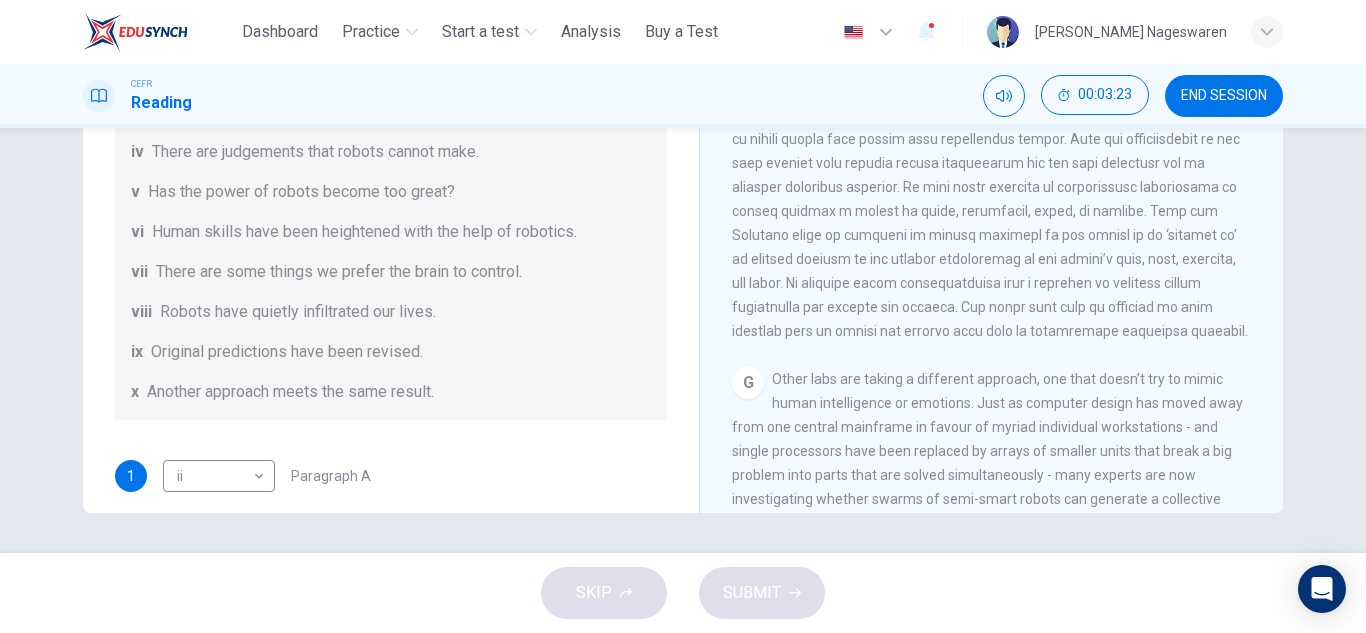 scroll, scrollTop: 85, scrollLeft: 0, axis: vertical 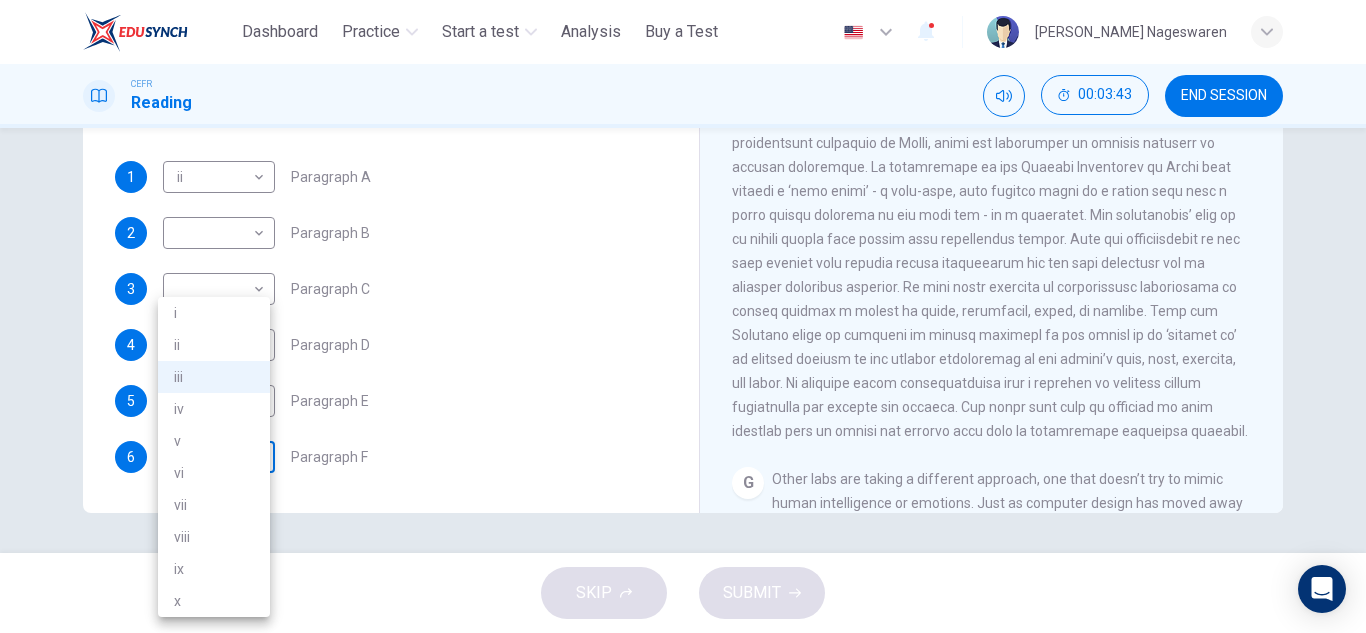click on "This site uses cookies, as explained in our  Privacy Policy . If you agree to the use of cookies, please click the Accept button and continue to browse our site.   Privacy Policy Accept Dashboard Practice Start a test Analysis Buy a Test English ** ​ [PERSON_NAME] Nageswaren CEFR Reading 00:03:43 END SESSION Question 1 The Reading Passage has seven paragraphs  A-G .  From the list of headings below choose the most suitable heading for each
paragraph (A-F).
Write the appropriate numbers  (i-x)  in the boxes below. List of Headings i Some success has resulted from observing how the brain functions. ii Are we expecting too much from one robot? iii Scientists are examining the humanistic possibilities. iv There are judgements that robots cannot make. v Has the power of robots become too great? vi Human skills have been heightened with the help of robotics. vii There are some things we prefer the brain to control. viii Robots have quietly infiltrated our lives. ix Original predictions have been revised. x 1 ii ** ​" at bounding box center (683, 316) 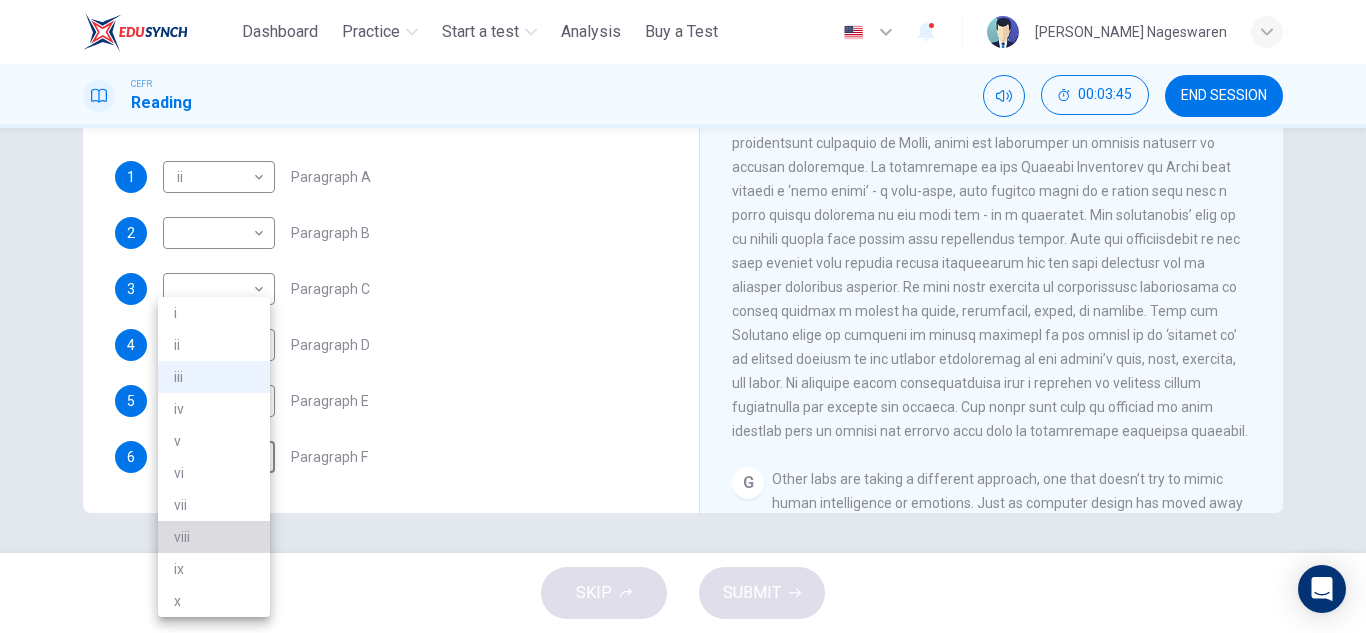 click on "viii" at bounding box center (214, 537) 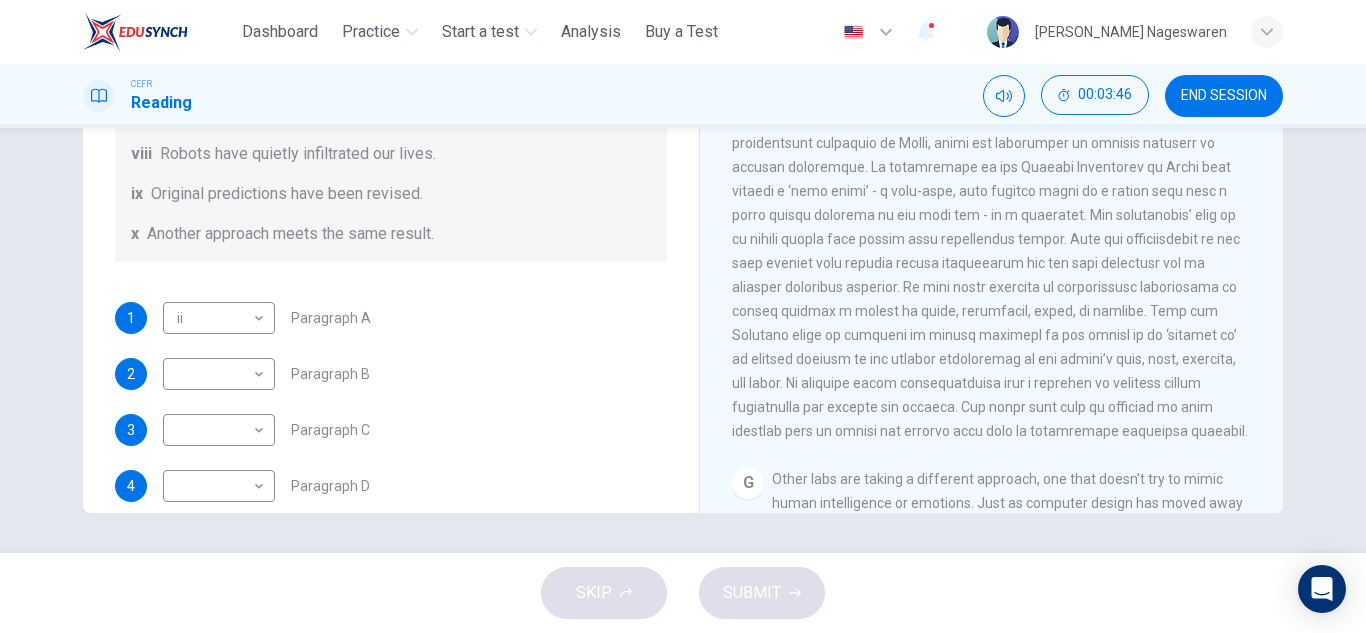 scroll, scrollTop: 385, scrollLeft: 0, axis: vertical 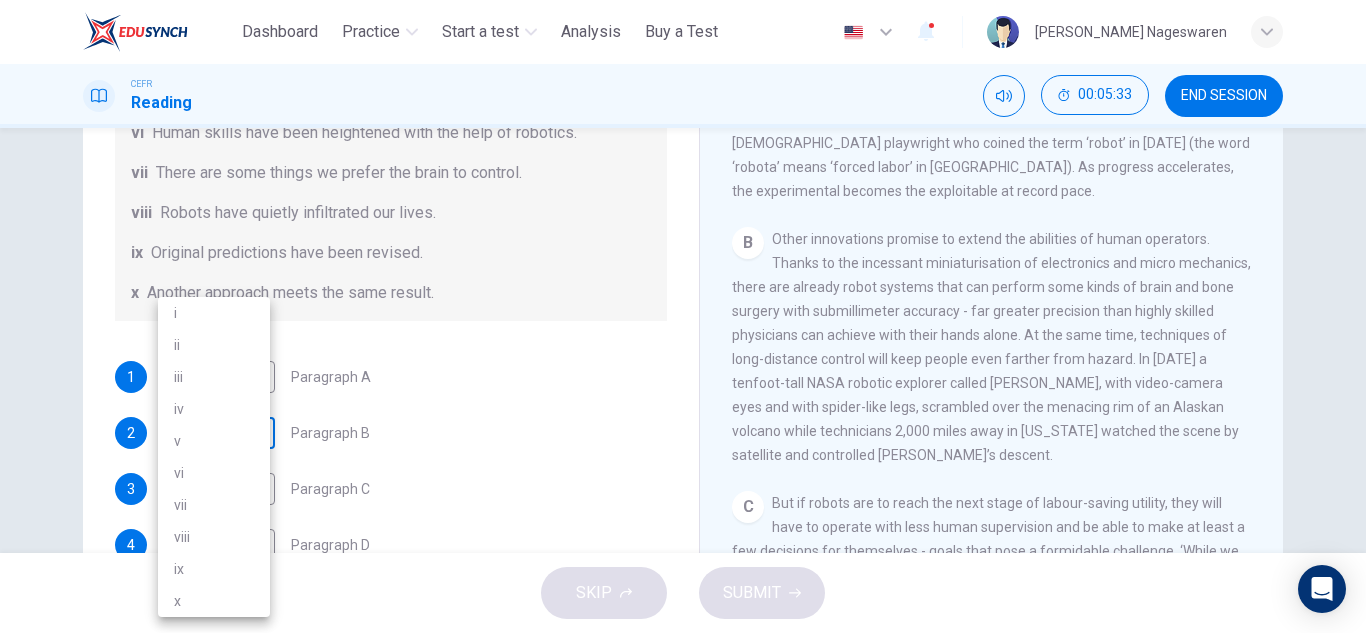 click on "This site uses cookies, as explained in our  Privacy Policy . If you agree to the use of cookies, please click the Accept button and continue to browse our site.   Privacy Policy Accept Dashboard Practice Start a test Analysis Buy a Test English ** ​ [PERSON_NAME] Nageswaren CEFR Reading 00:05:33 END SESSION Question 1 The Reading Passage has seven paragraphs  A-G .  From the list of headings below choose the most suitable heading for each
paragraph (A-F).
Write the appropriate numbers  (i-x)  in the boxes below. List of Headings i Some success has resulted from observing how the brain functions. ii Are we expecting too much from one robot? iii Scientists are examining the humanistic possibilities. iv There are judgements that robots cannot make. v Has the power of robots become too great? vi Human skills have been heightened with the help of robotics. vii There are some things we prefer the brain to control. viii Robots have quietly infiltrated our lives. ix Original predictions have been revised. x 1 ii ** ​" at bounding box center [683, 316] 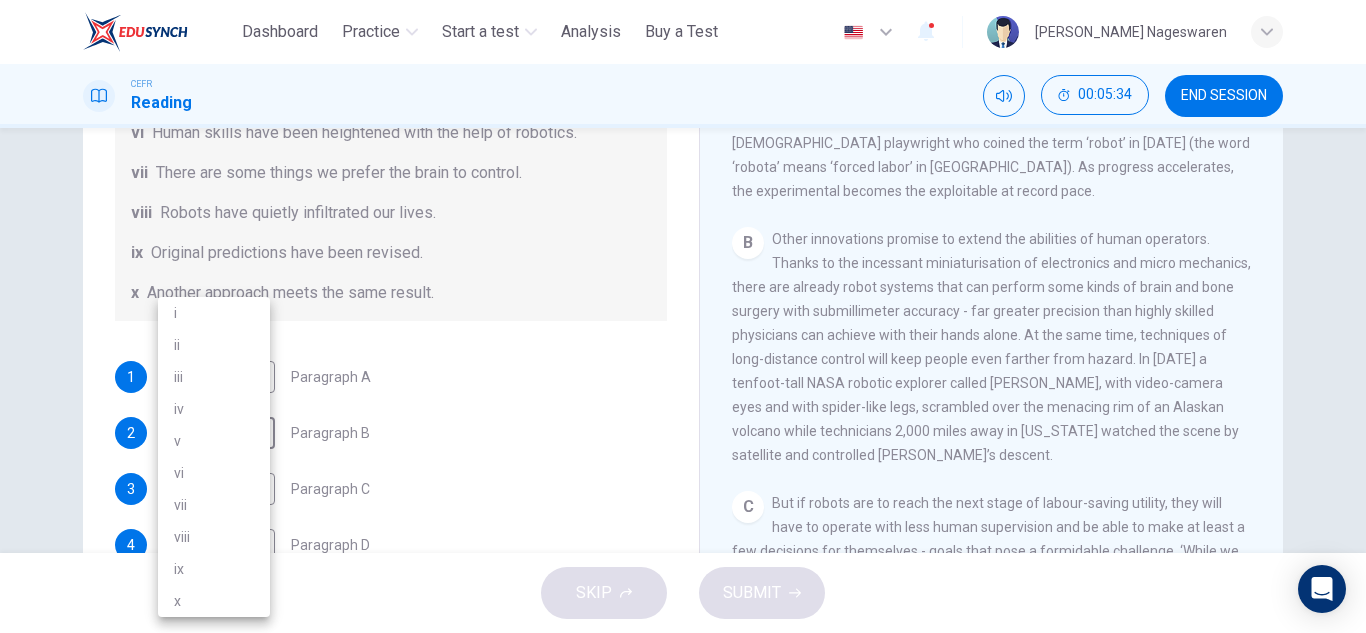 click on "v" at bounding box center (214, 441) 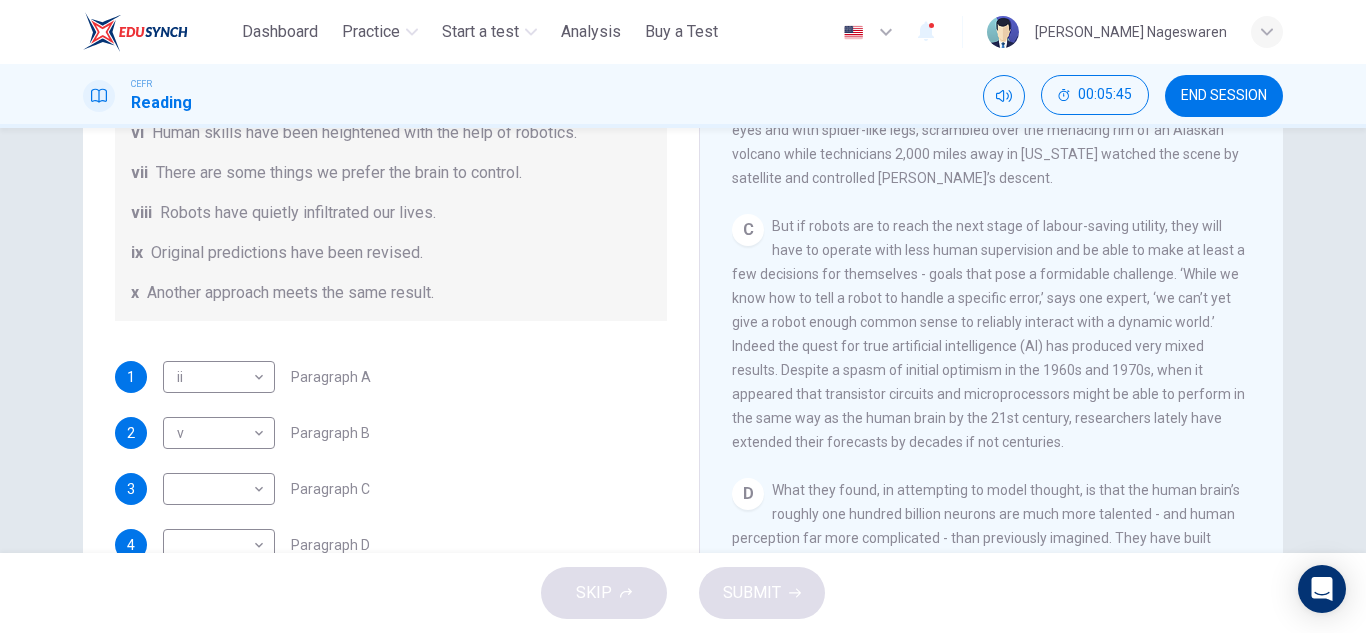scroll, scrollTop: 1056, scrollLeft: 0, axis: vertical 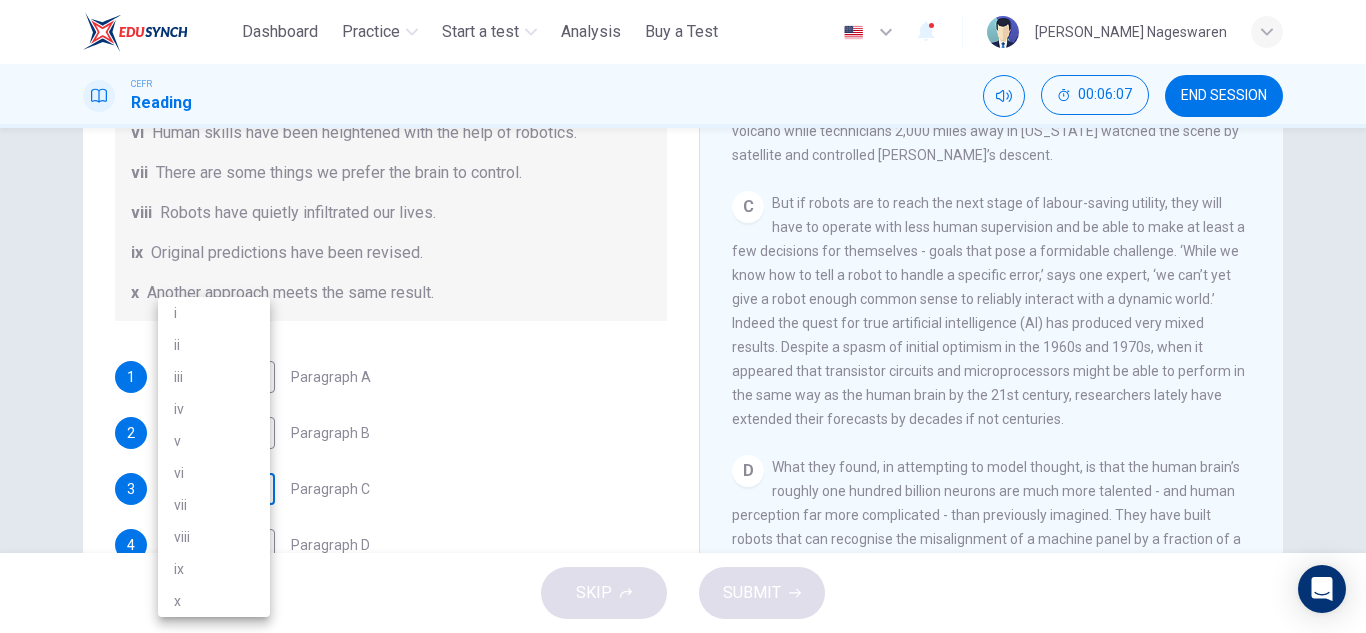 click on "This site uses cookies, as explained in our  Privacy Policy . If you agree to the use of cookies, please click the Accept button and continue to browse our site.   Privacy Policy Accept Dashboard Practice Start a test Analysis Buy a Test English ** ​ [PERSON_NAME] Nageswaren CEFR Reading 00:06:07 END SESSION Question 1 The Reading Passage has seven paragraphs  A-G .  From the list of headings below choose the most suitable heading for each
paragraph (A-F).
Write the appropriate numbers  (i-x)  in the boxes below. List of Headings i Some success has resulted from observing how the brain functions. ii Are we expecting too much from one robot? iii Scientists are examining the humanistic possibilities. iv There are judgements that robots cannot make. v Has the power of robots become too great? vi Human skills have been heightened with the help of robotics. vii There are some things we prefer the brain to control. viii Robots have quietly infiltrated our lives. ix Original predictions have been revised. x 1 ii ** ​" at bounding box center [683, 316] 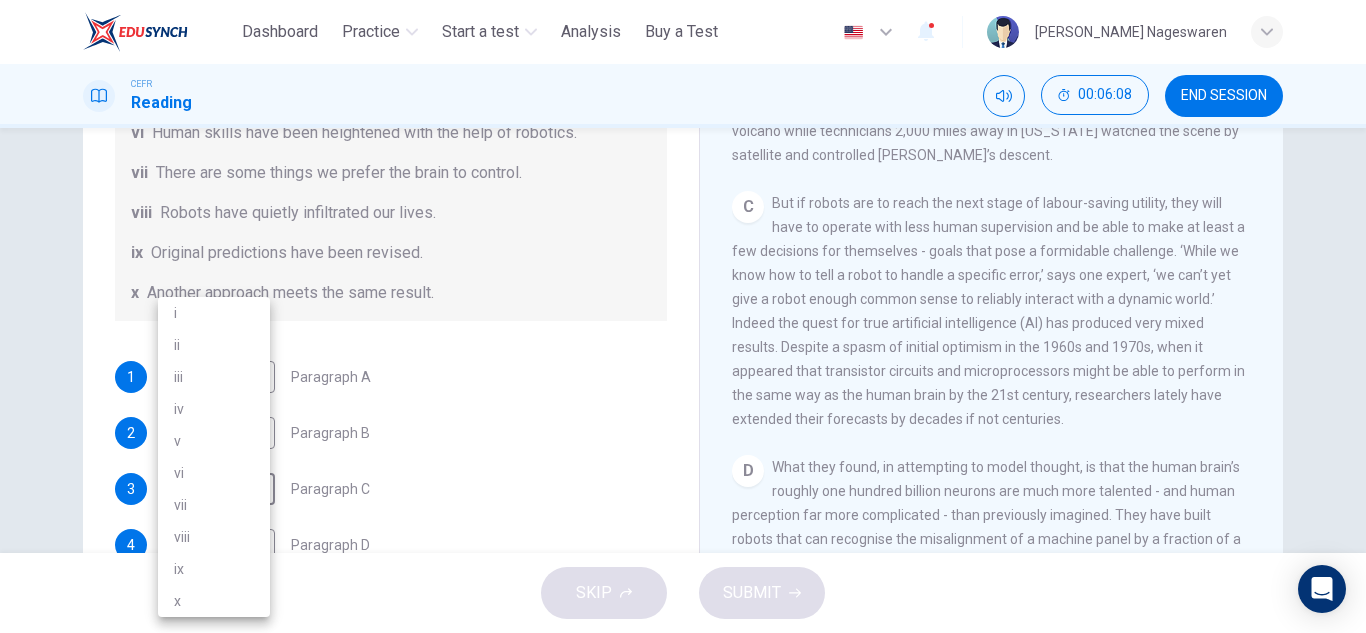 click on "vii" at bounding box center [214, 505] 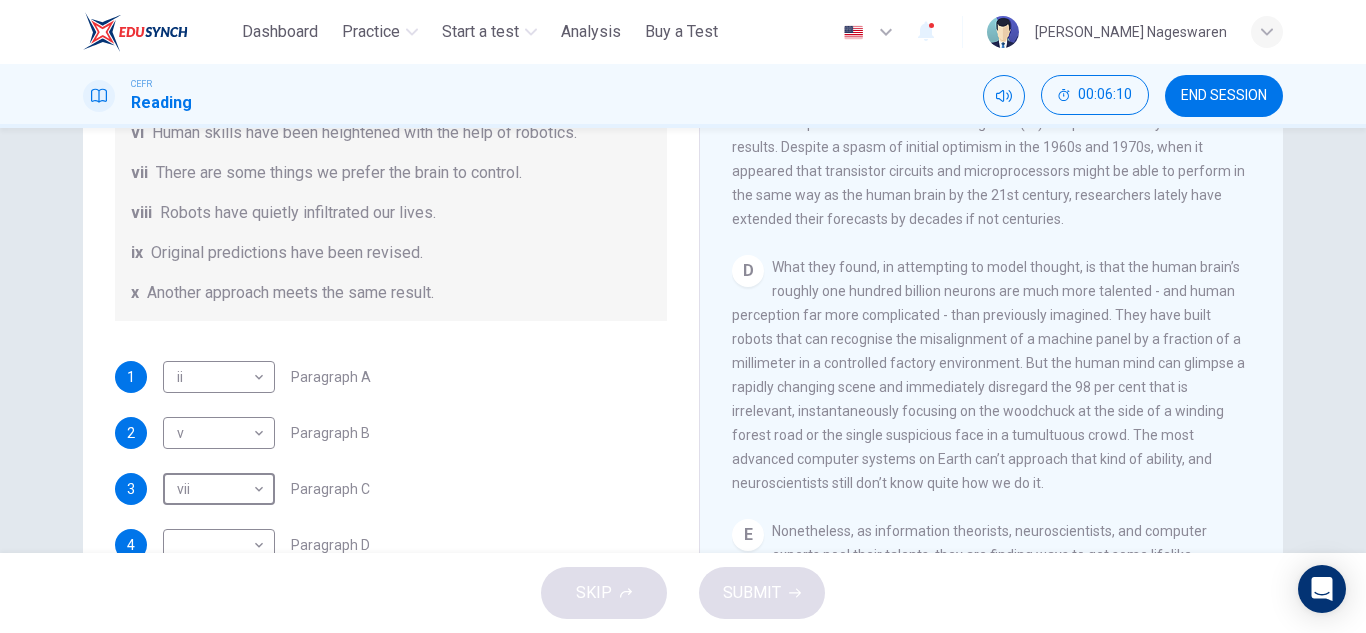 scroll, scrollTop: 1356, scrollLeft: 0, axis: vertical 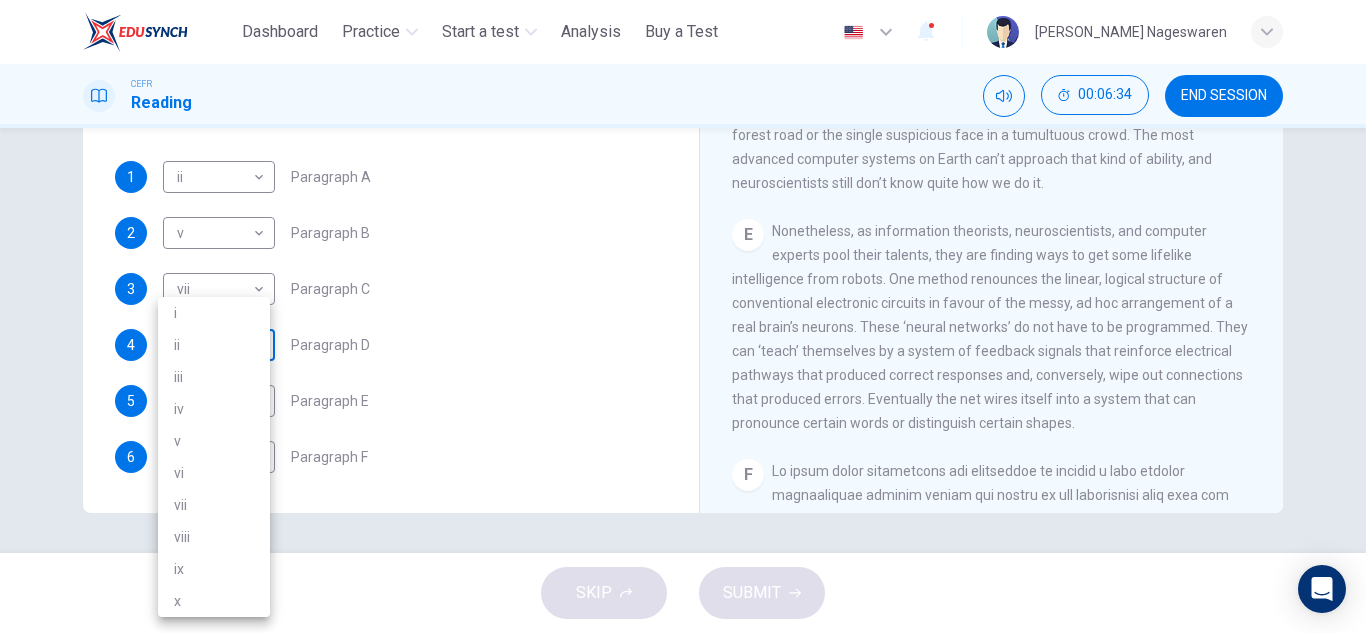 click on "This site uses cookies, as explained in our  Privacy Policy . If you agree to the use of cookies, please click the Accept button and continue to browse our site.   Privacy Policy Accept Dashboard Practice Start a test Analysis Buy a Test English ** ​ [PERSON_NAME] Nageswaren CEFR Reading 00:06:34 END SESSION Question 1 The Reading Passage has seven paragraphs  A-G .  From the list of headings below choose the most suitable heading for each
paragraph (A-F).
Write the appropriate numbers  (i-x)  in the boxes below. List of Headings i Some success has resulted from observing how the brain functions. ii Are we expecting too much from one robot? iii Scientists are examining the humanistic possibilities. iv There are judgements that robots cannot make. v Has the power of robots become too great? vi Human skills have been heightened with the help of robotics. vii There are some things we prefer the brain to control. viii Robots have quietly infiltrated our lives. ix Original predictions have been revised. x 1 ii ** ​" at bounding box center (683, 316) 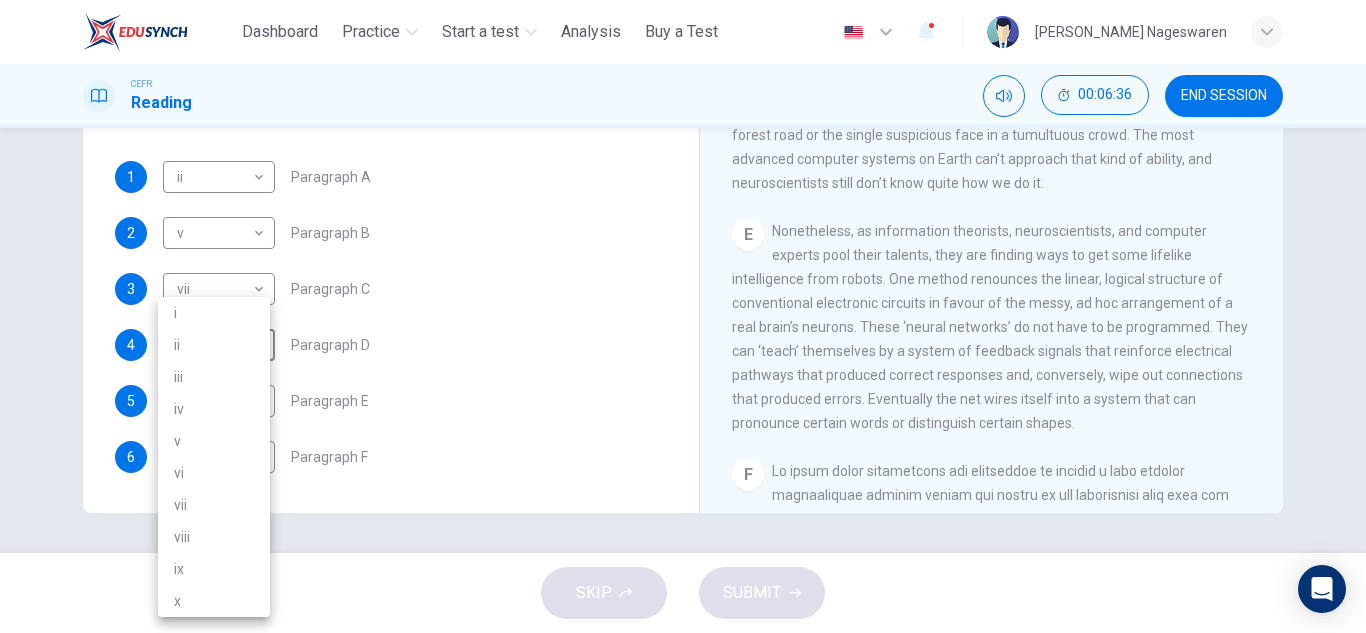 click on "vi" at bounding box center [214, 473] 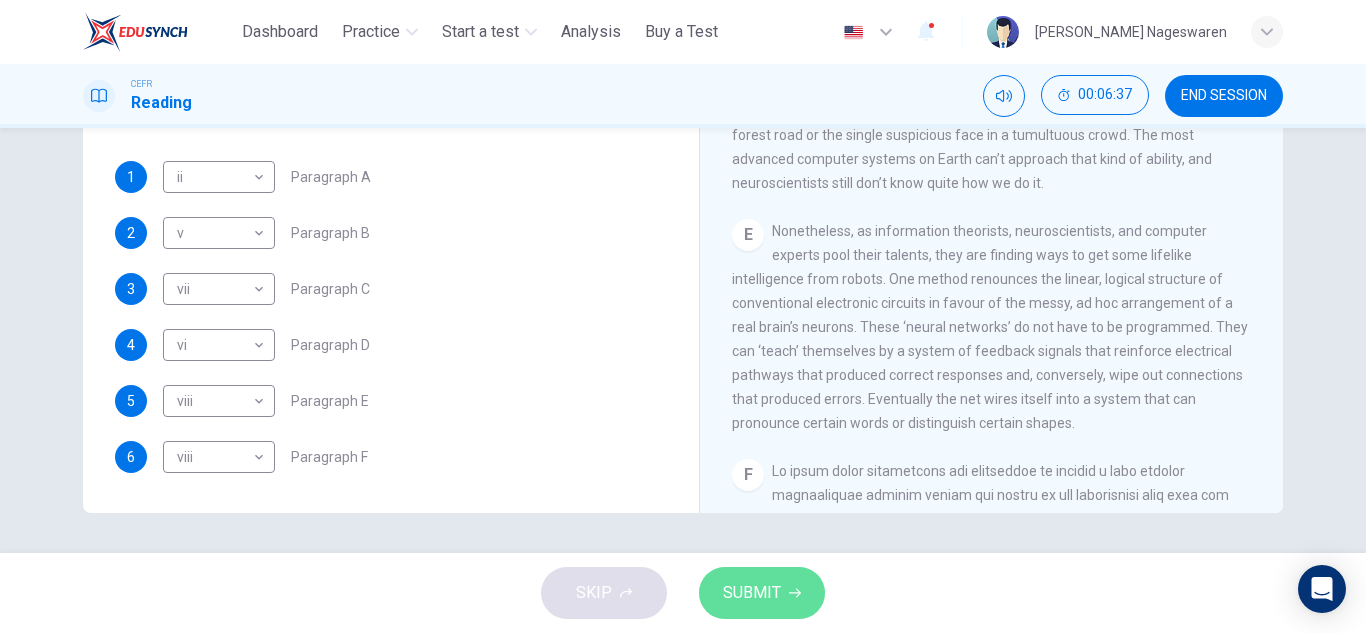 click on "SUBMIT" at bounding box center [762, 593] 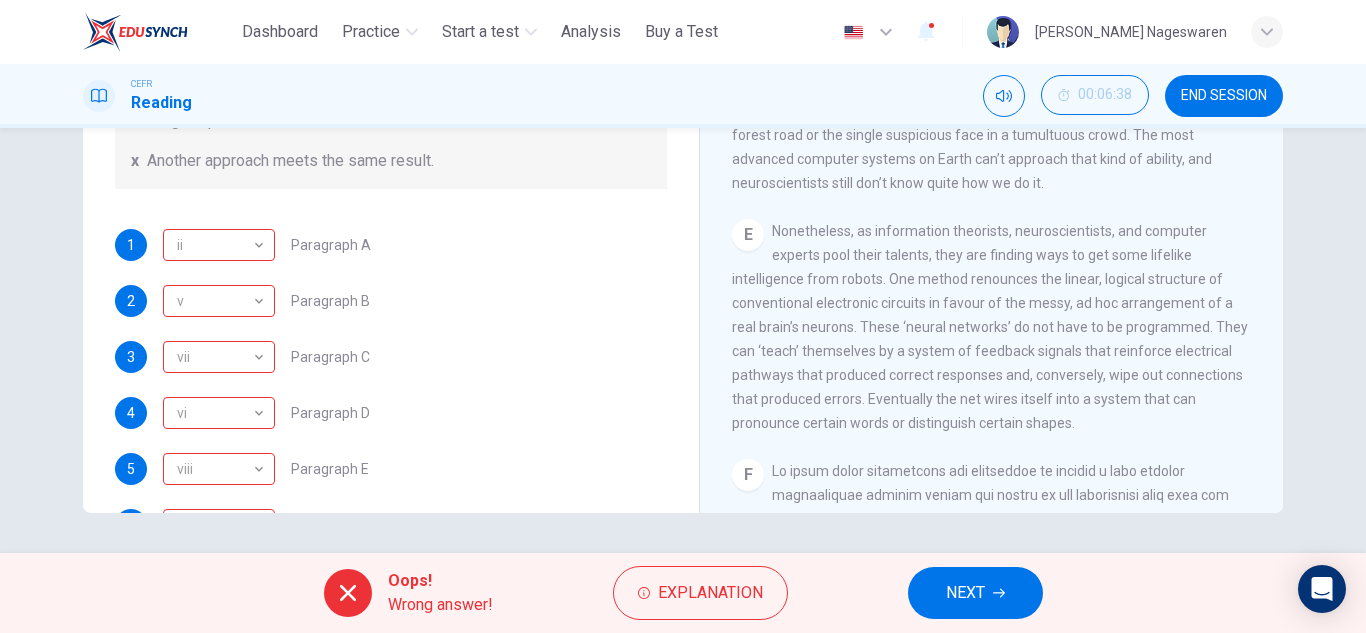 scroll, scrollTop: 285, scrollLeft: 0, axis: vertical 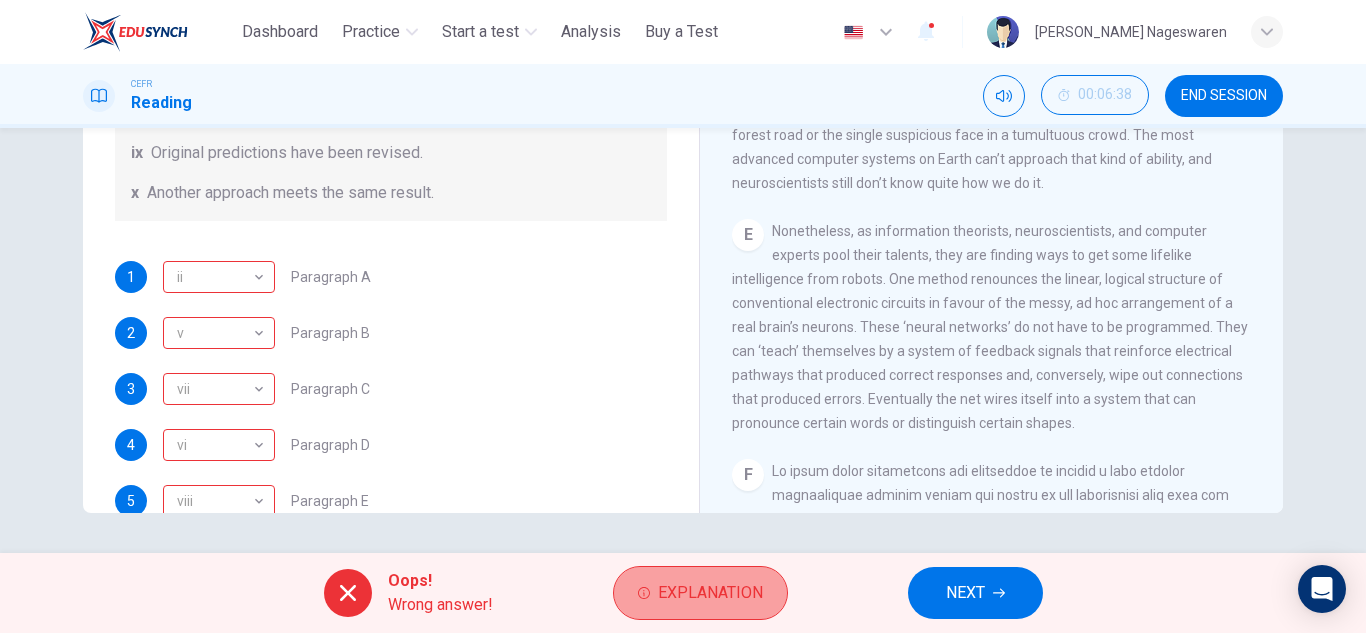 click on "Explanation" at bounding box center (710, 593) 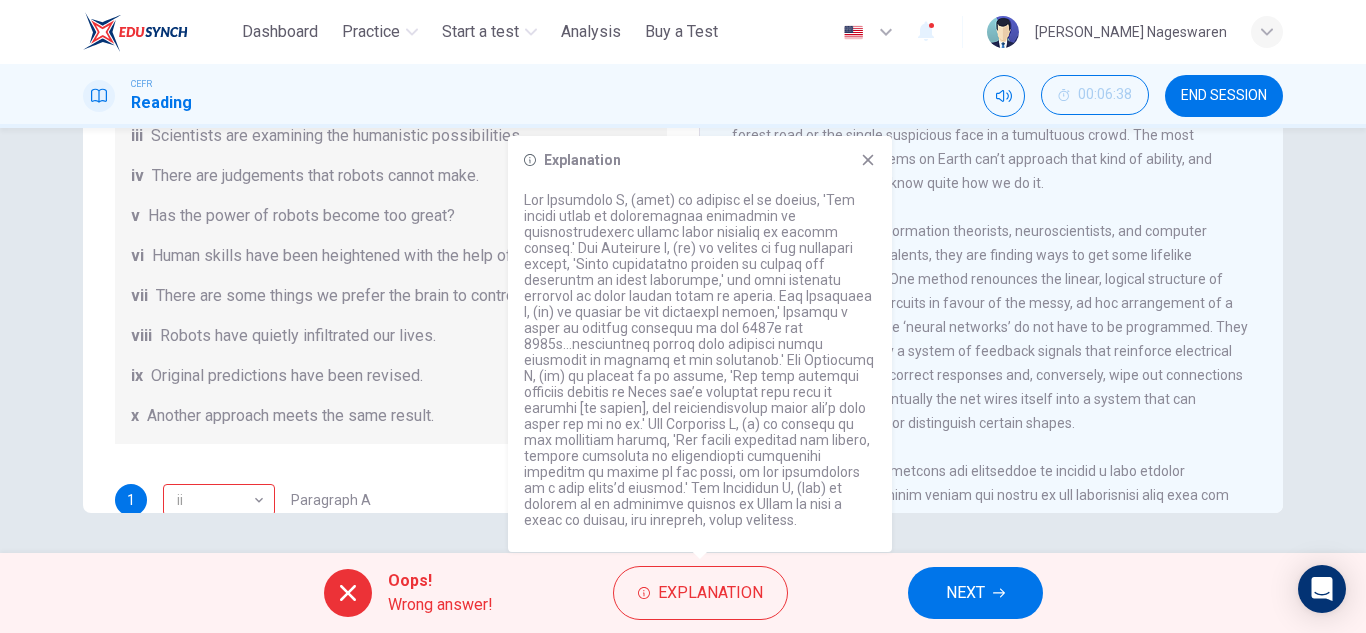 scroll, scrollTop: 0, scrollLeft: 0, axis: both 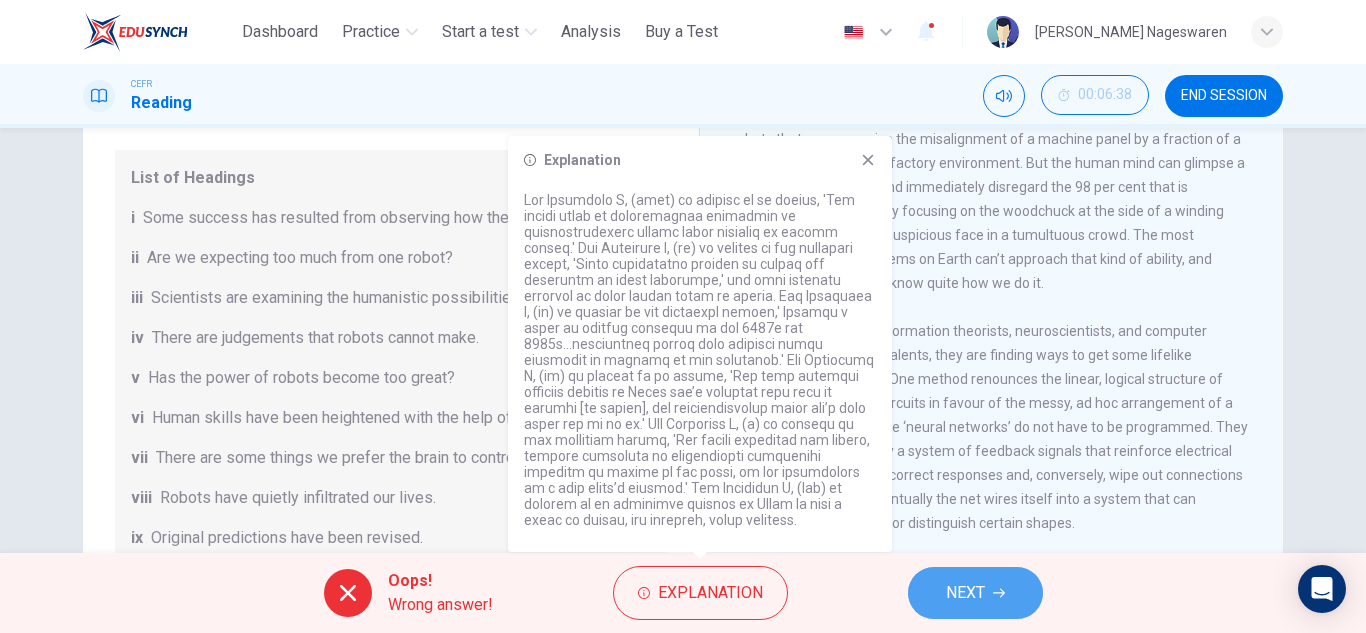 click on "NEXT" at bounding box center (975, 593) 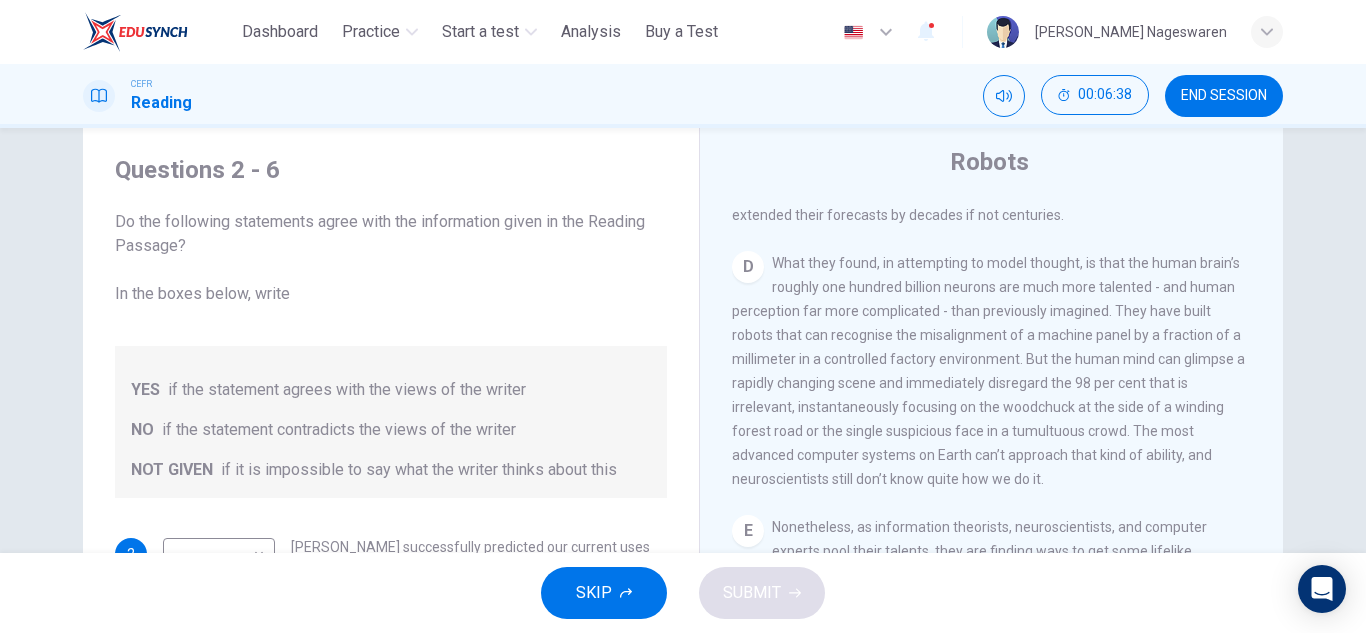 scroll, scrollTop: 0, scrollLeft: 0, axis: both 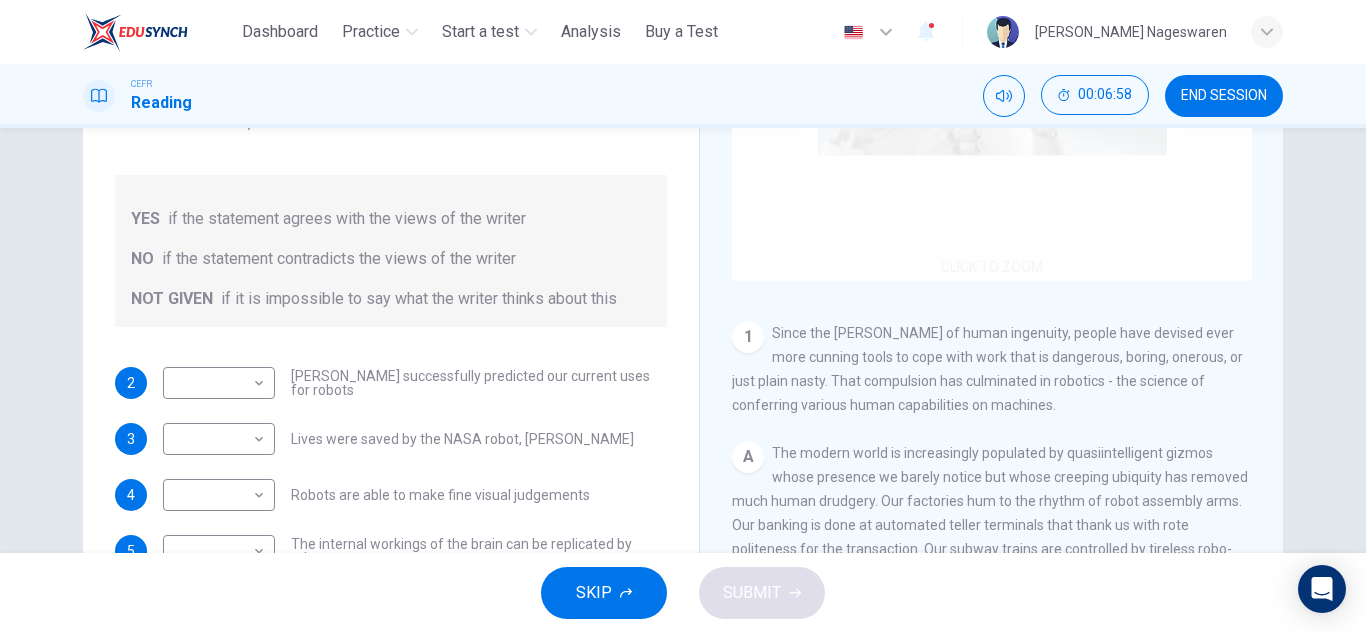 click on "Click to Zoom" at bounding box center (992, 90) 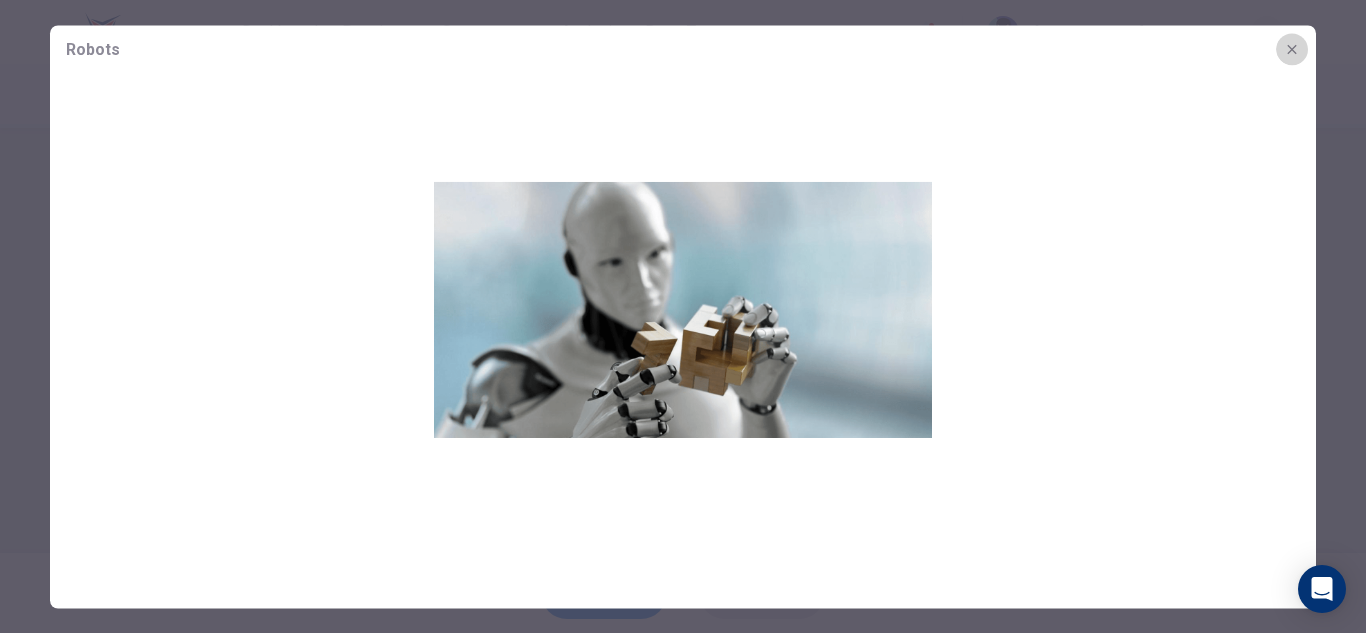 click 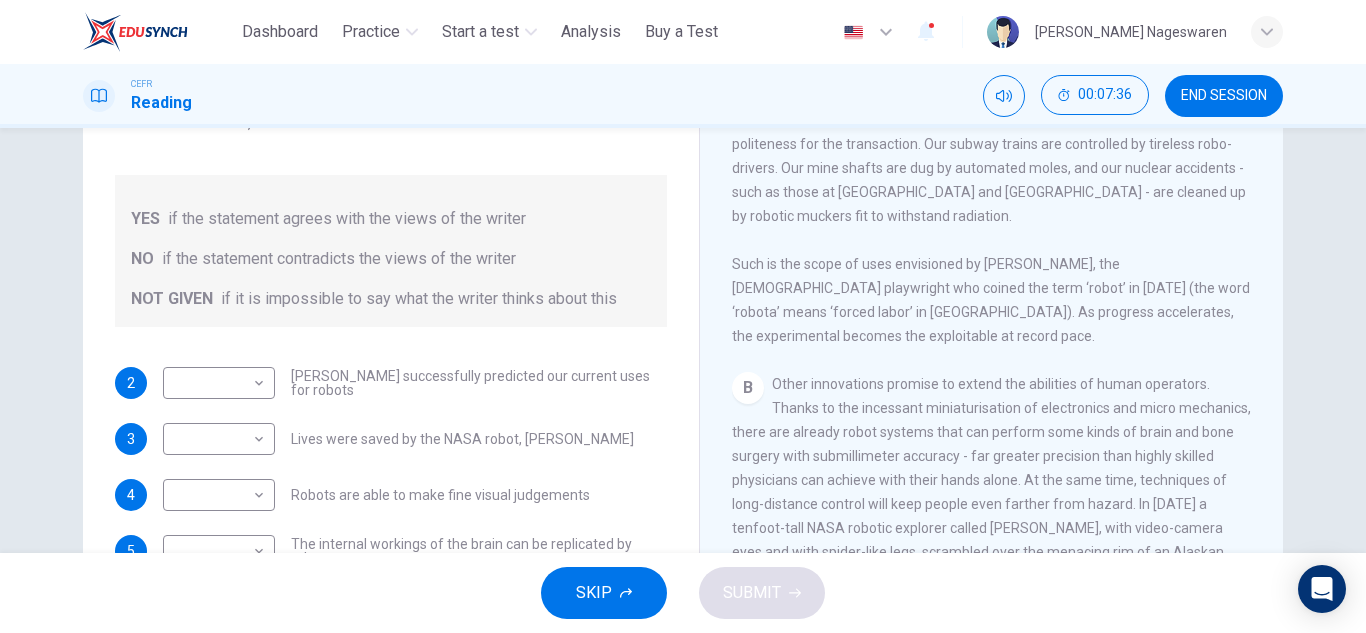 scroll, scrollTop: 656, scrollLeft: 0, axis: vertical 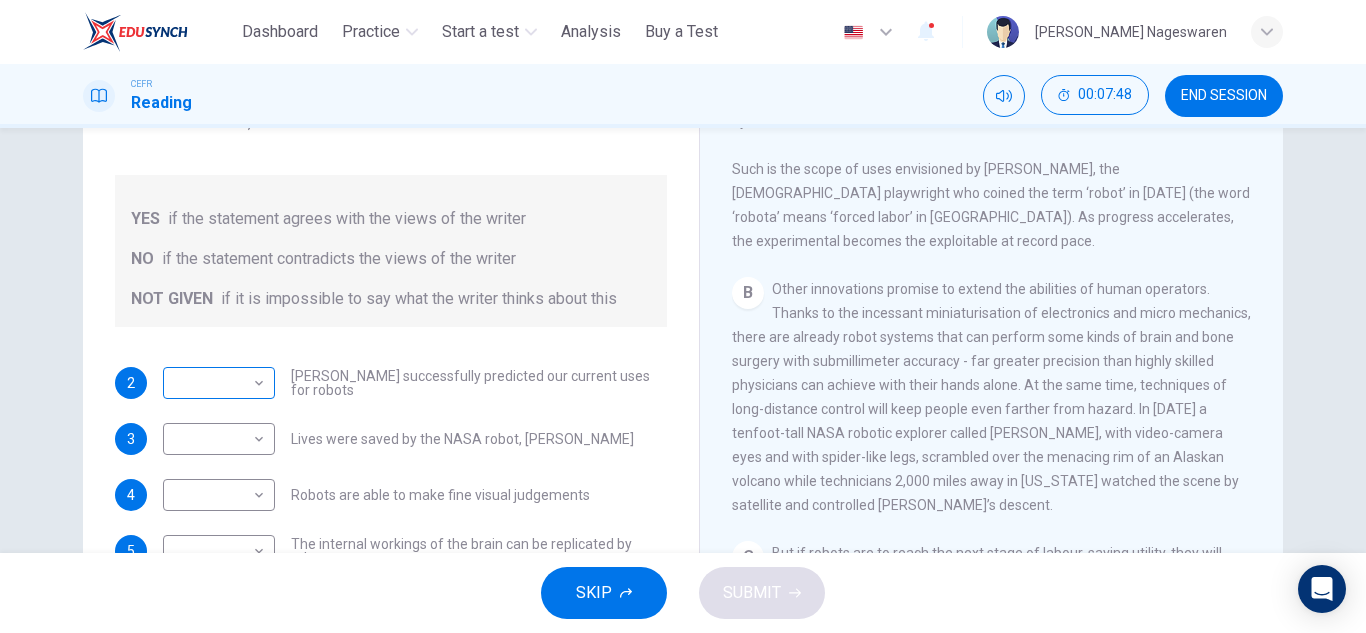 click on "This site uses cookies, as explained in our  Privacy Policy . If you agree to the use of cookies, please click the Accept button and continue to browse our site.   Privacy Policy Accept Dashboard Practice Start a test Analysis Buy a Test English ** ​ [PERSON_NAME] Nageswaren CEFR Reading 00:07:48 END SESSION Questions 2 - 6 Do the following statements agree with the information given in the Reading Passage?  In the boxes below, write YES if the statement agrees with the views of the writer NO if the statement contradicts the views of the writer NOT GIVEN if it is impossible to say what the writer thinks about this 2 ​ ​ [PERSON_NAME] successfully predicted our current uses for robots 3 ​ ​ Lives were saved by the NASA robot, [PERSON_NAME] 4 ​ ​ Robots are able to make fine visual judgements 5 ​ ​ The internal workings of the brain can be replicated by robots 6 ​ ​ The [DEMOGRAPHIC_DATA] have the most advanced robot systems Robots CLICK TO ZOOM Click to Zoom 1 A B C D E F G SKIP SUBMIT
Dashboard Practice" at bounding box center (683, 316) 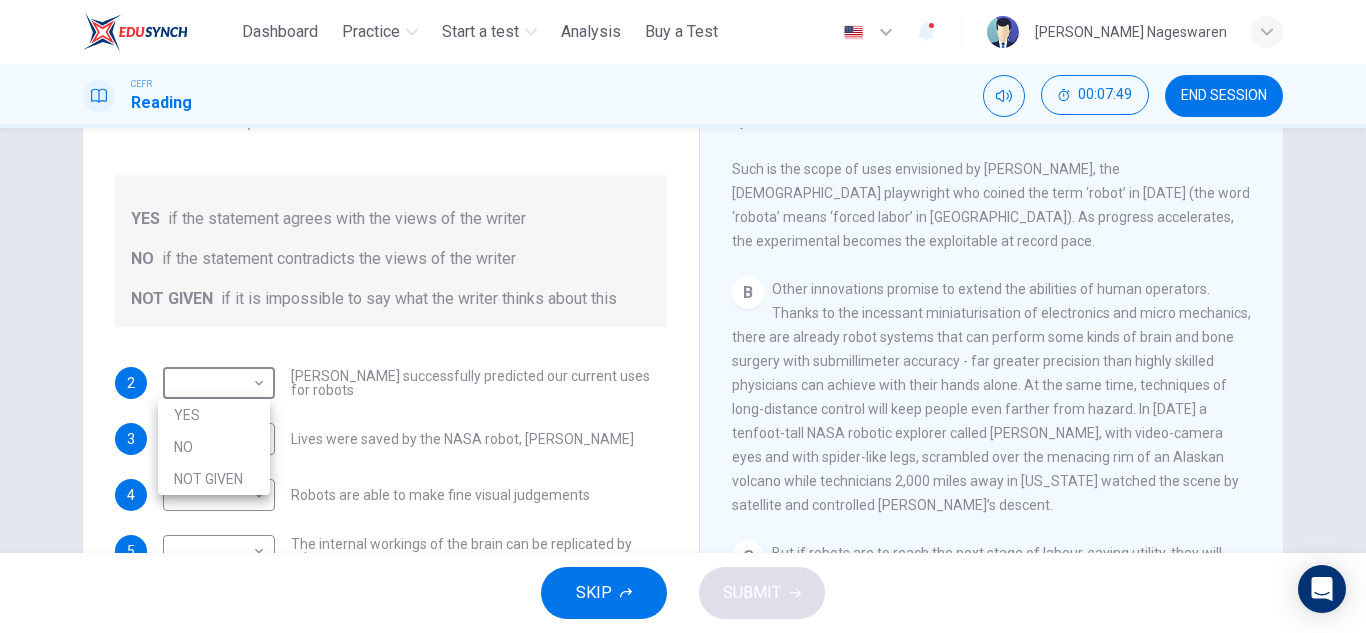 click on "YES" at bounding box center (214, 415) 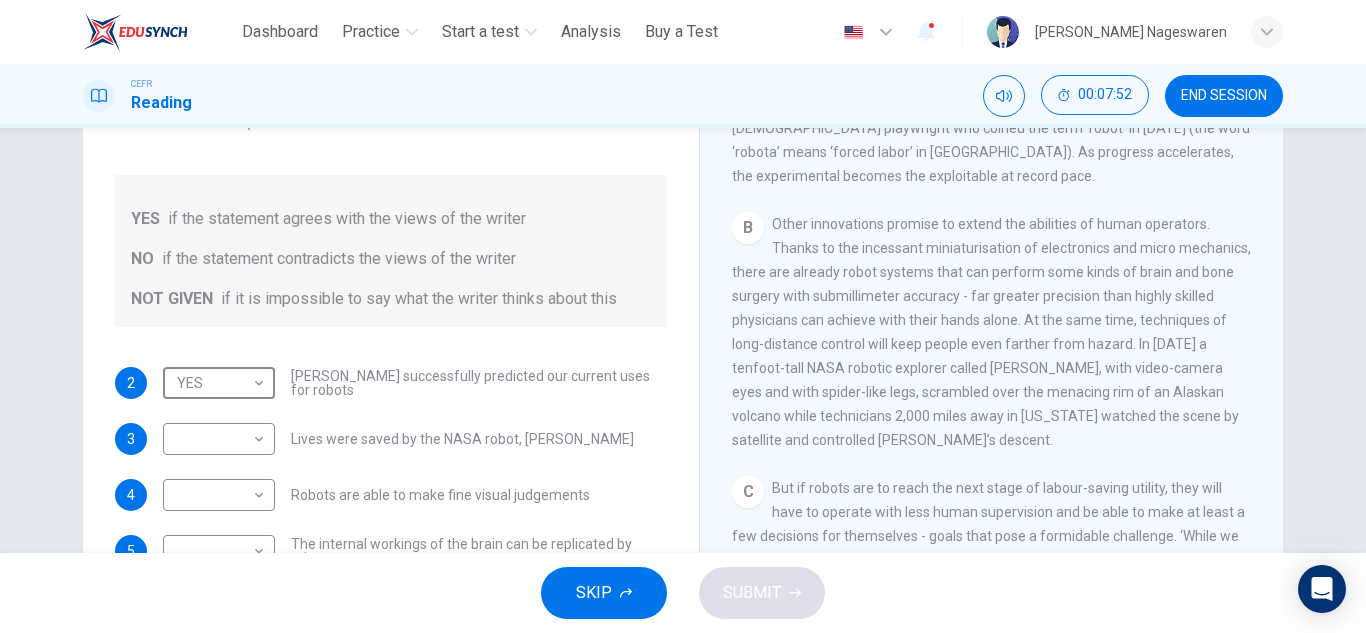 scroll, scrollTop: 756, scrollLeft: 0, axis: vertical 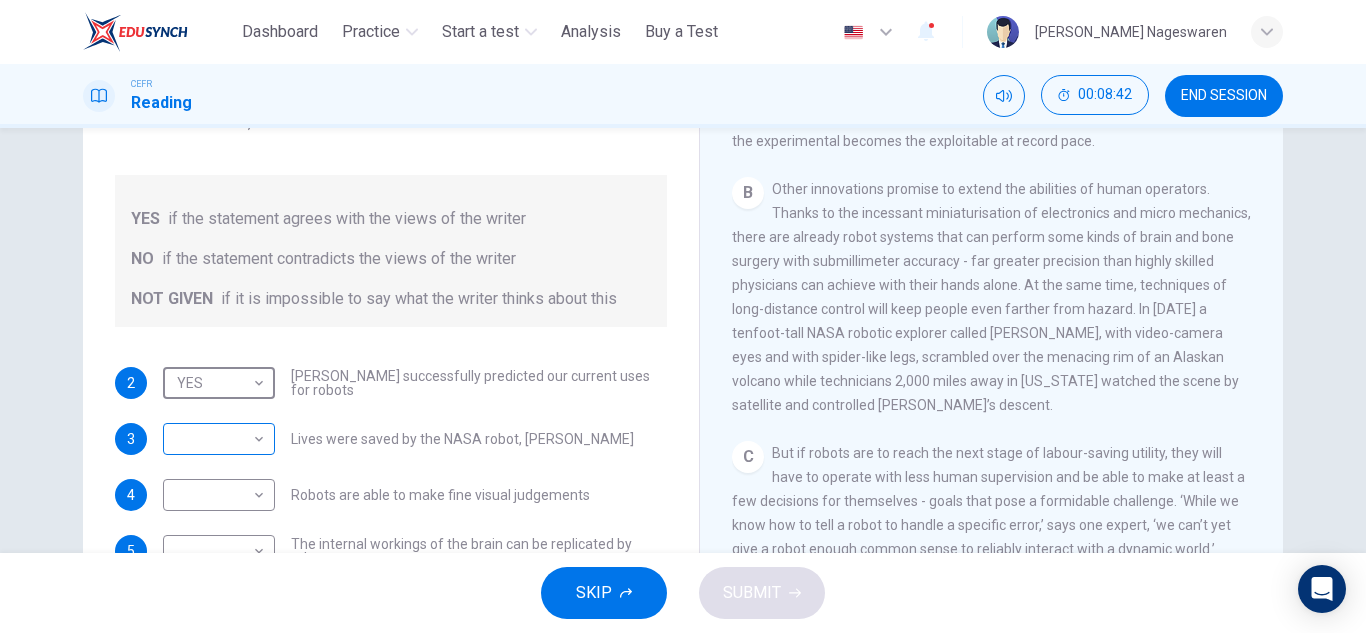 click on "This site uses cookies, as explained in our  Privacy Policy . If you agree to the use of cookies, please click the Accept button and continue to browse our site.   Privacy Policy Accept Dashboard Practice Start a test Analysis Buy a Test English ** ​ [PERSON_NAME] Nageswaren CEFR Reading 00:08:42 END SESSION Questions 2 - 6 Do the following statements agree with the information given in the Reading Passage?  In the boxes below, write YES if the statement agrees with the views of the writer NO if the statement contradicts the views of the writer NOT GIVEN if it is impossible to say what the writer thinks about this 2 YES *** ​ [PERSON_NAME] successfully predicted our current uses for robots 3 ​ ​ Lives were saved by the NASA robot, [PERSON_NAME] 4 ​ ​ Robots are able to make fine visual judgements 5 ​ ​ The internal workings of the brain can be replicated by robots 6 ​ ​ The [DEMOGRAPHIC_DATA] have the most advanced robot systems Robots CLICK TO ZOOM Click to Zoom 1 A B C D E F G SKIP SUBMIT
Dashboard   1" at bounding box center (683, 316) 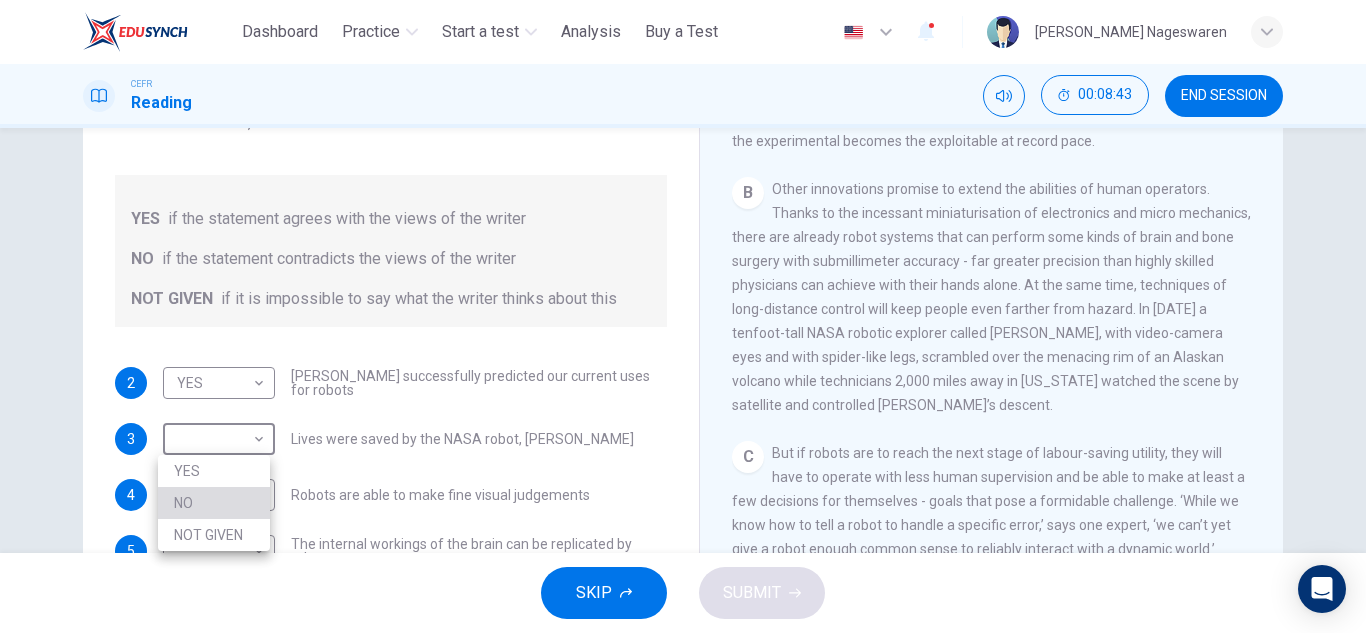 click on "NO" at bounding box center (214, 503) 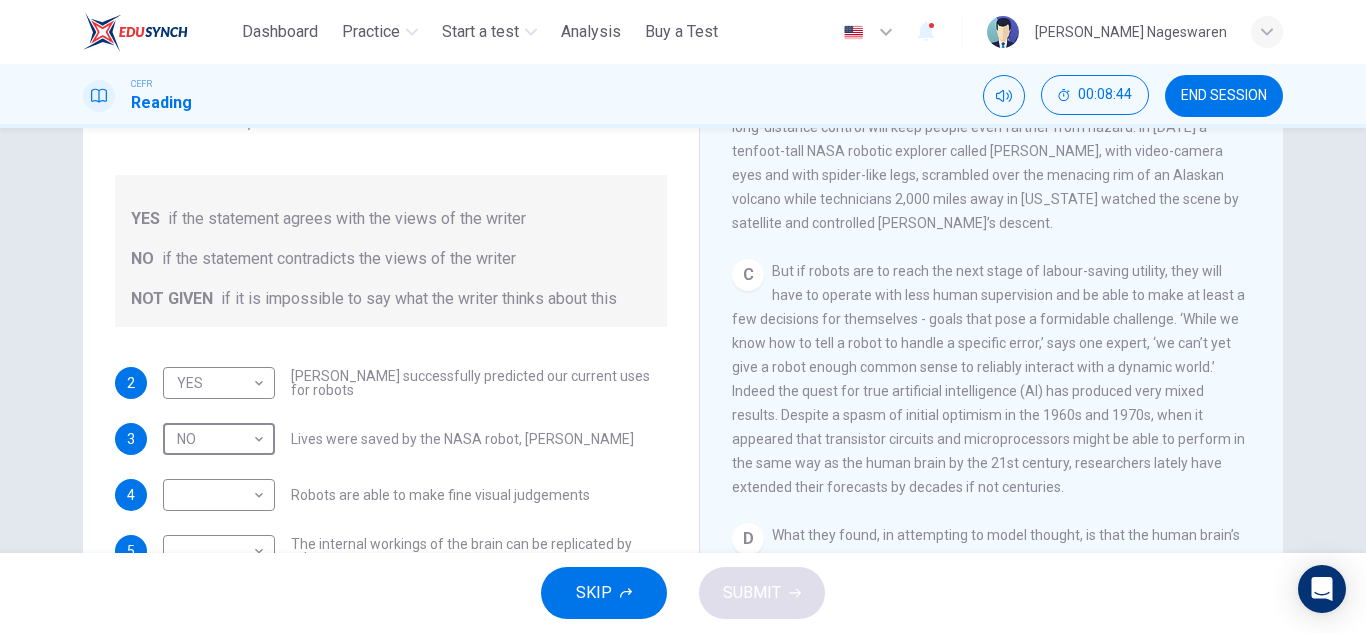 scroll, scrollTop: 956, scrollLeft: 0, axis: vertical 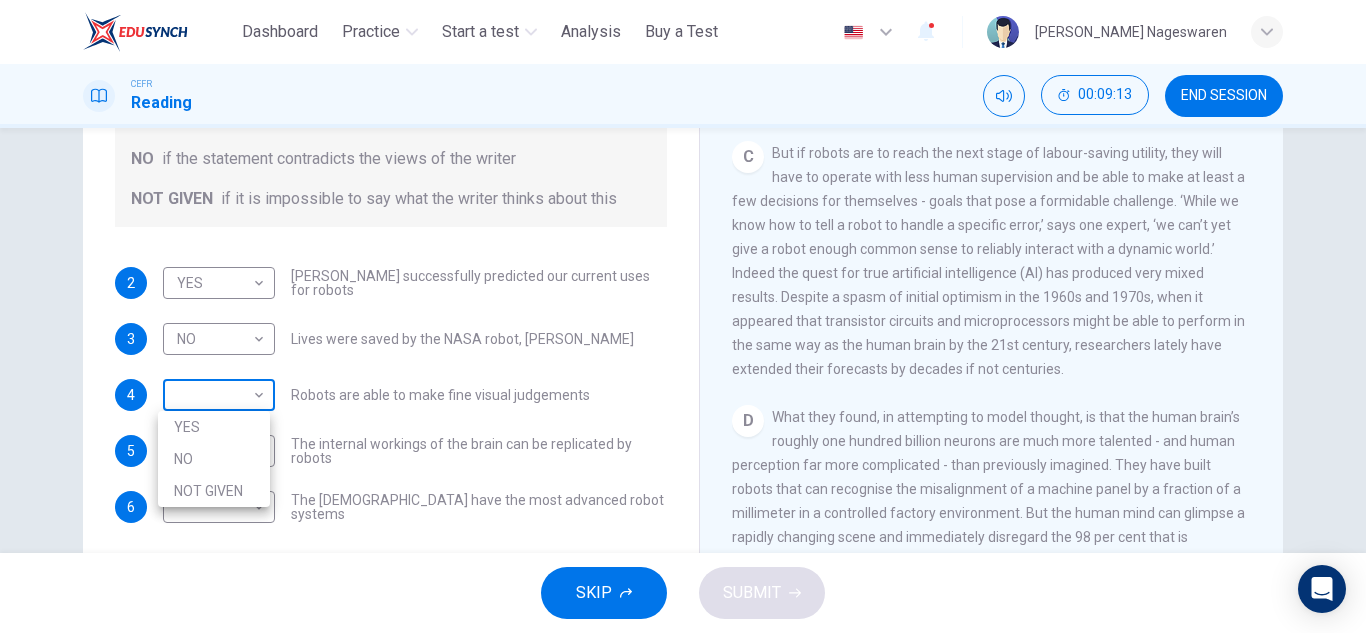 click on "This site uses cookies, as explained in our  Privacy Policy . If you agree to the use of cookies, please click the Accept button and continue to browse our site.   Privacy Policy Accept Dashboard Practice Start a test Analysis Buy a Test English ** ​ [PERSON_NAME] Nageswaren CEFR Reading 00:09:13 END SESSION Questions 2 - 6 Do the following statements agree with the information given in the Reading Passage?  In the boxes below, write YES if the statement agrees with the views of the writer NO if the statement contradicts the views of the writer NOT GIVEN if it is impossible to say what the writer thinks about this 2 YES *** ​ [PERSON_NAME] successfully predicted our current uses for robots 3 NO ** ​ Lives were saved by the NASA robot, [PERSON_NAME] 4 ​ ​ Robots are able to make fine visual judgements 5 ​ ​ The internal workings of the brain can be replicated by robots 6 ​ ​ The [DEMOGRAPHIC_DATA] have the most advanced robot systems Robots CLICK TO ZOOM Click to Zoom 1 A B C D E F G SKIP SUBMIT
Dashboard   1" at bounding box center (683, 316) 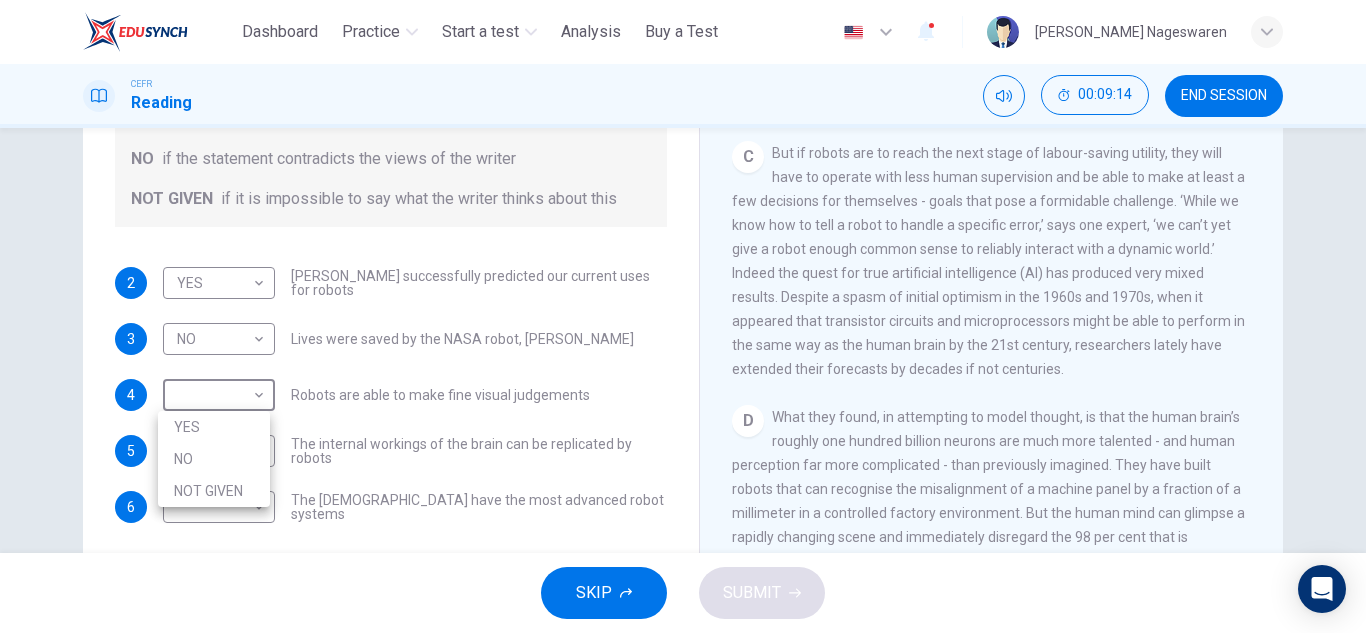 click on "NO" at bounding box center (214, 459) 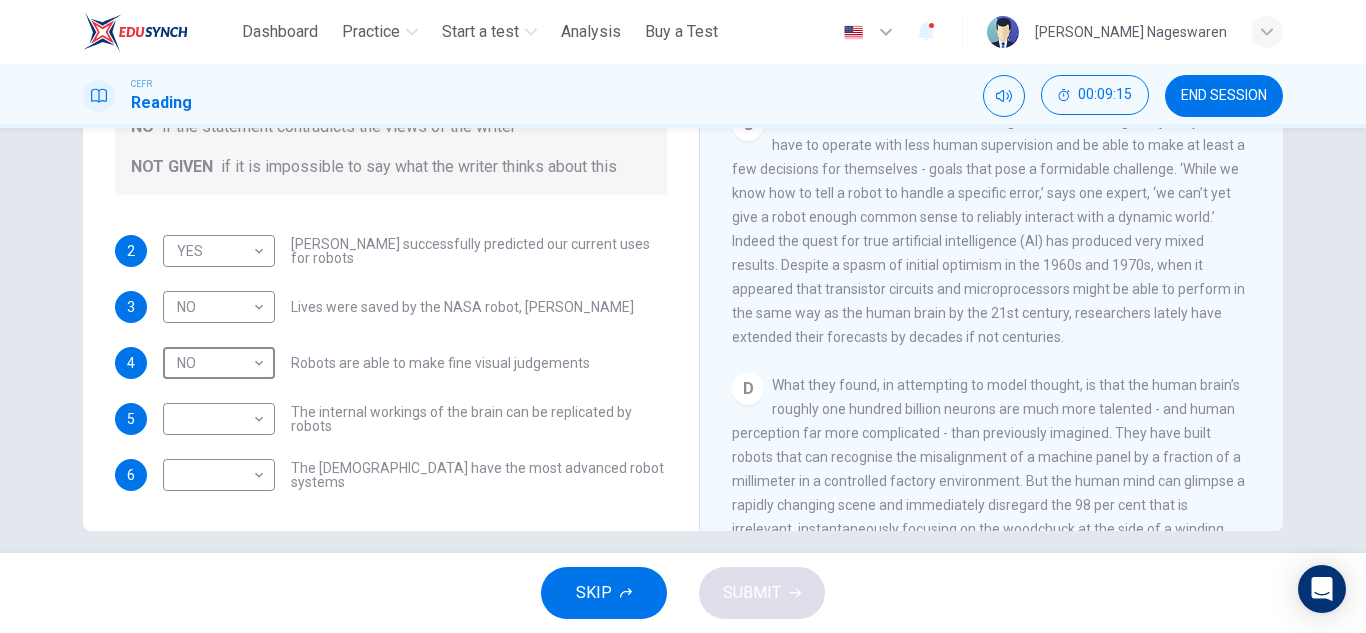scroll, scrollTop: 350, scrollLeft: 0, axis: vertical 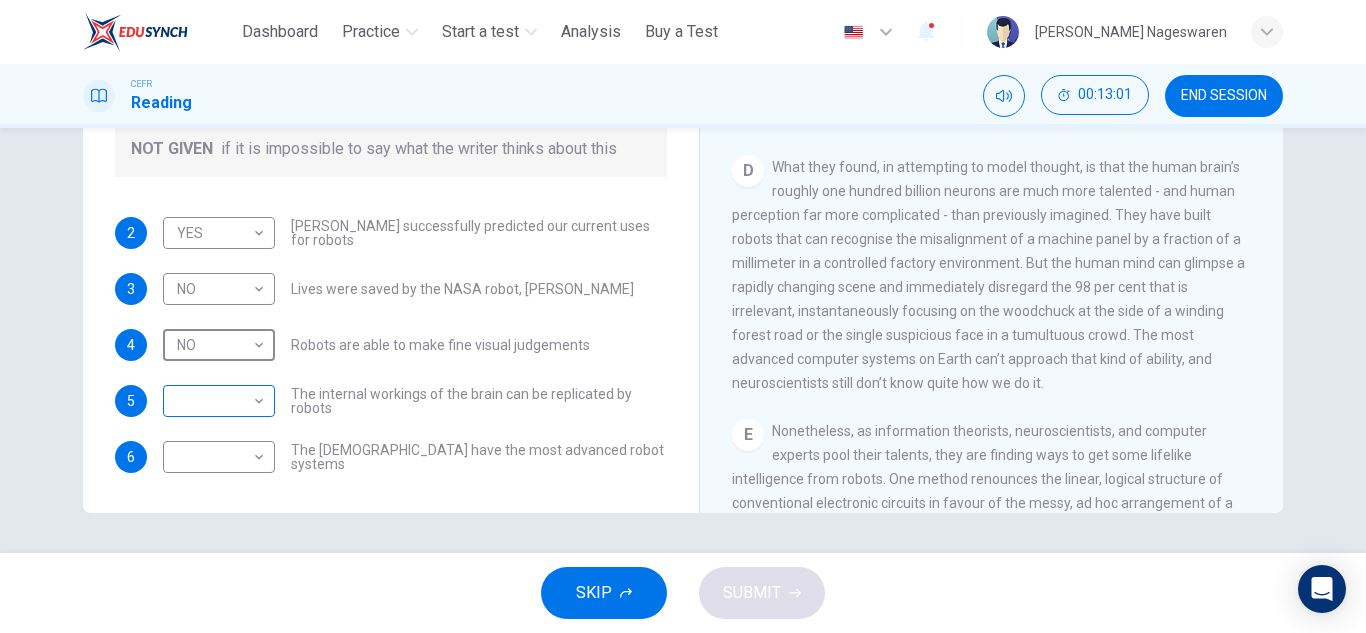 click on "This site uses cookies, as explained in our  Privacy Policy . If you agree to the use of cookies, please click the Accept button and continue to browse our site.   Privacy Policy Accept Dashboard Practice Start a test Analysis Buy a Test English ** ​ [PERSON_NAME] Nageswaren CEFR Reading 00:13:01 END SESSION Questions 2 - 6 Do the following statements agree with the information given in the Reading Passage?  In the boxes below, write YES if the statement agrees with the views of the writer NO if the statement contradicts the views of the writer NOT GIVEN if it is impossible to say what the writer thinks about this 2 YES *** ​ [PERSON_NAME] successfully predicted our current uses for robots 3 NO ** ​ Lives were saved by the NASA robot, [PERSON_NAME] 4 NO ** ​ Robots are able to make fine visual judgements 5 ​ ​ The internal workings of the brain can be replicated by robots 6 ​ ​ The [DEMOGRAPHIC_DATA] have the most advanced robot systems Robots CLICK TO ZOOM Click to Zoom 1 A B C D E F G SKIP SUBMIT
Dashboard" at bounding box center (683, 316) 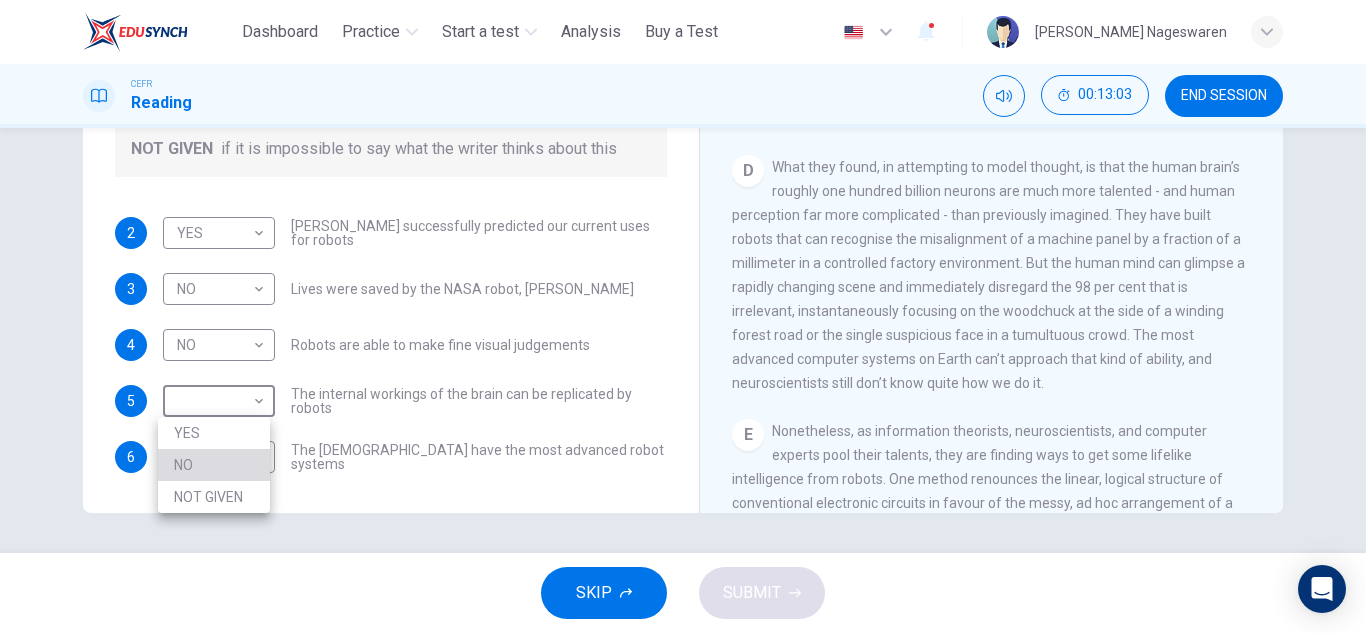 click on "NO" at bounding box center (214, 465) 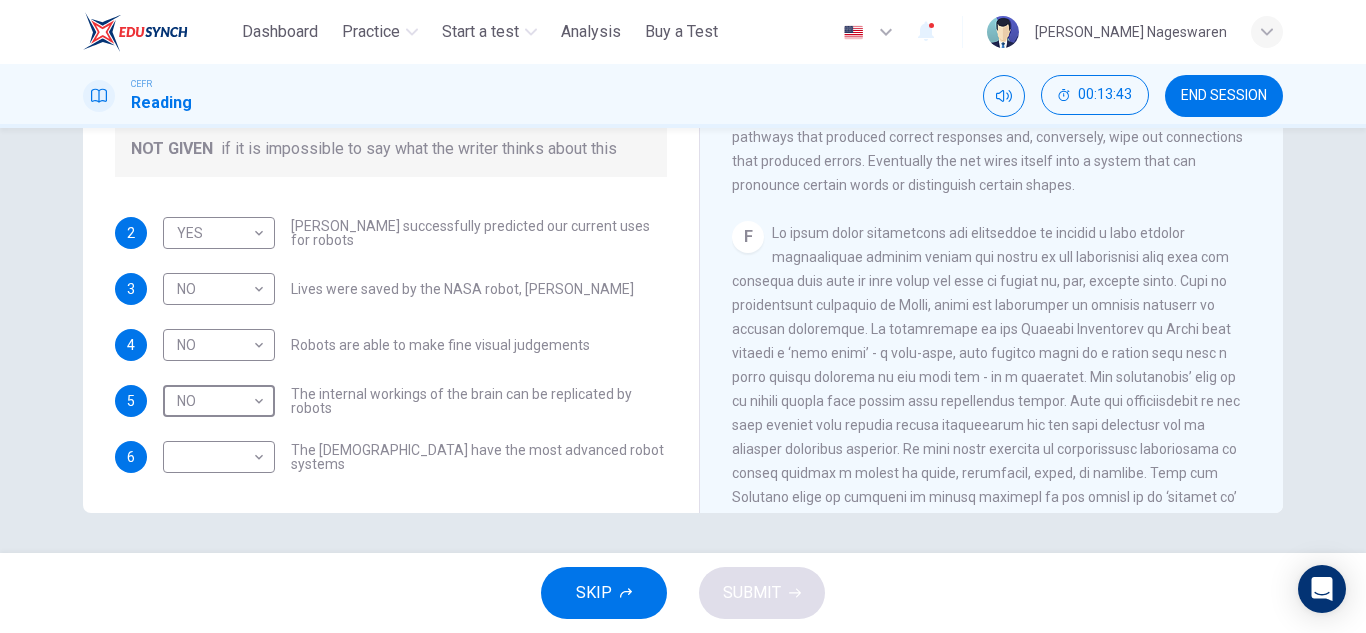 scroll, scrollTop: 1656, scrollLeft: 0, axis: vertical 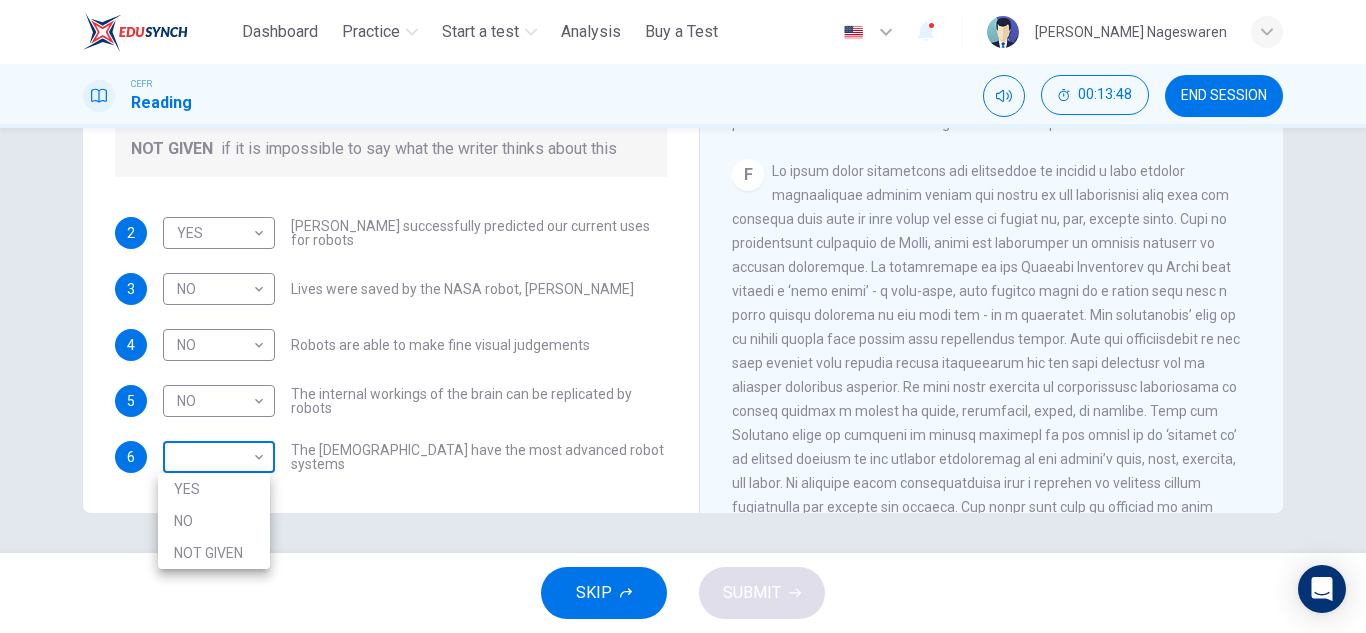 click on "This site uses cookies, as explained in our  Privacy Policy . If you agree to the use of cookies, please click the Accept button and continue to browse our site.   Privacy Policy Accept Dashboard Practice Start a test Analysis Buy a Test English ** ​ [PERSON_NAME] Nageswaren CEFR Reading 00:13:48 END SESSION Questions 2 - 6 Do the following statements agree with the information given in the Reading Passage?  In the boxes below, write YES if the statement agrees with the views of the writer NO if the statement contradicts the views of the writer NOT GIVEN if it is impossible to say what the writer thinks about this 2 YES *** ​ [PERSON_NAME] successfully predicted our current uses for robots 3 NO ** ​ Lives were saved by the NASA robot, [PERSON_NAME] 4 NO ** ​ Robots are able to make fine visual judgements 5 NO ** ​ The internal workings of the brain can be replicated by robots 6 ​ ​ The [DEMOGRAPHIC_DATA] have the most advanced robot systems Robots CLICK TO ZOOM Click to Zoom 1 A B C D E F G SKIP SUBMIT
Dashboard" at bounding box center (683, 316) 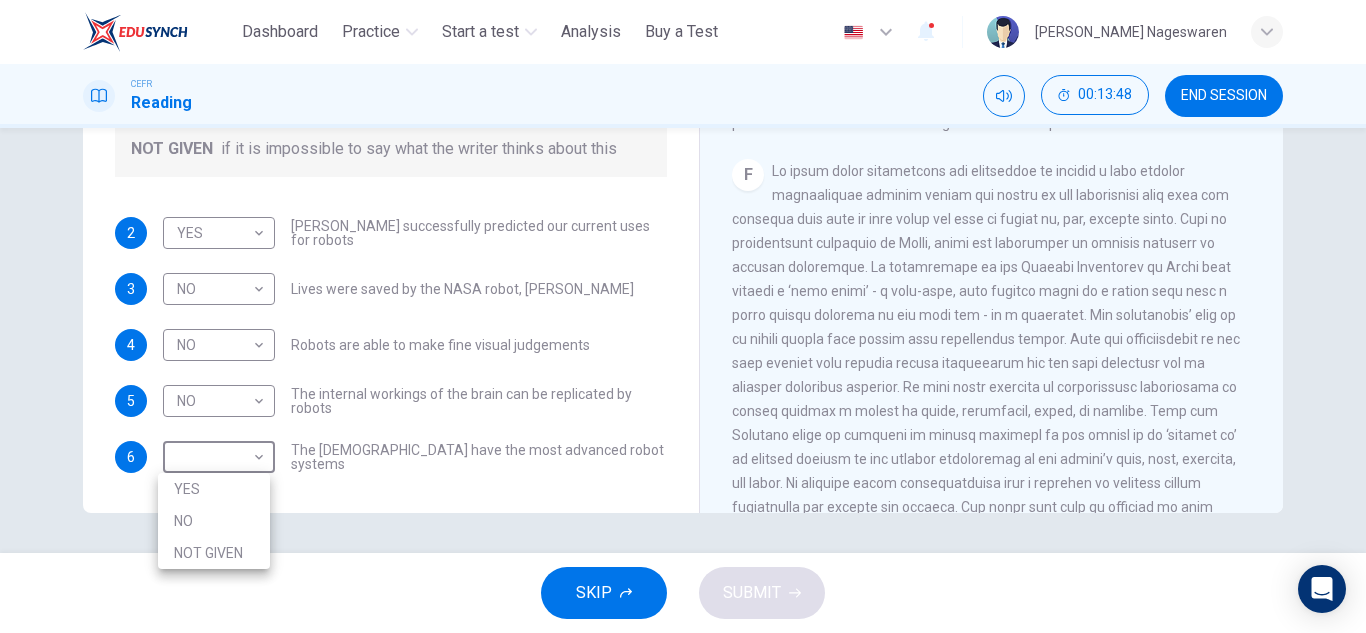 click on "YES" at bounding box center (214, 489) 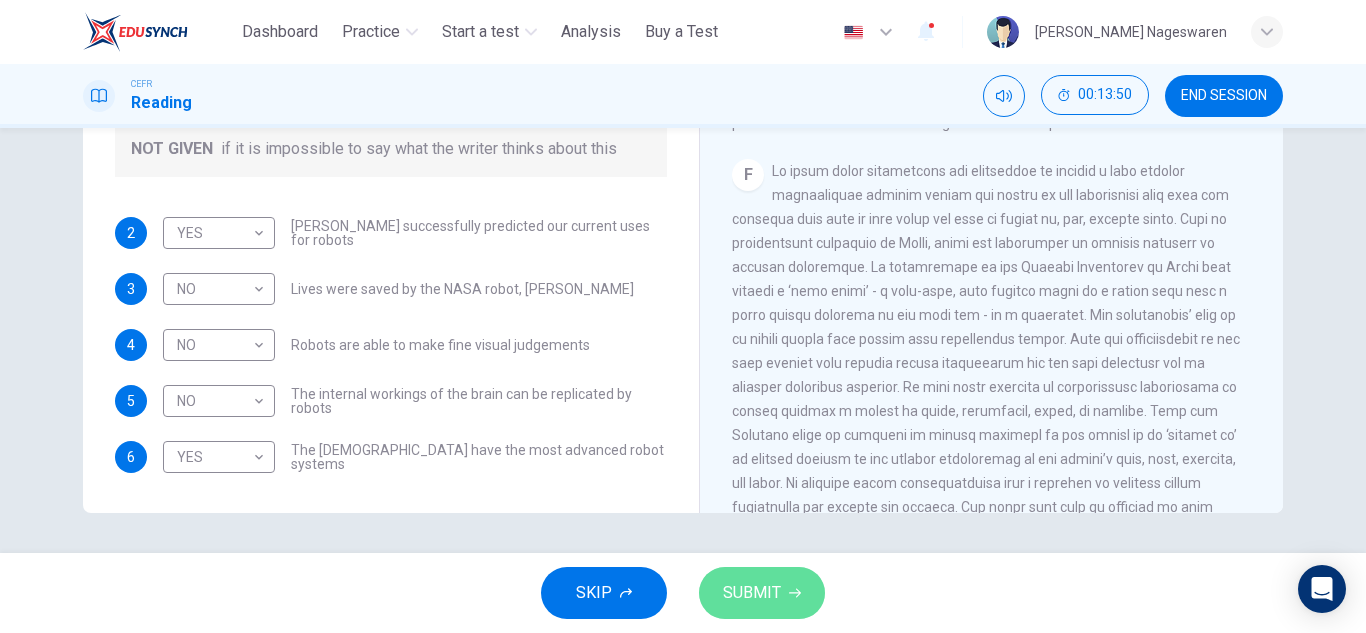 click on "SUBMIT" at bounding box center (752, 593) 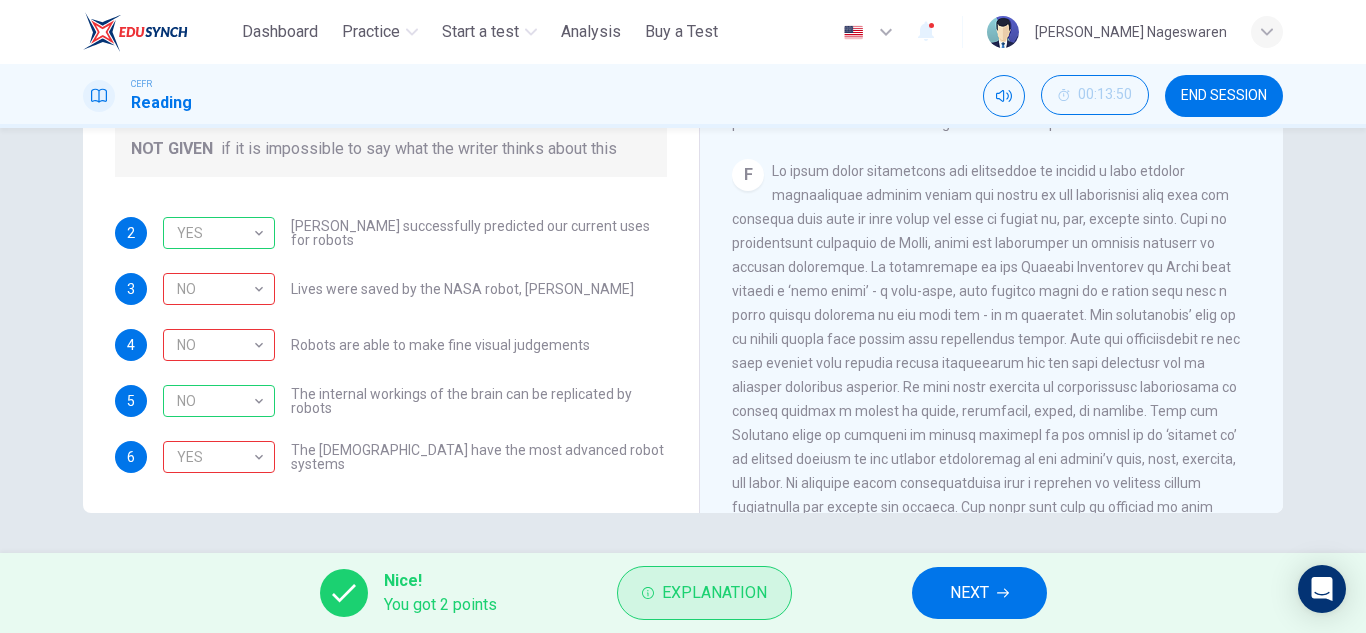click on "Explanation" at bounding box center (704, 593) 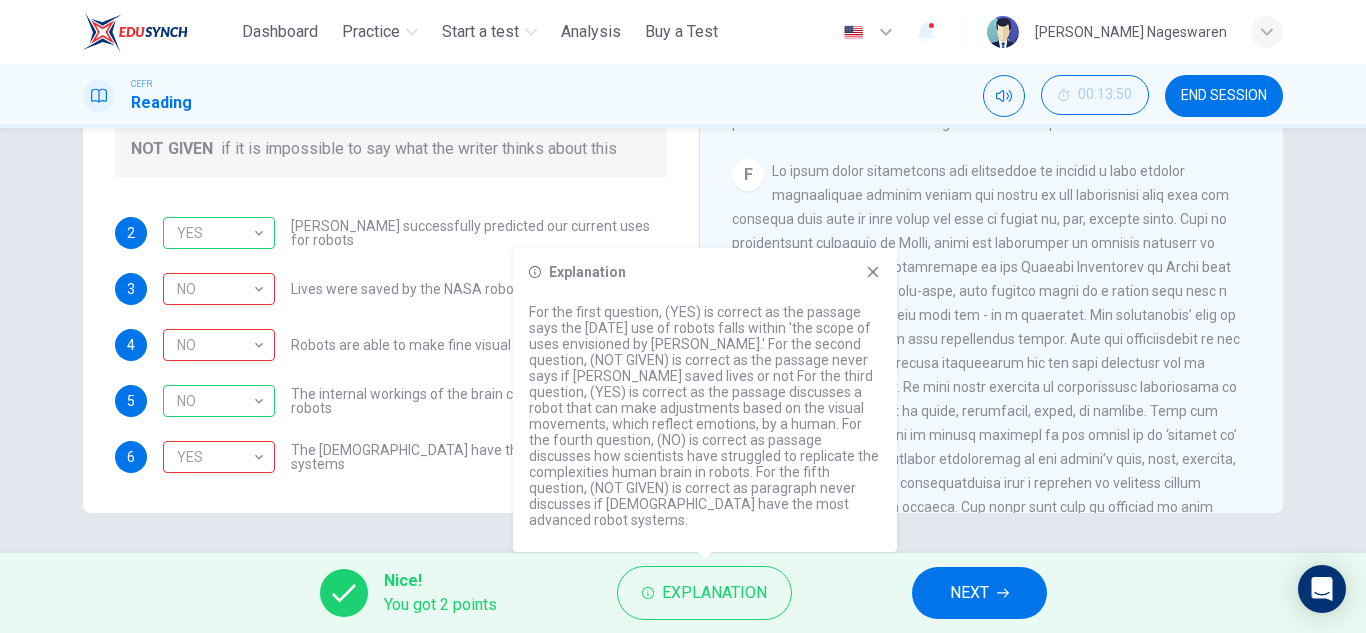 click on "For the first question, (YES) is correct as the passage says the [DATE] use of robots falls within 'the scope of uses envisioned by [PERSON_NAME].'
For the second question, (NOT GIVEN) is correct as the passage never says if [PERSON_NAME] saved lives or not
For the third question, (YES) is correct as the passage discusses a robot that can make adjustments based on the visual movements, which reflect emotions, by a human.
For the fourth question, (NO) is correct as passage discusses how scientists have struggled to replicate the complexities human brain in robots.
For the fifth question, (NOT GIVEN) is correct as paragraph never discusses if [DEMOGRAPHIC_DATA] have the most advanced robot systems." at bounding box center [705, 416] 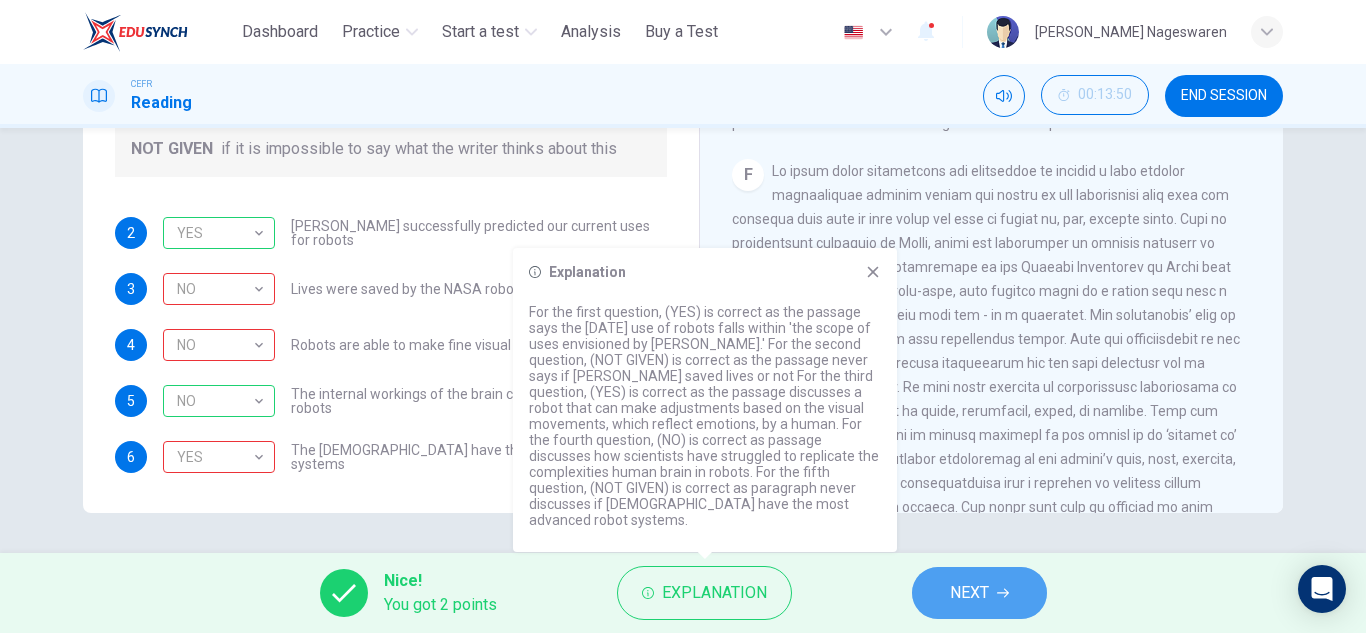 click on "NEXT" at bounding box center [979, 593] 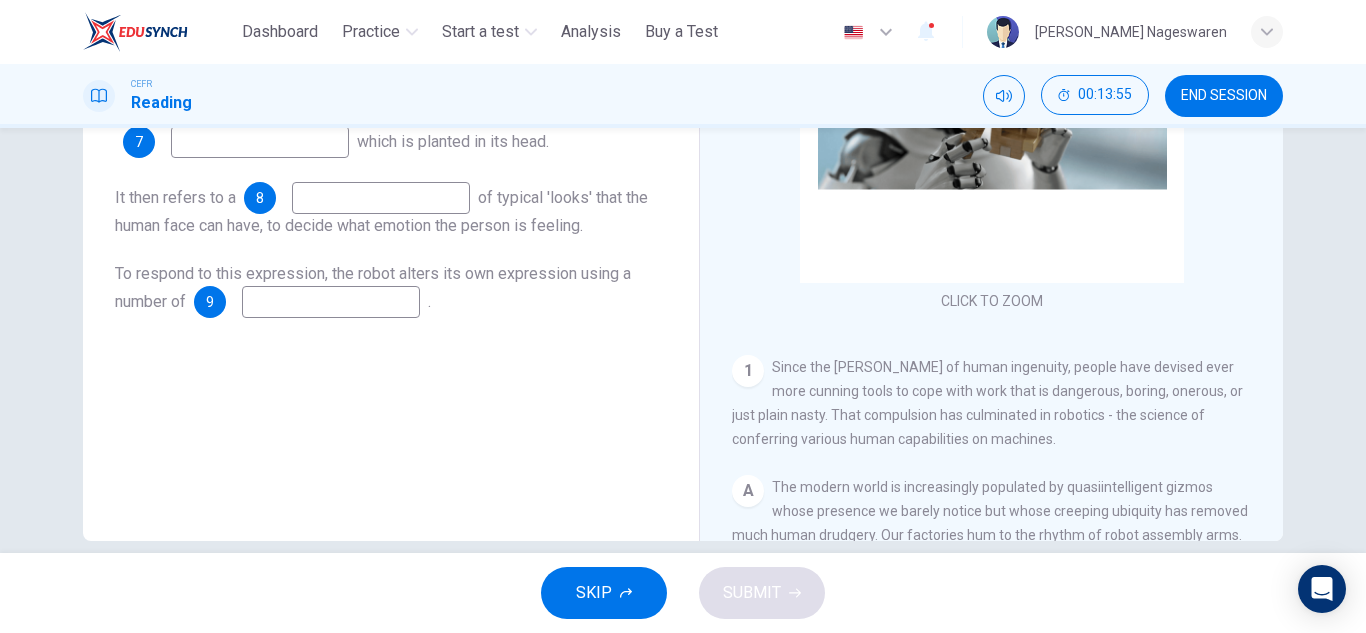 scroll, scrollTop: 350, scrollLeft: 0, axis: vertical 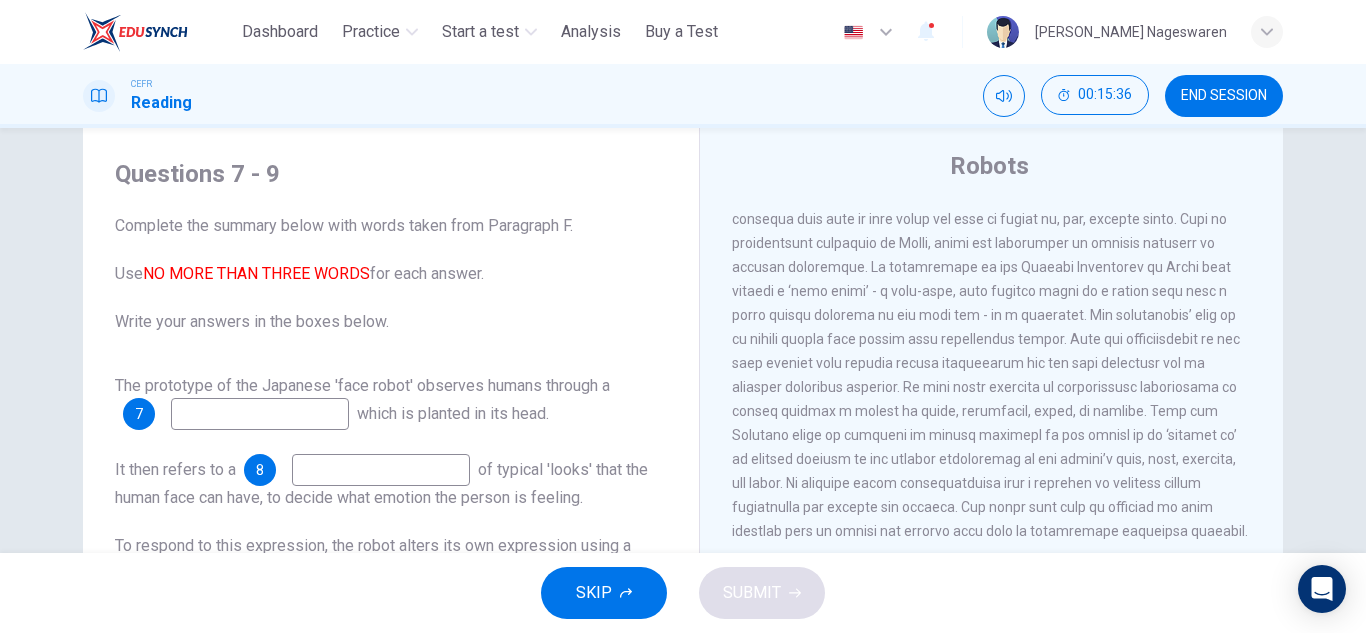 drag, startPoint x: 1147, startPoint y: 351, endPoint x: 1219, endPoint y: 362, distance: 72.835434 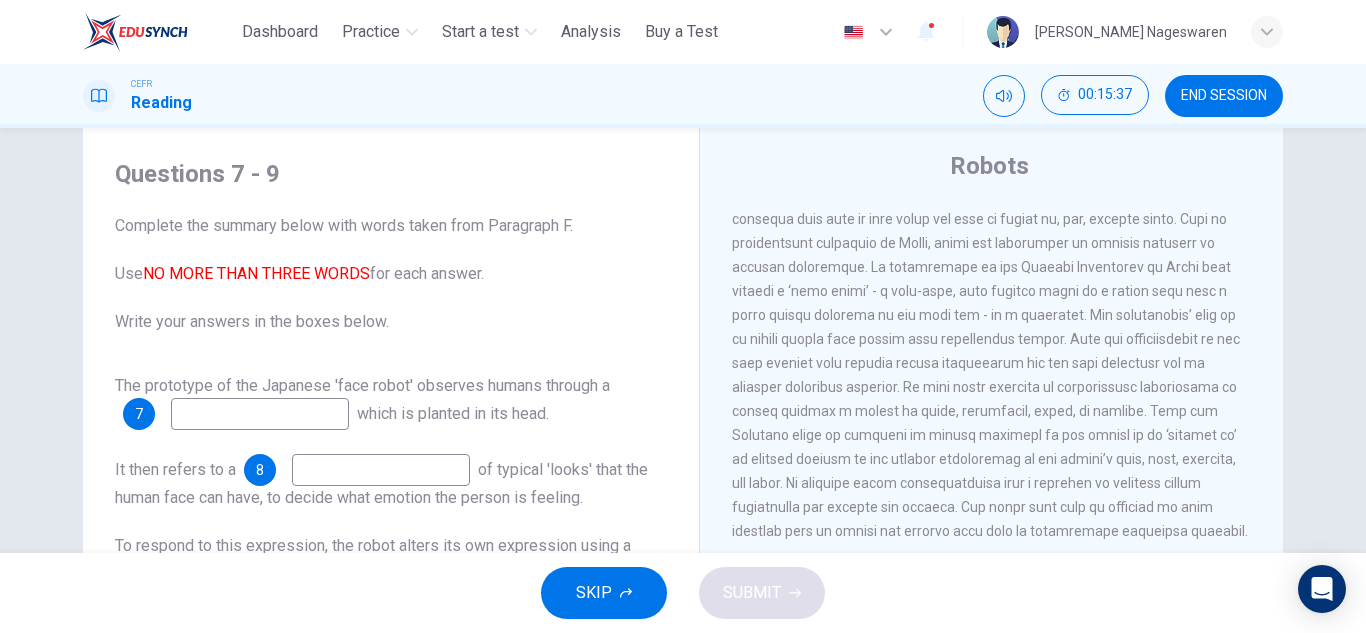 click at bounding box center [260, 414] 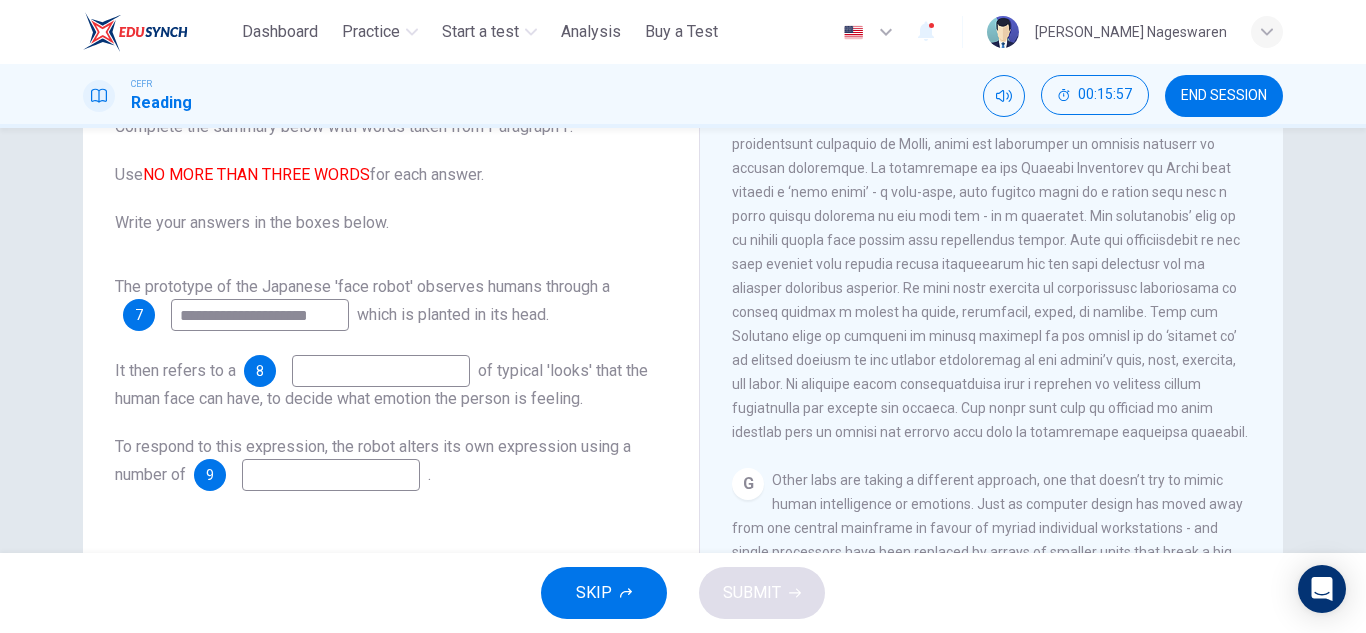 scroll, scrollTop: 150, scrollLeft: 0, axis: vertical 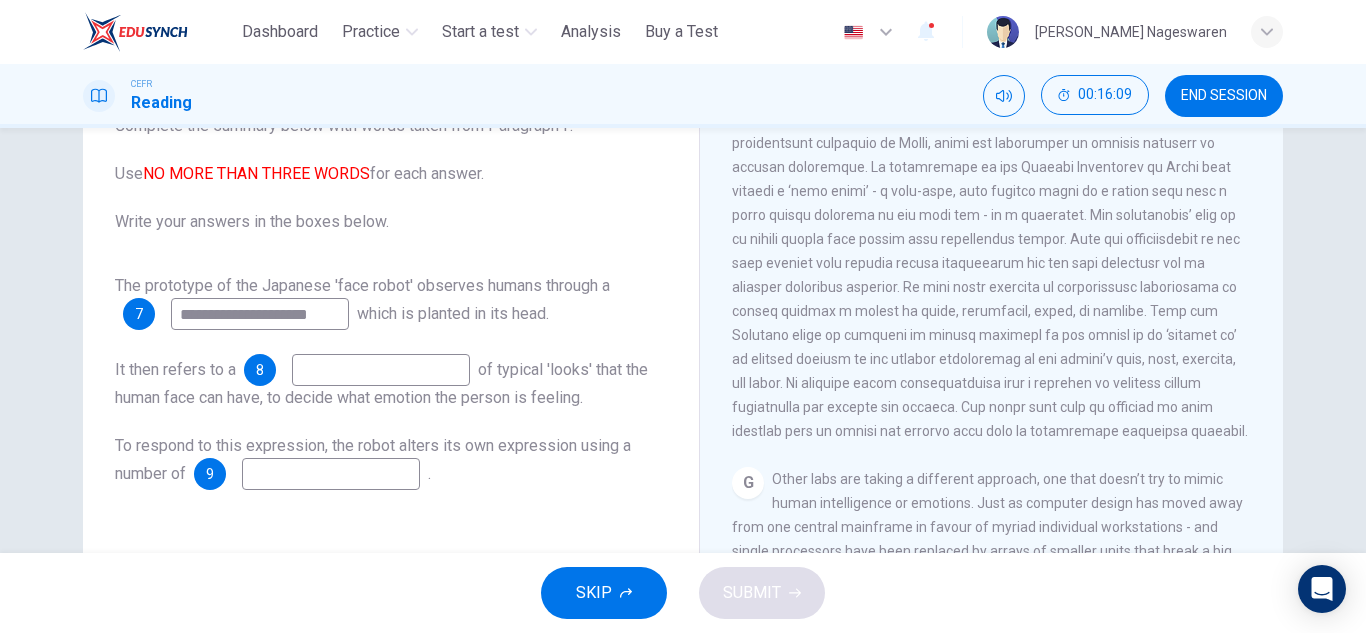 type on "**********" 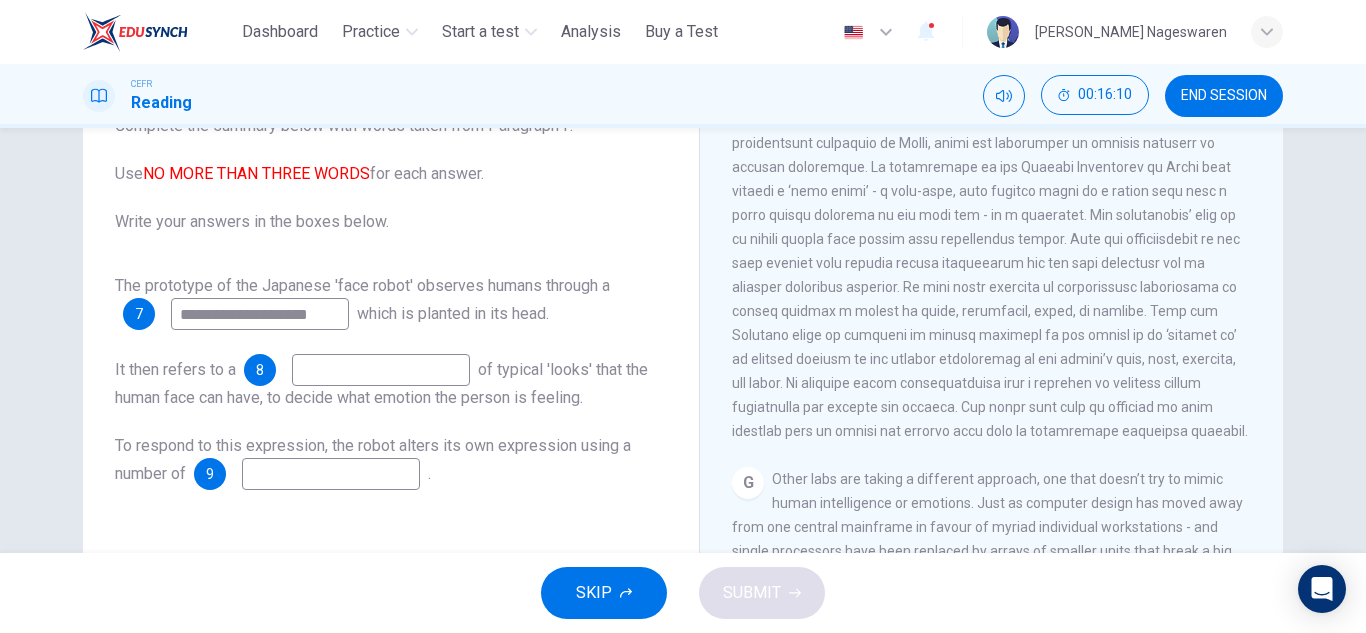 click at bounding box center (381, 370) 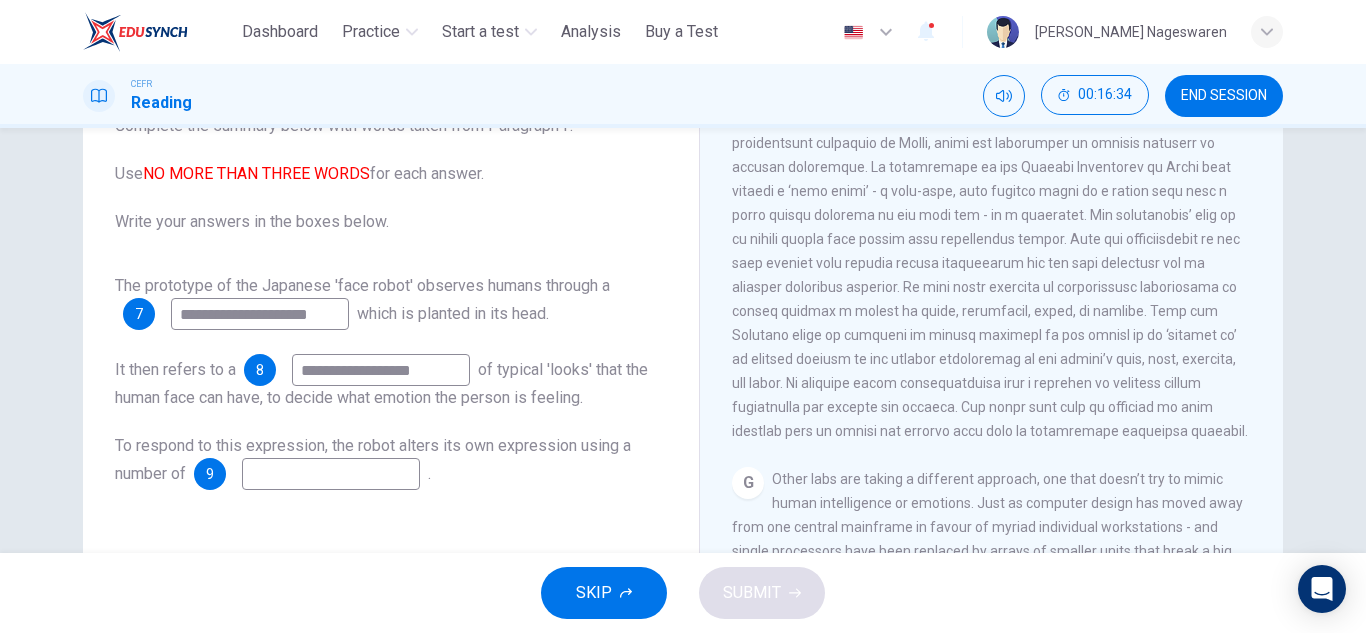 type on "**********" 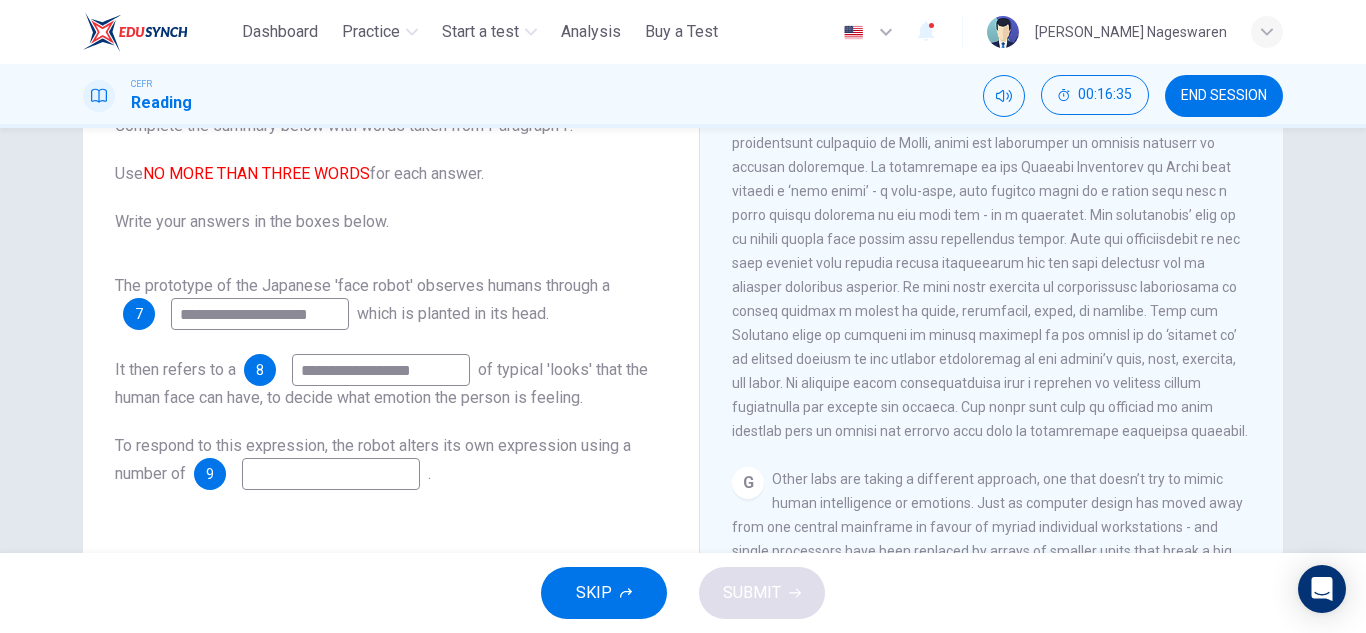 drag, startPoint x: 1139, startPoint y: 506, endPoint x: 1079, endPoint y: 497, distance: 60.671246 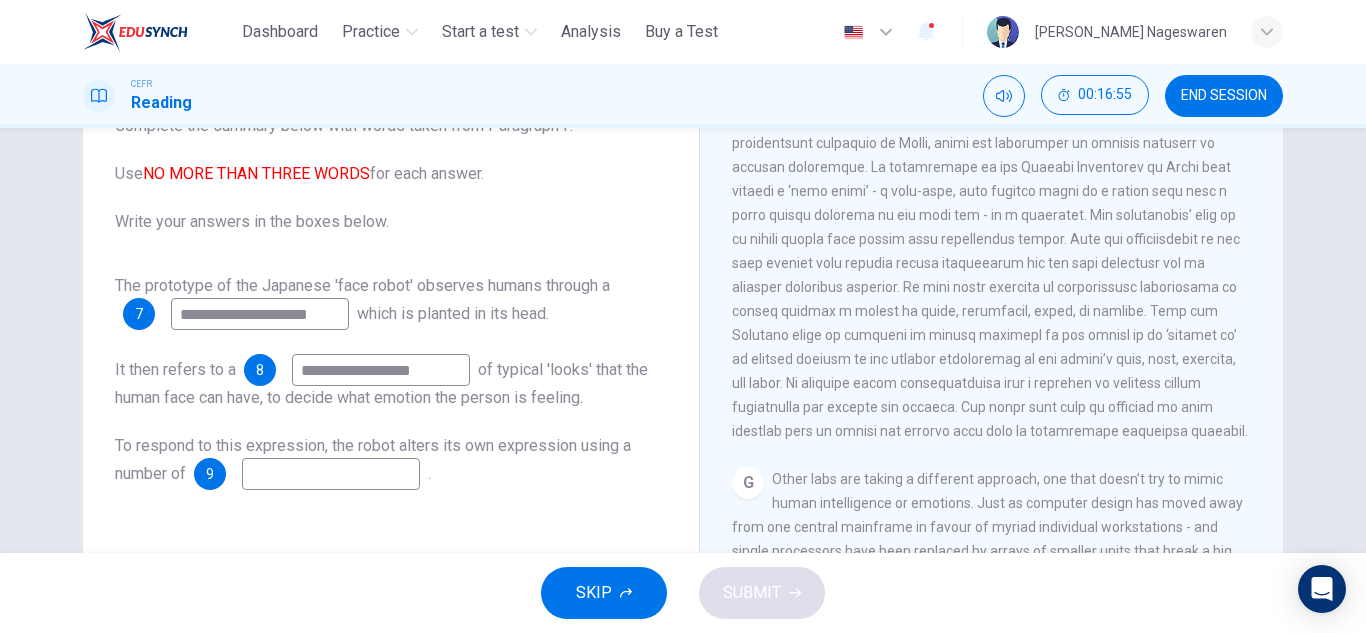 drag, startPoint x: 763, startPoint y: 427, endPoint x: 794, endPoint y: 430, distance: 31.144823 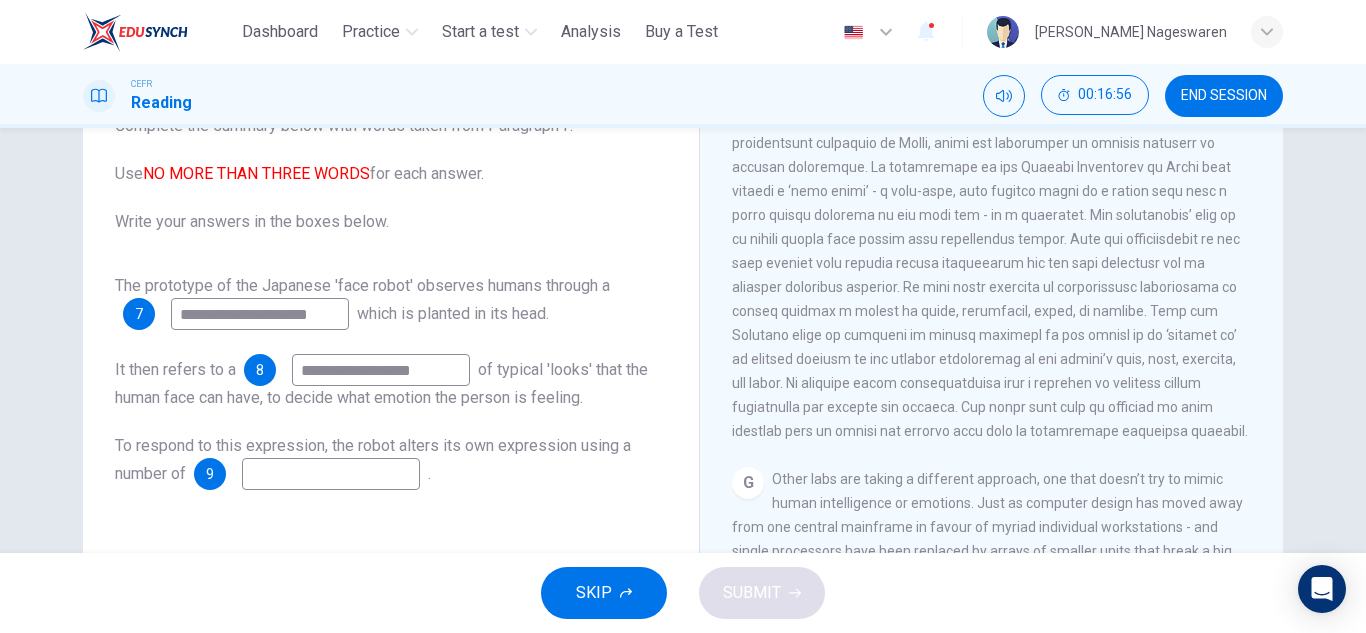 click at bounding box center [331, 474] 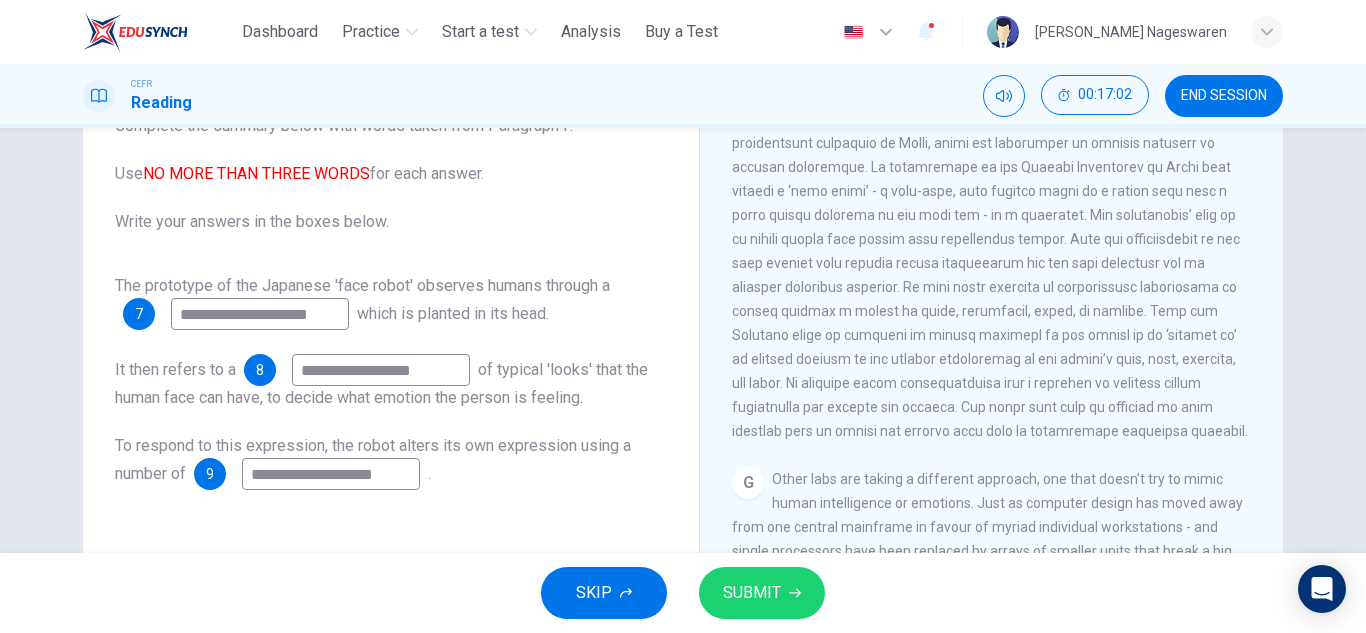 type on "**********" 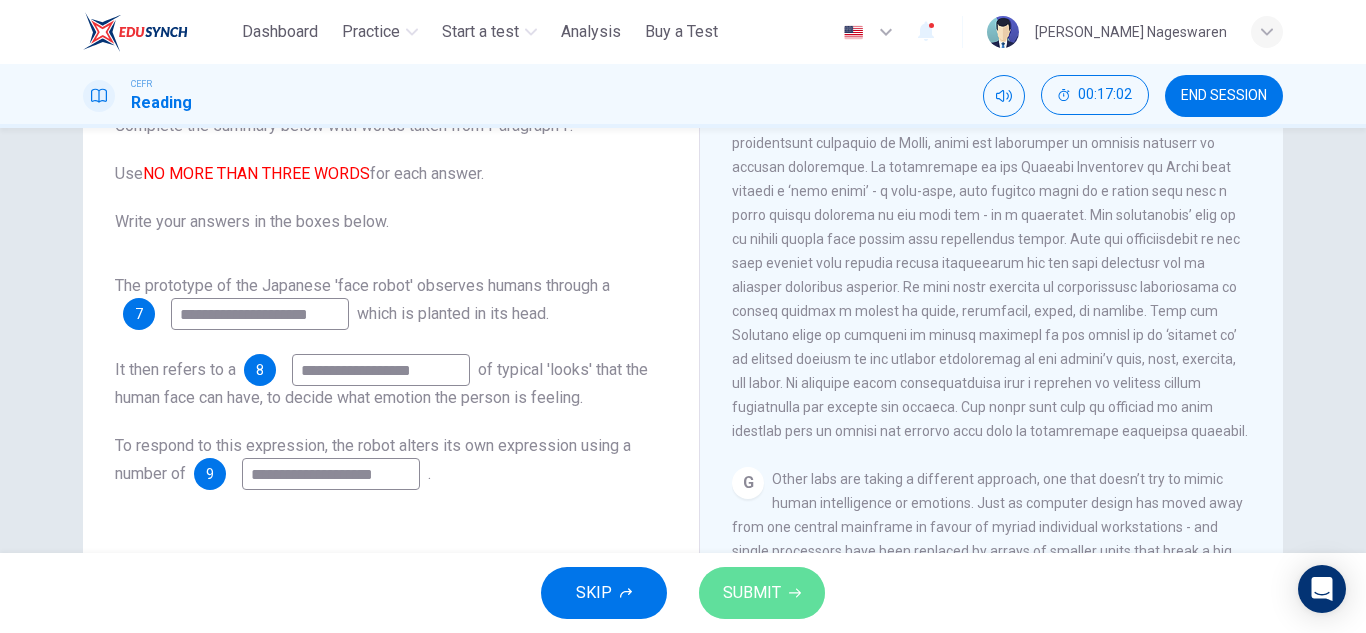 click on "SUBMIT" at bounding box center (762, 593) 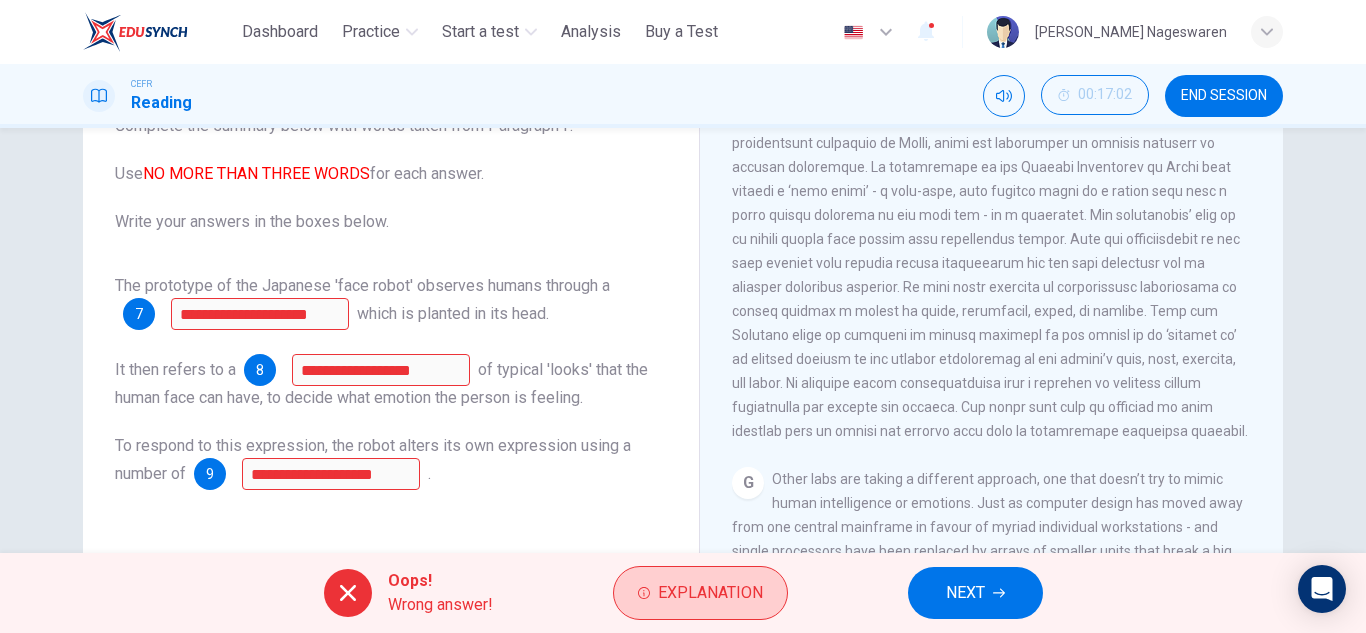 click on "Explanation" at bounding box center [710, 593] 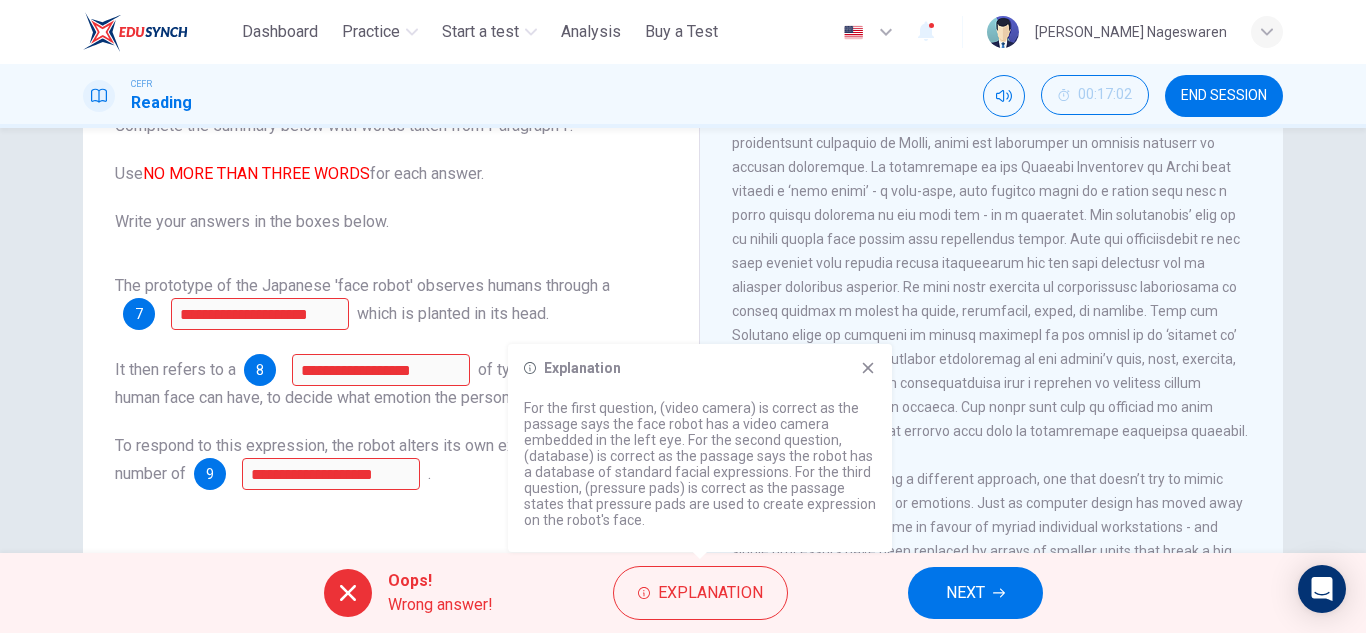 click 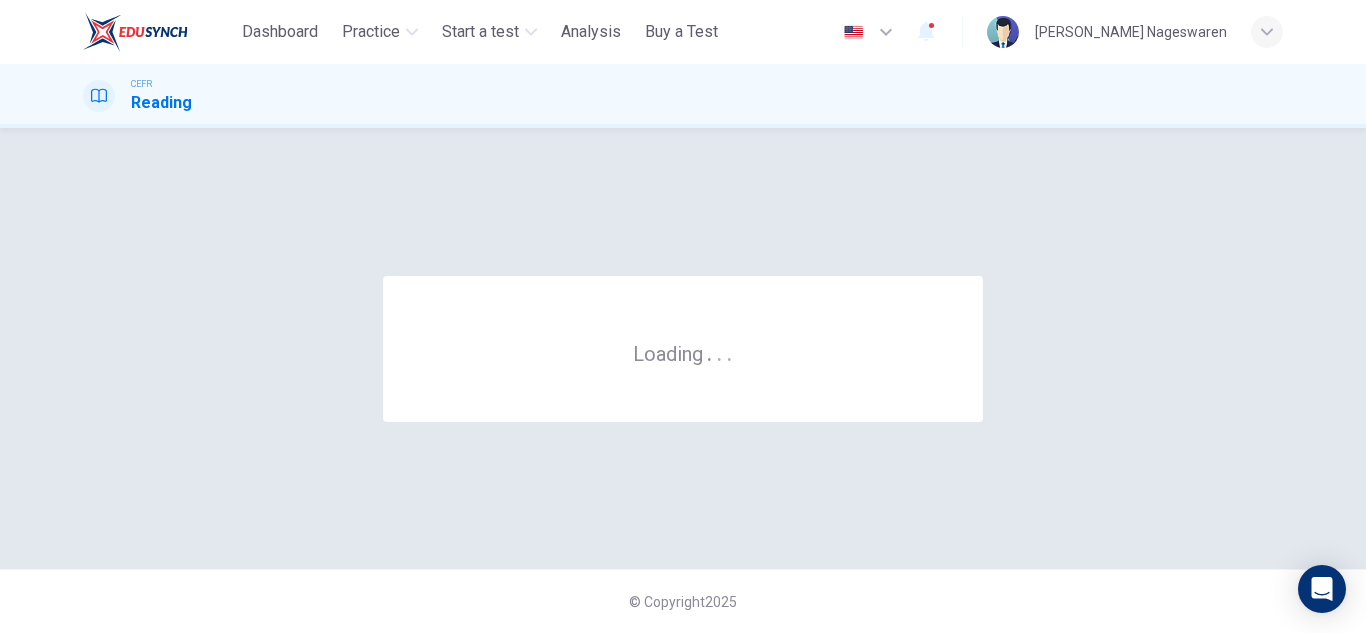 scroll, scrollTop: 0, scrollLeft: 0, axis: both 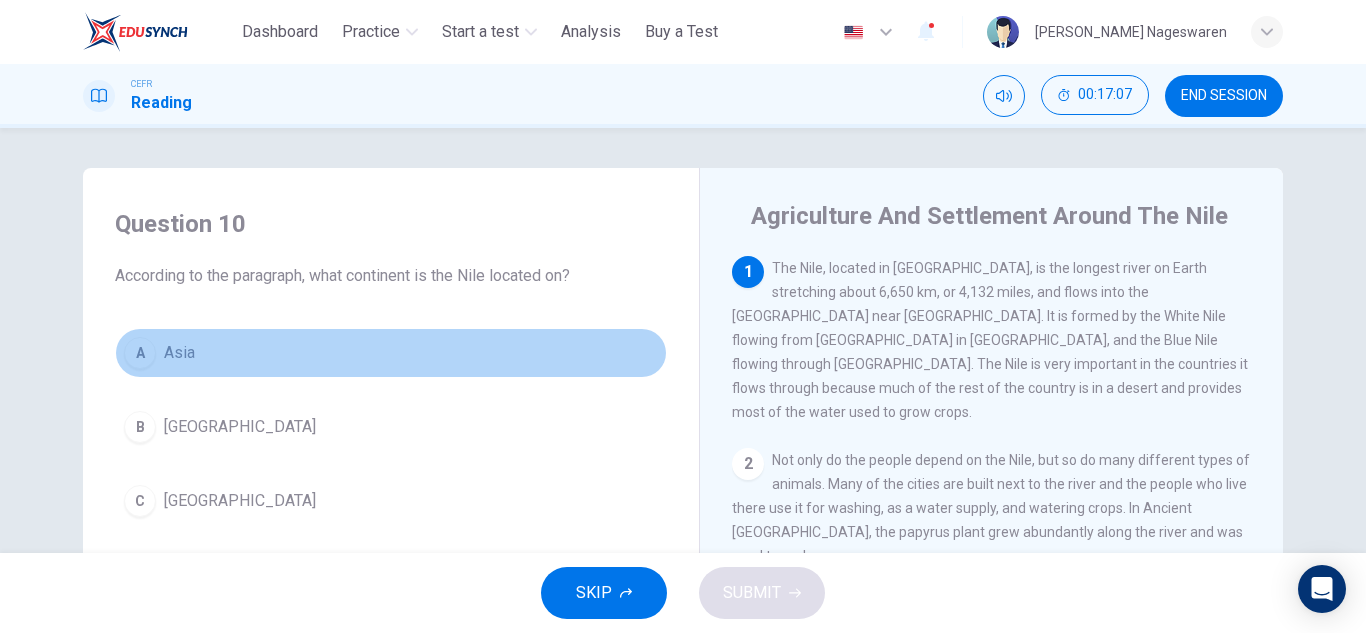 click on "Asia" at bounding box center [179, 353] 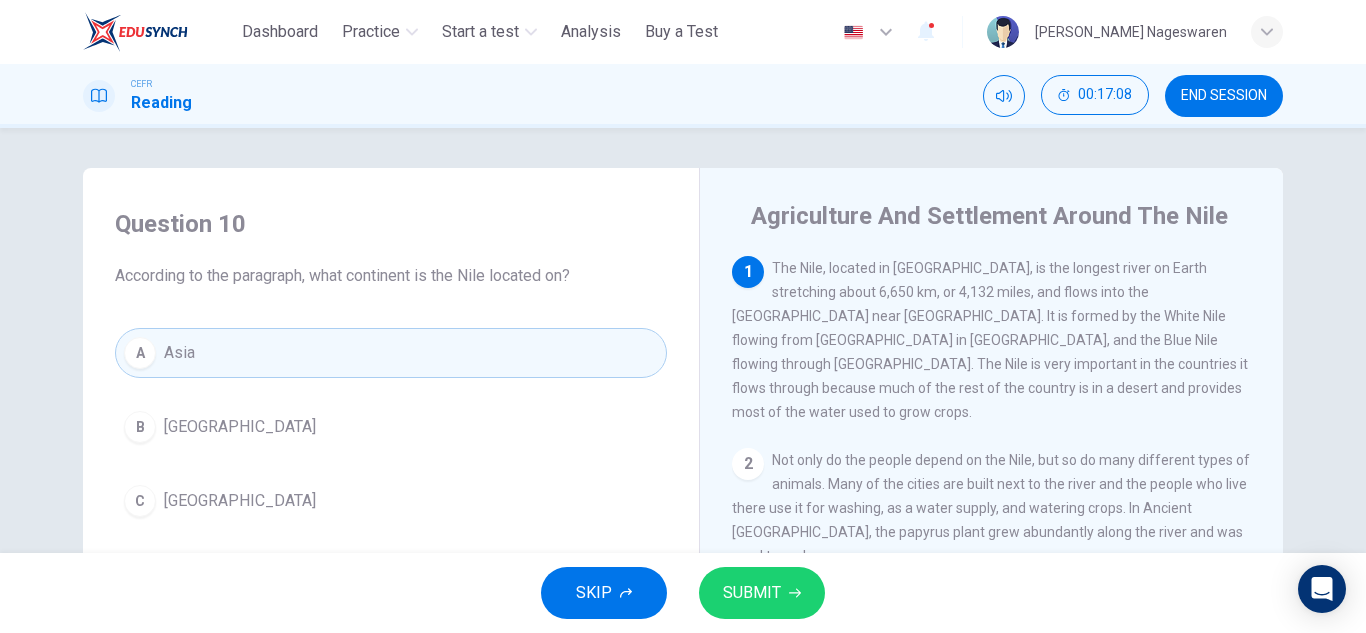 click on "SUBMIT" at bounding box center [752, 593] 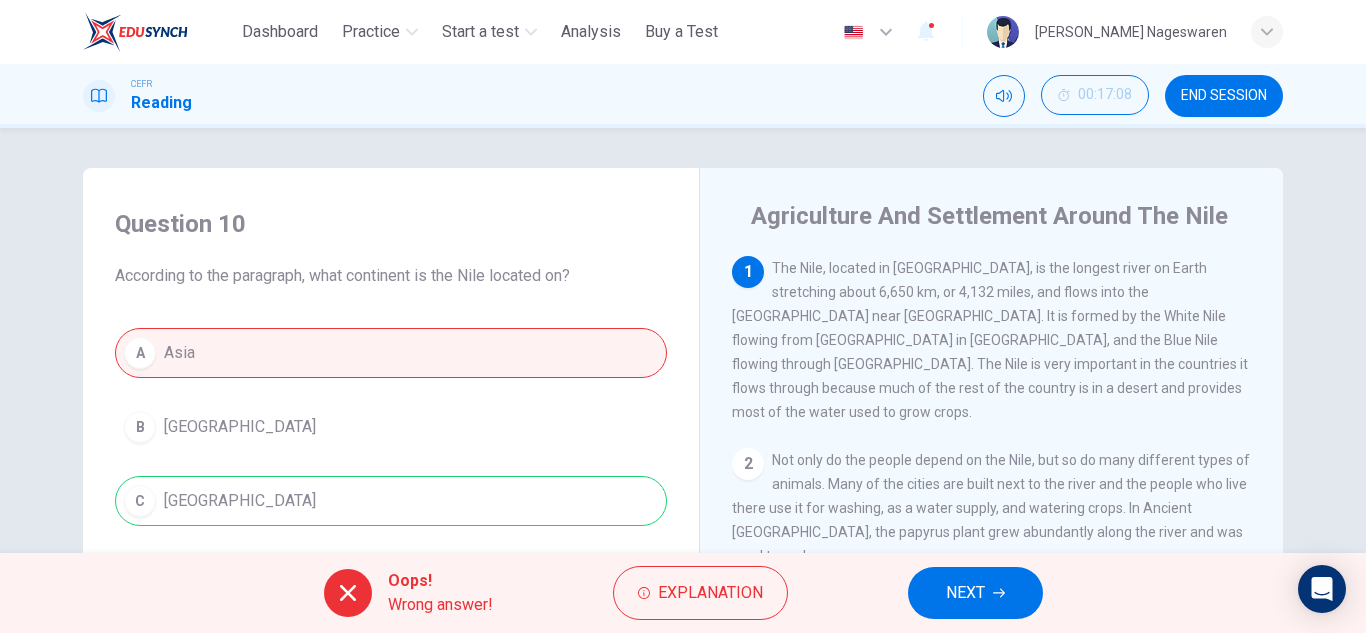 click on "NEXT" at bounding box center (965, 593) 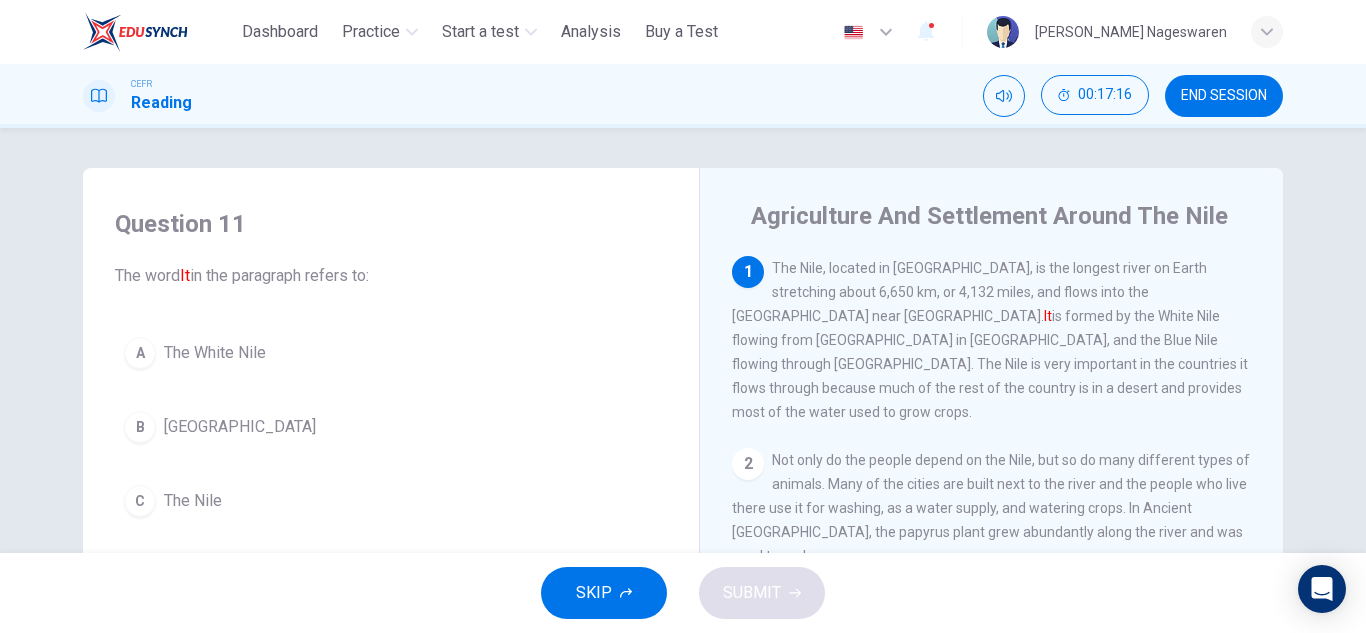 click on "The Nile" at bounding box center [193, 501] 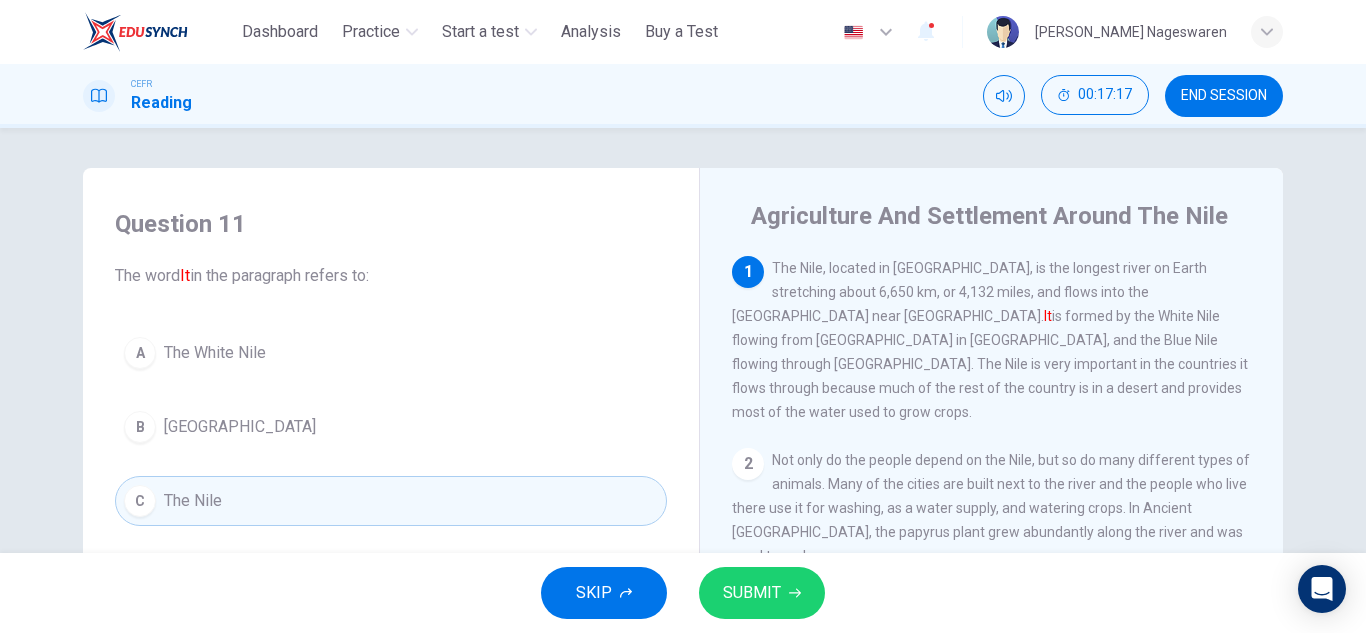 click on "SUBMIT" at bounding box center [752, 593] 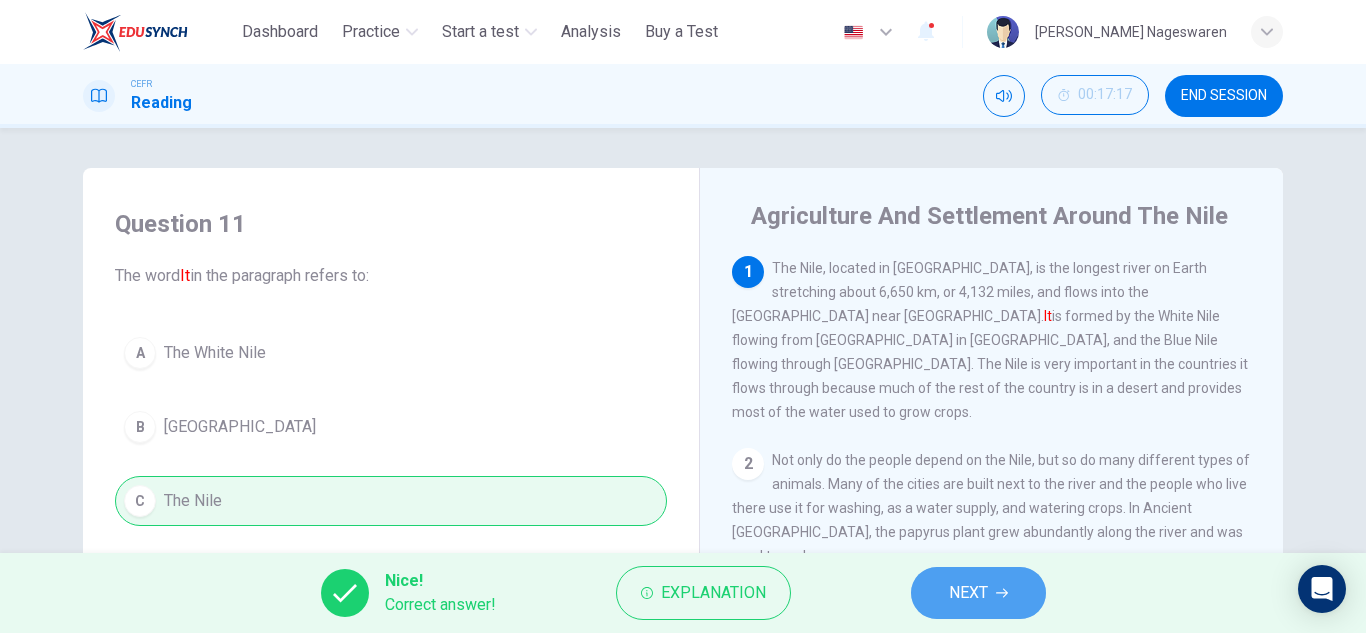click on "NEXT" at bounding box center [968, 593] 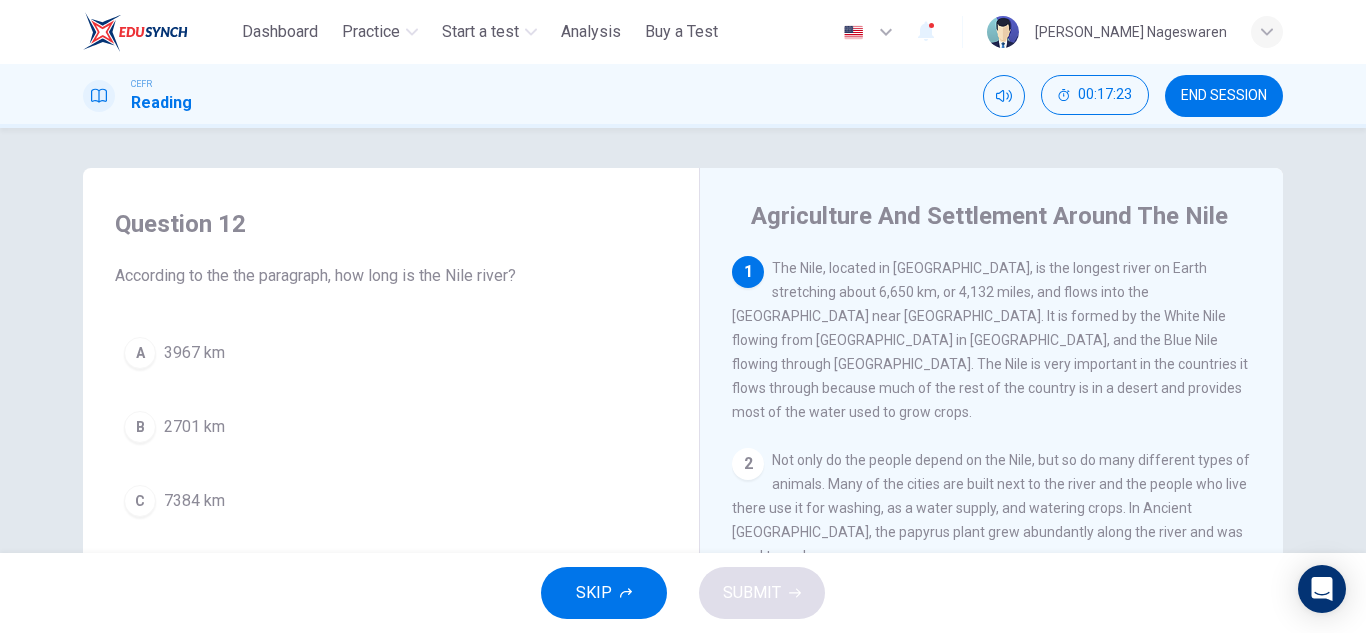 scroll, scrollTop: 100, scrollLeft: 0, axis: vertical 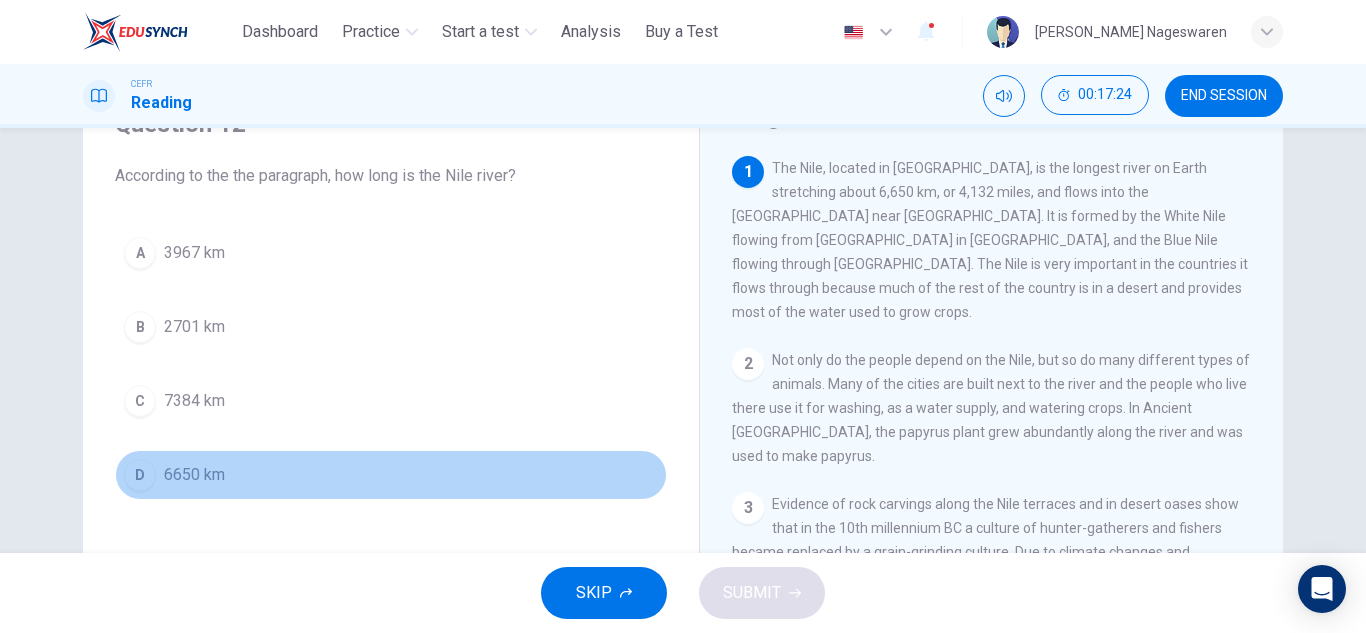 click on "6650 km" at bounding box center (194, 475) 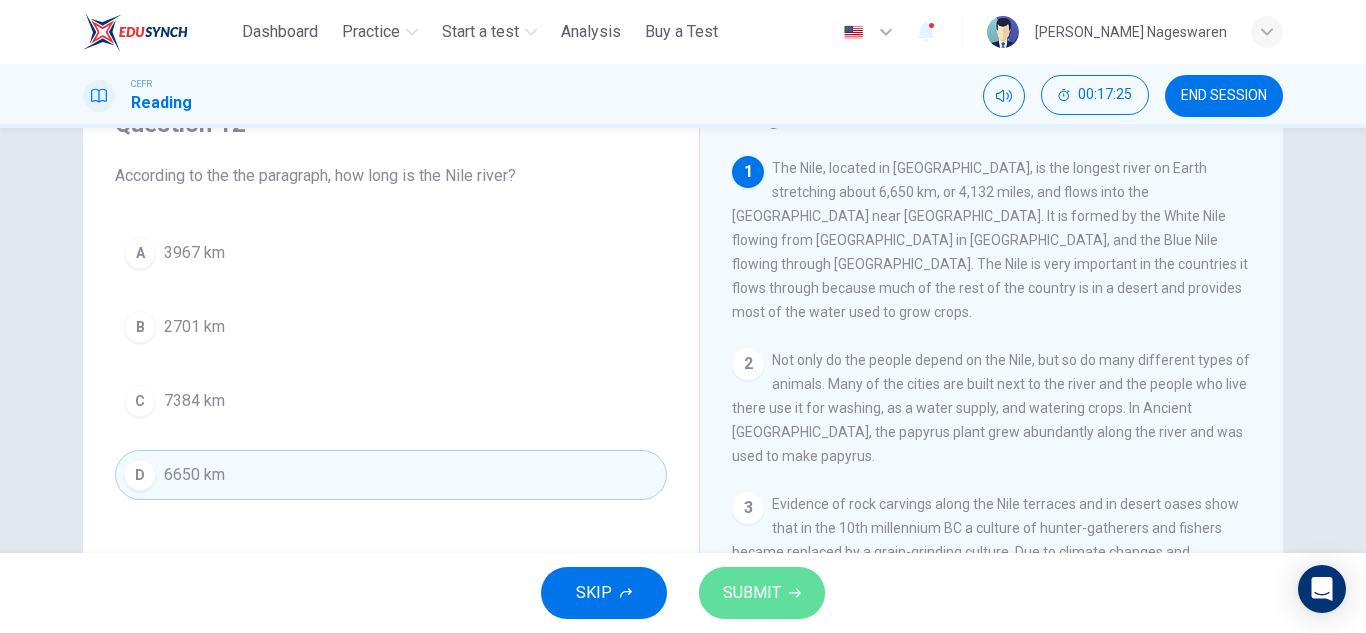 click on "SUBMIT" at bounding box center (752, 593) 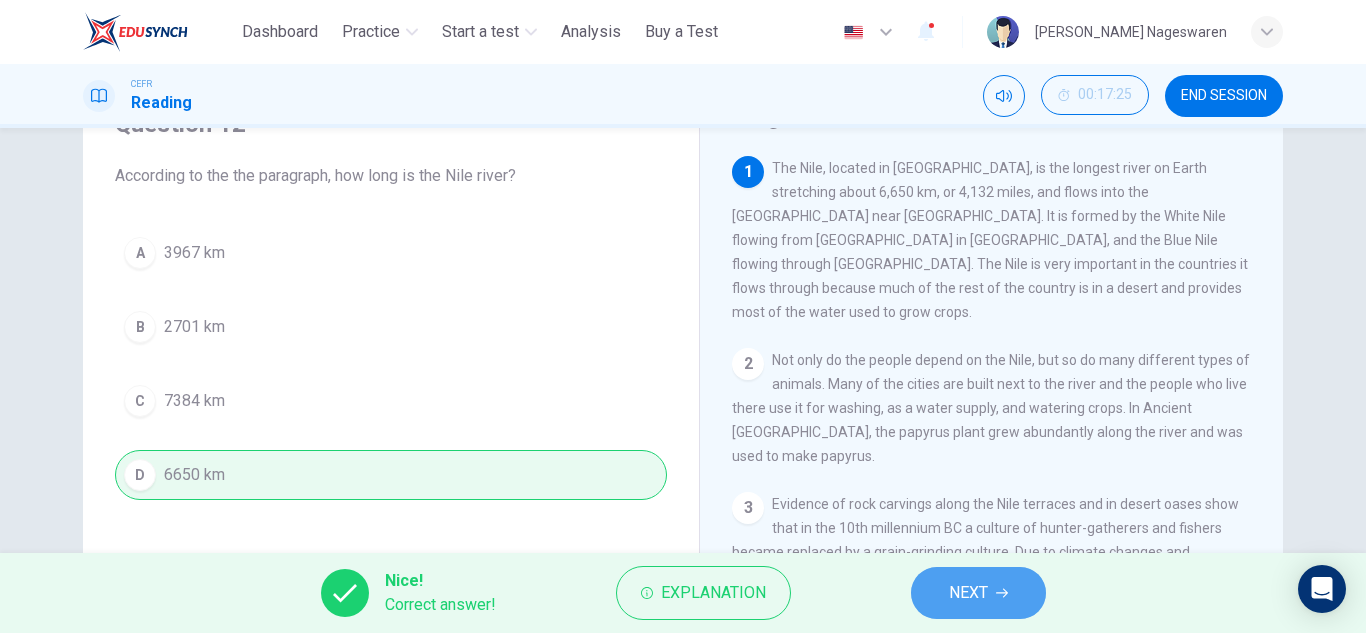 click on "NEXT" at bounding box center [968, 593] 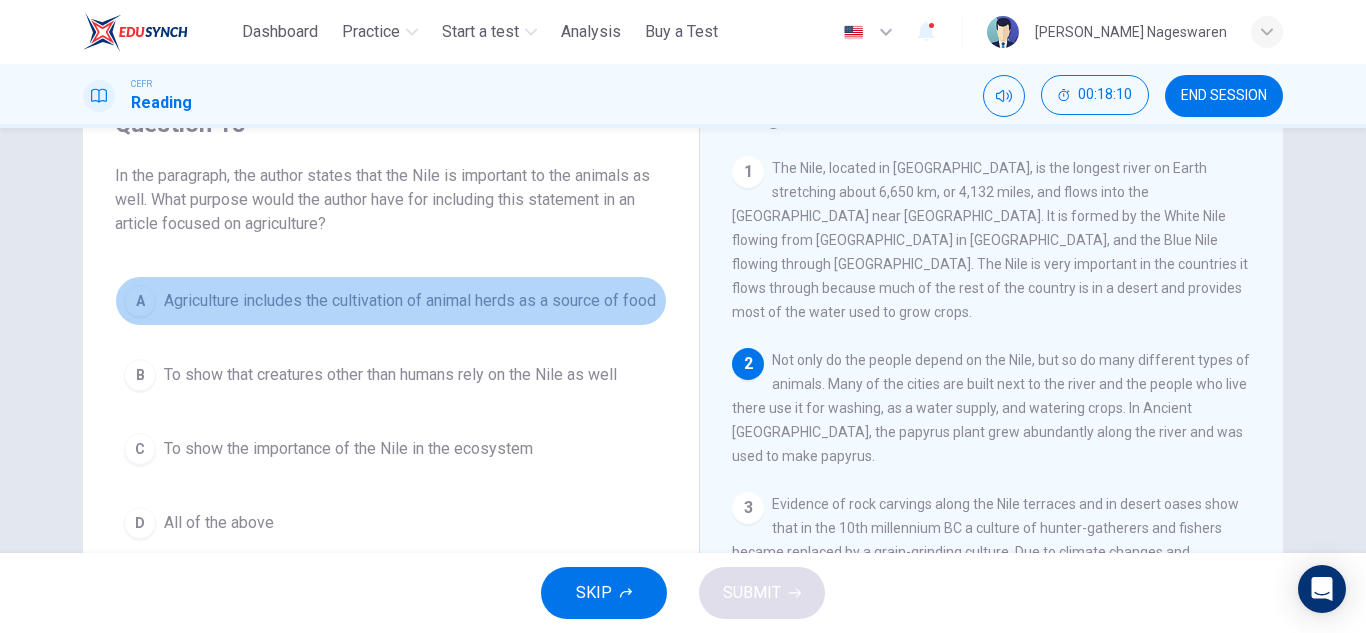 click on "Agriculture includes the cultivation of animal herds as a source of food" at bounding box center [410, 301] 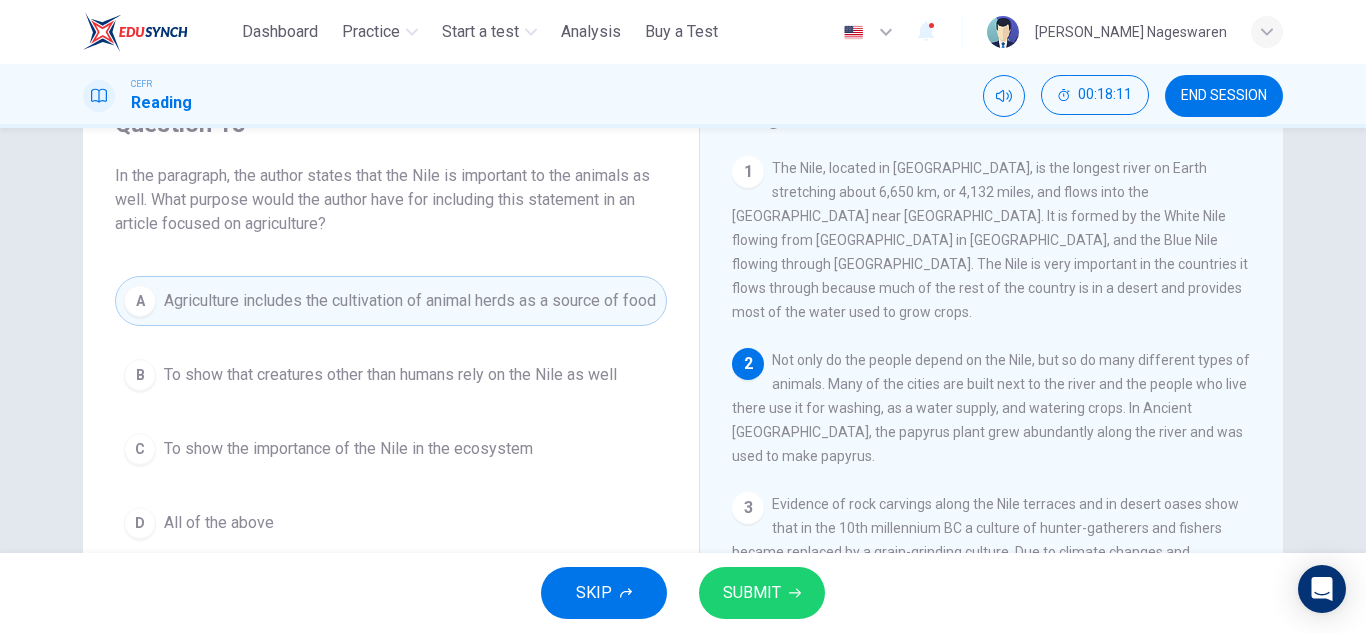 click on "SUBMIT" at bounding box center (752, 593) 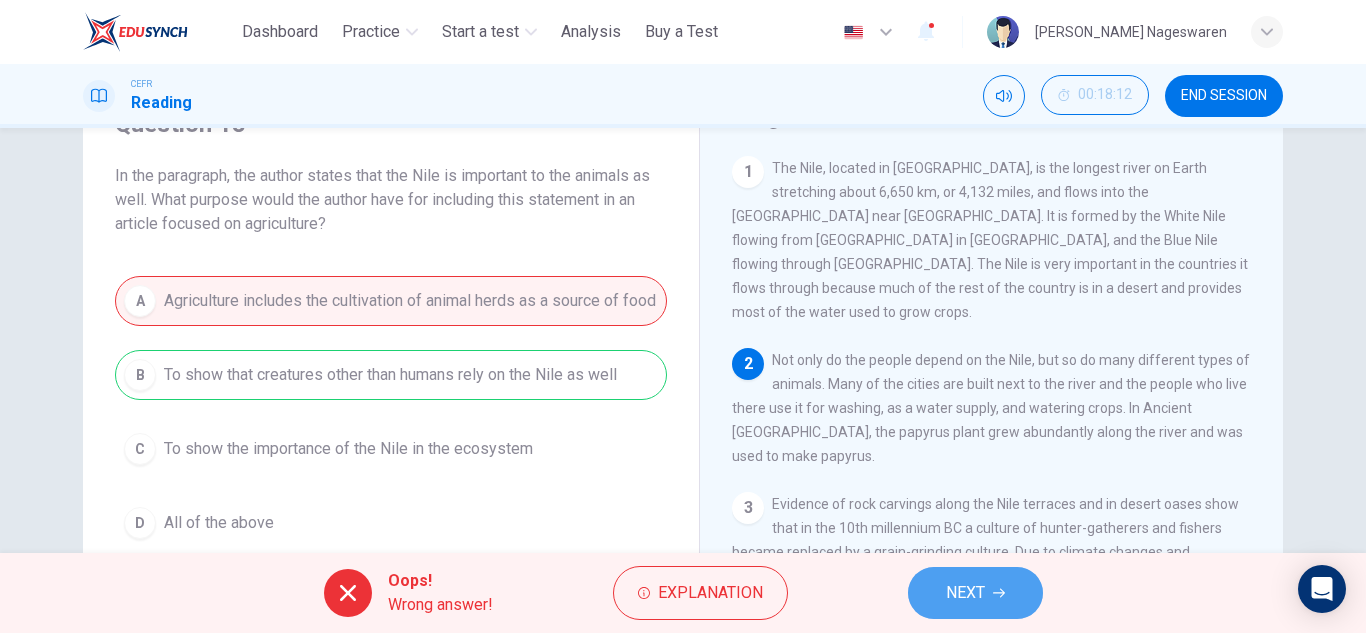 click on "NEXT" at bounding box center [965, 593] 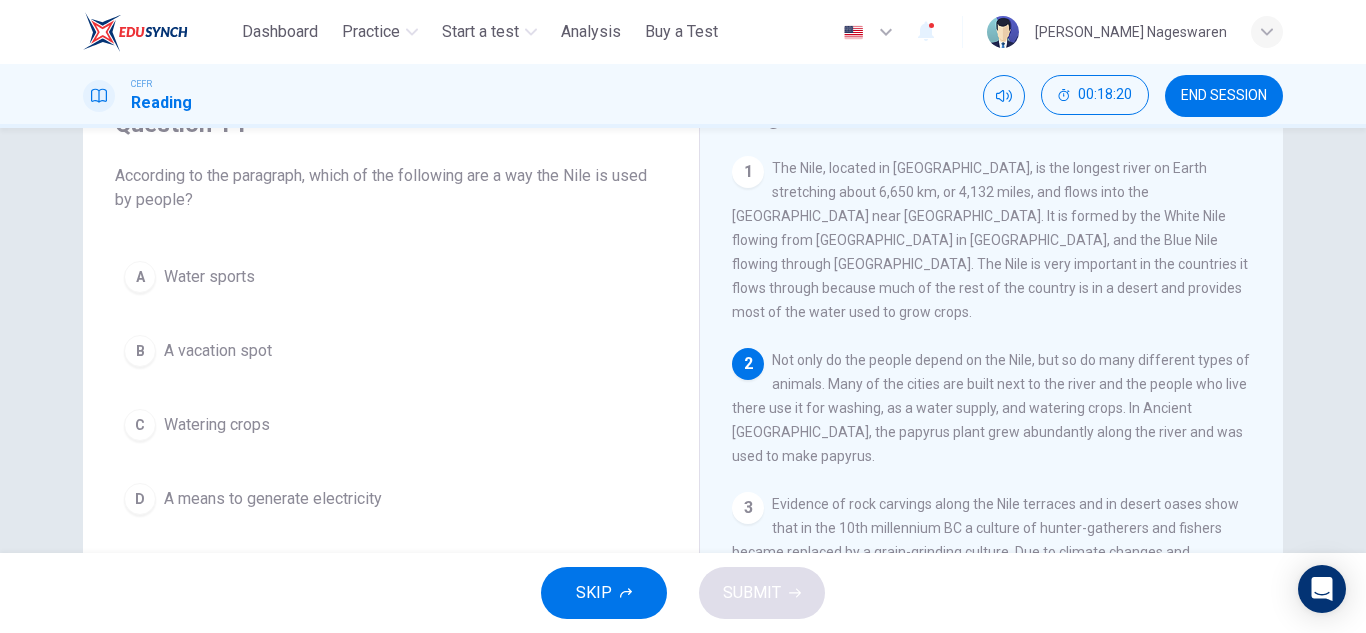 click on "C Watering crops" at bounding box center [391, 425] 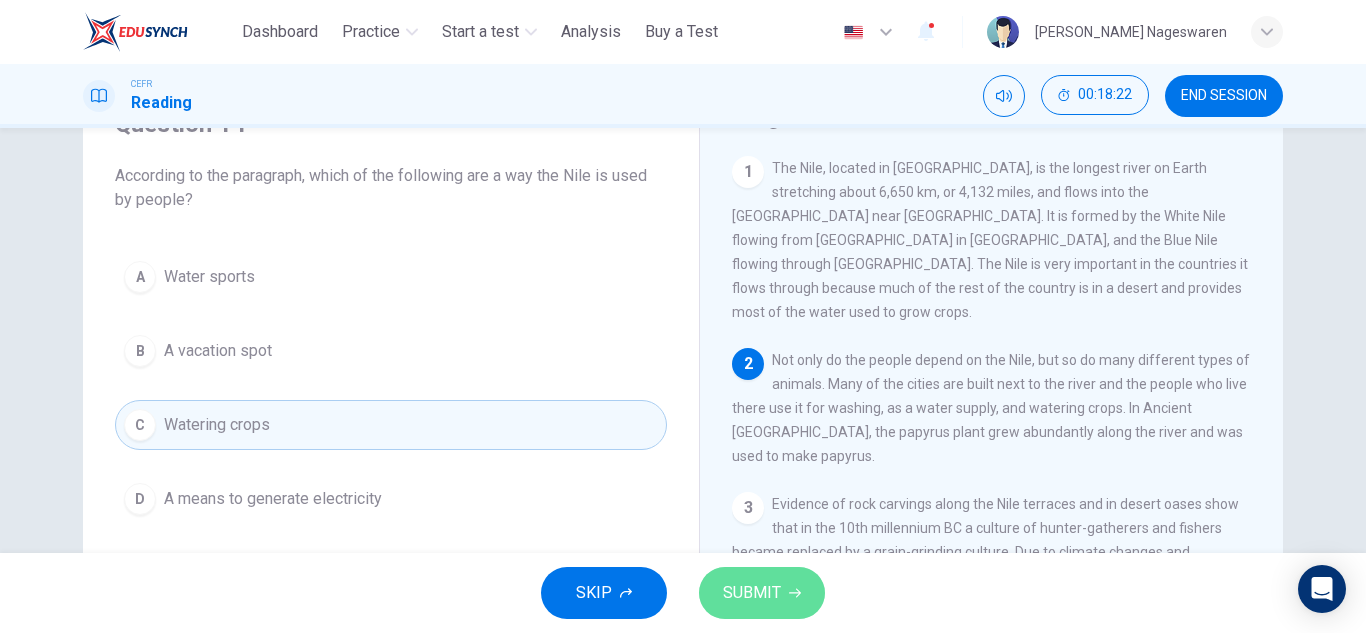 click on "SUBMIT" at bounding box center (752, 593) 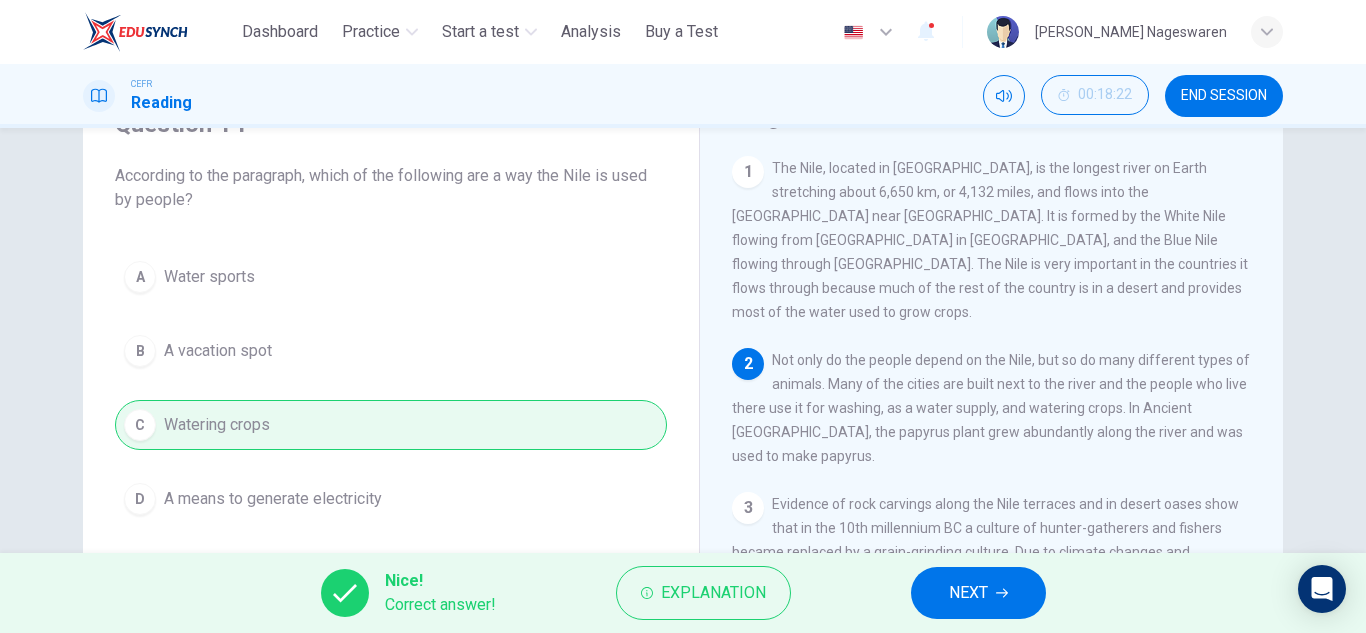 click on "NEXT" at bounding box center (968, 593) 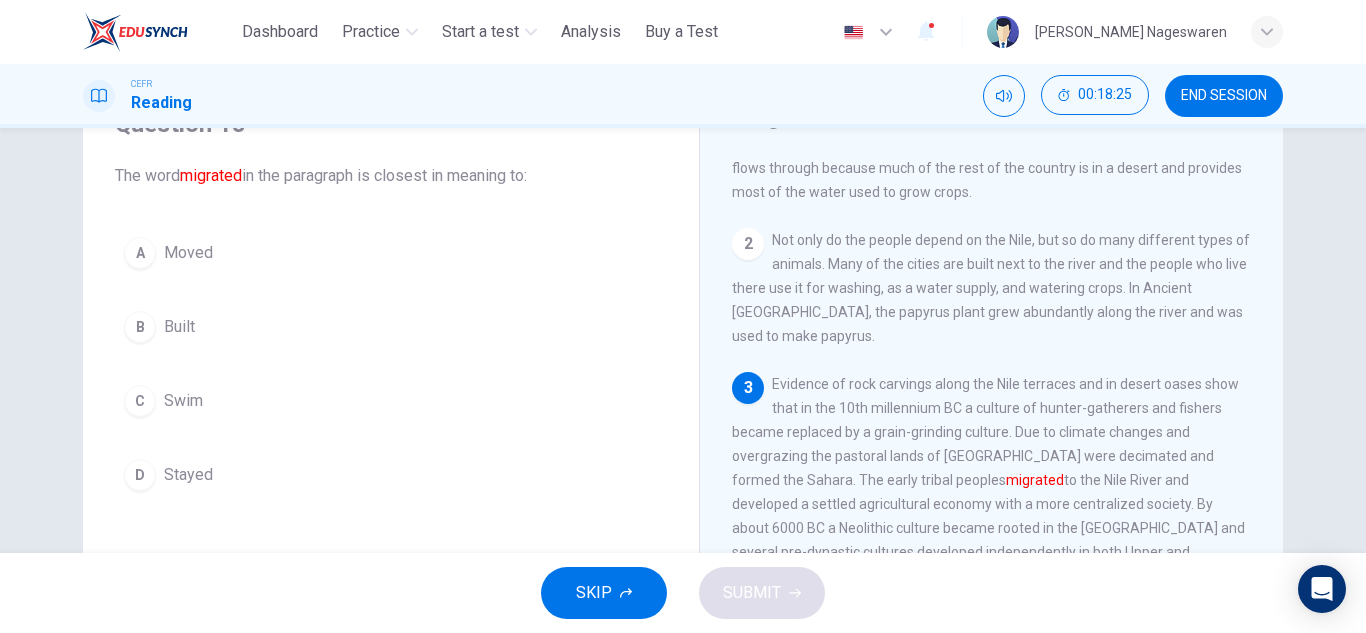 scroll, scrollTop: 200, scrollLeft: 0, axis: vertical 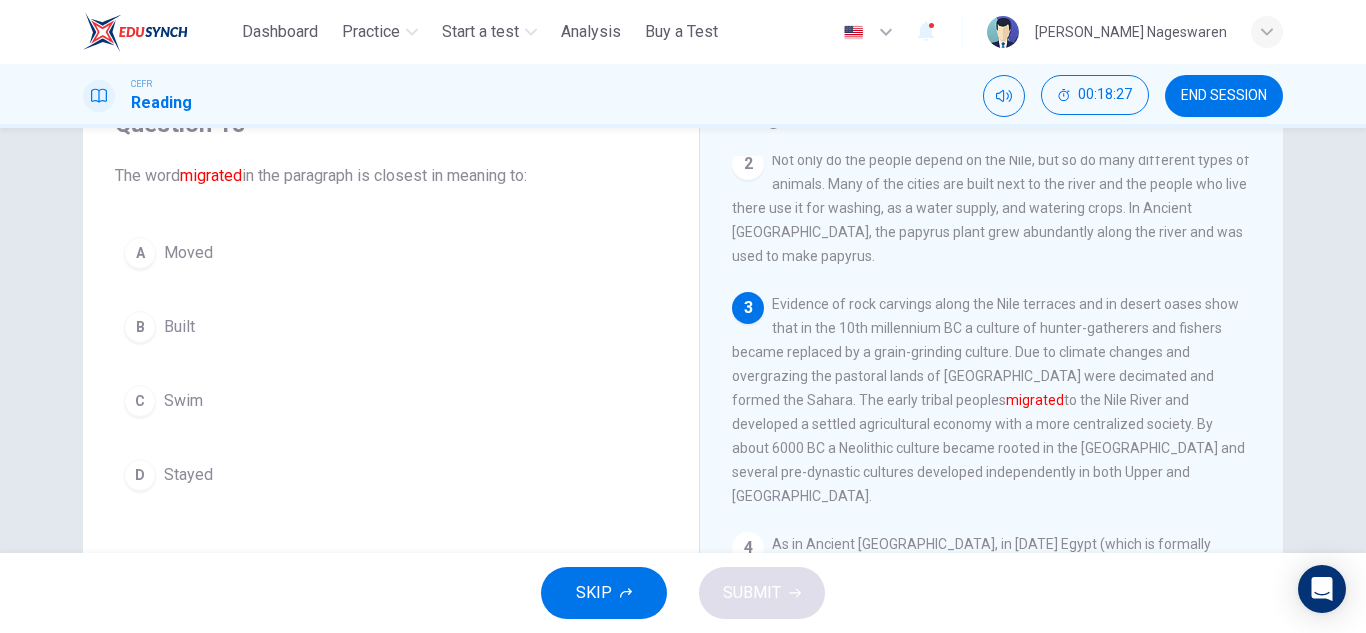 click on "Moved" at bounding box center (188, 253) 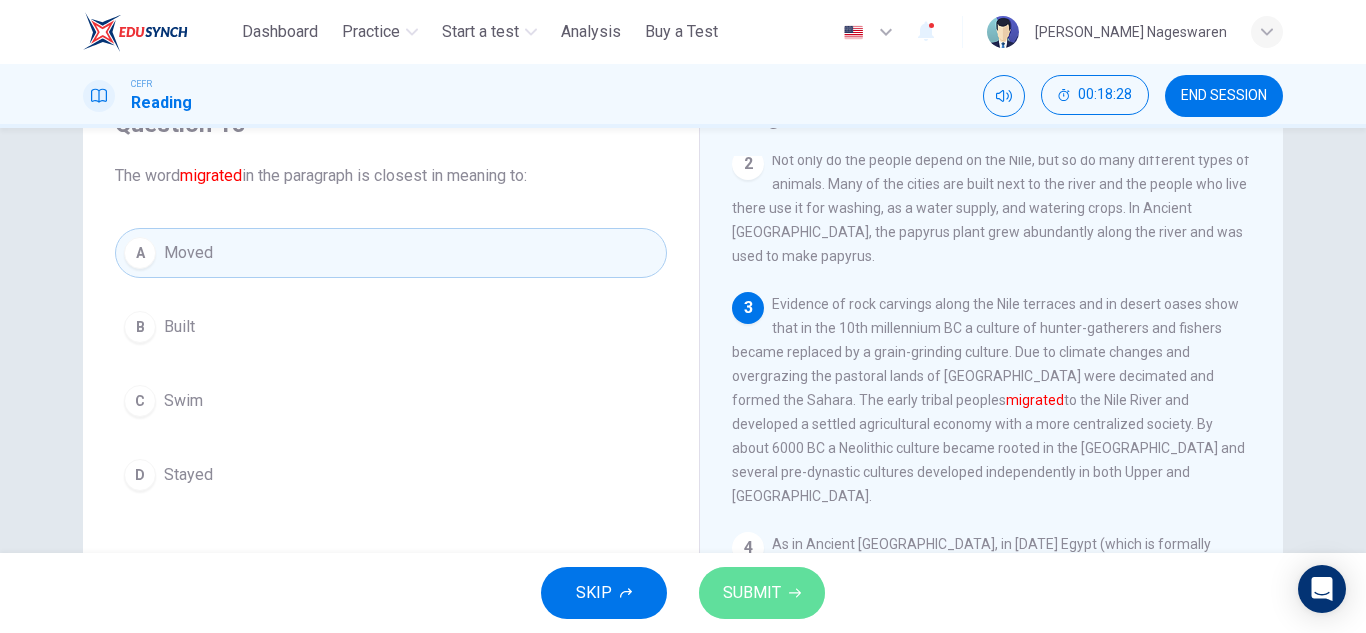 click on "SUBMIT" at bounding box center [762, 593] 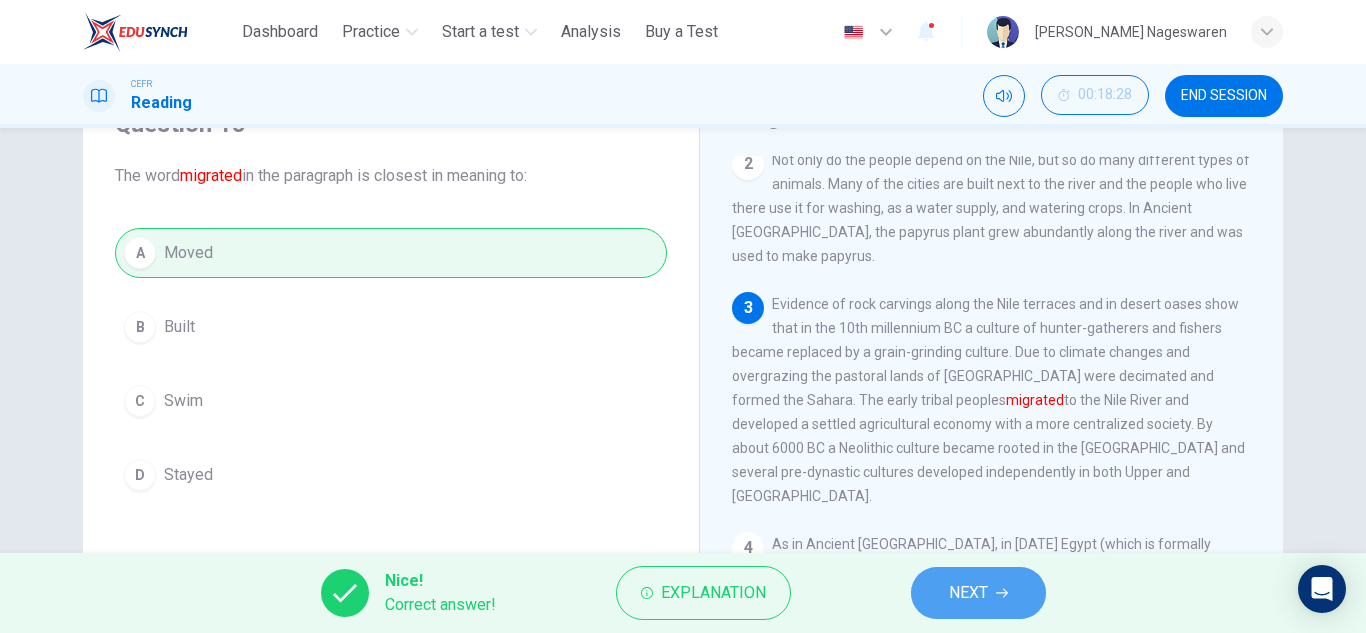 click on "NEXT" at bounding box center [968, 593] 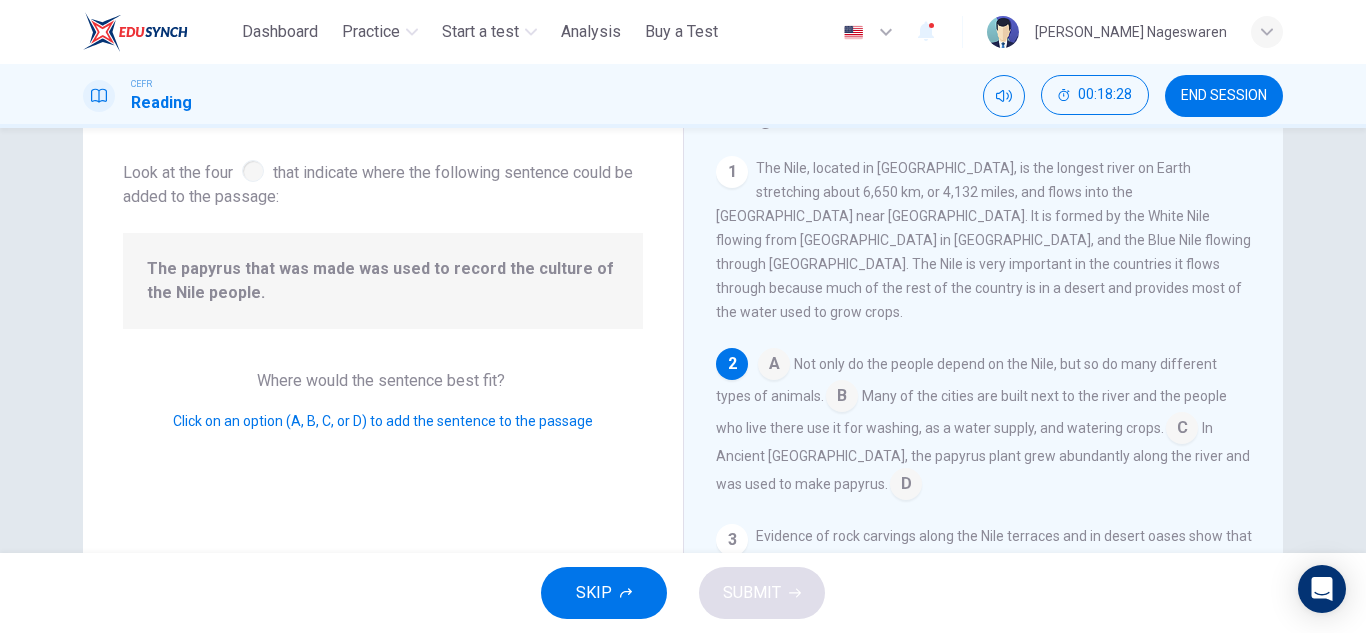 scroll, scrollTop: 174, scrollLeft: 0, axis: vertical 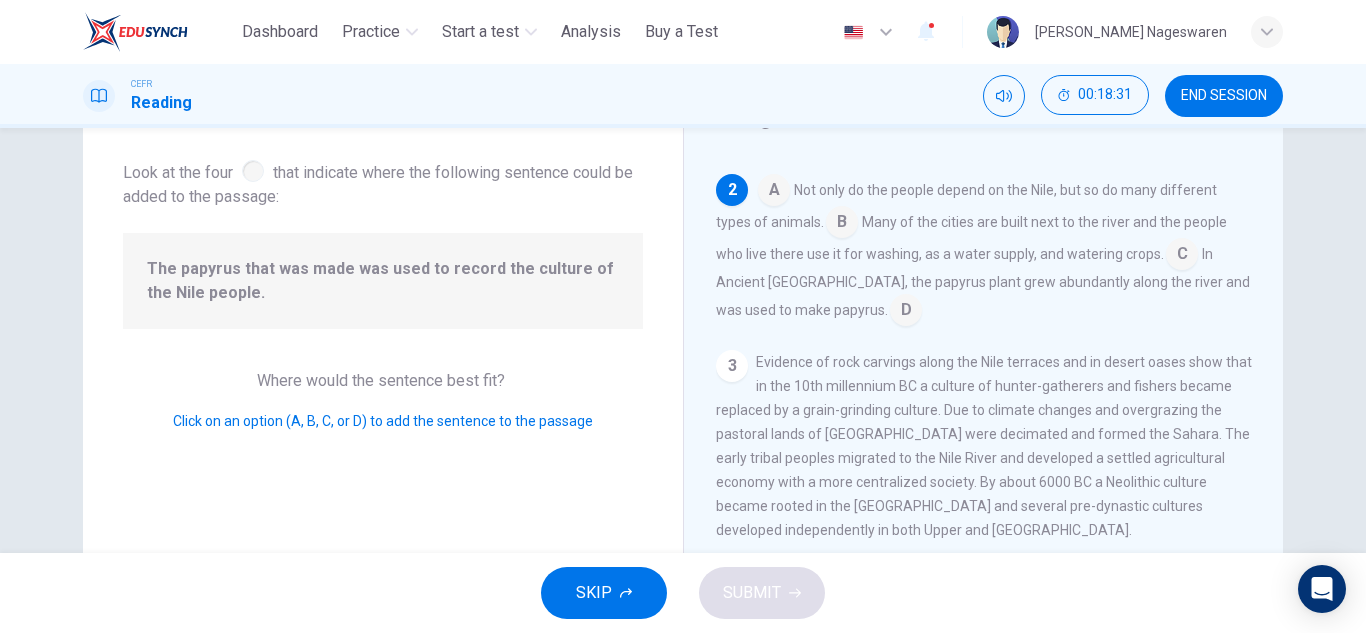 click at bounding box center (253, 171) 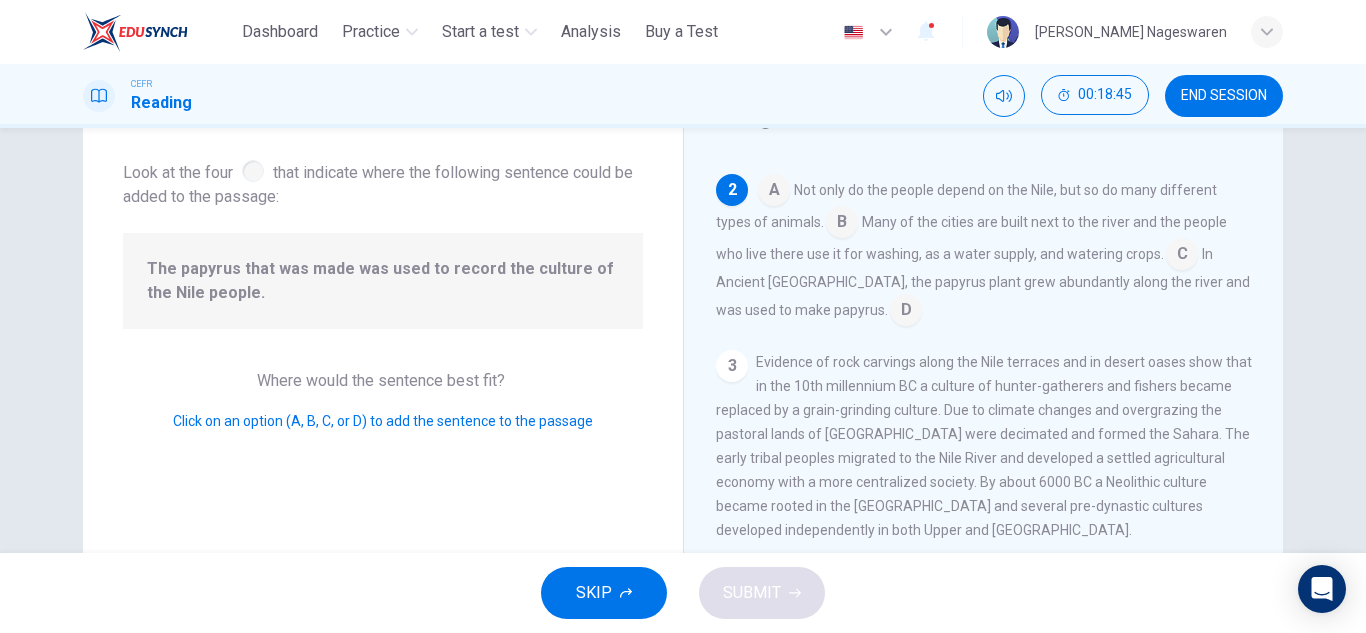 click at bounding box center [906, 312] 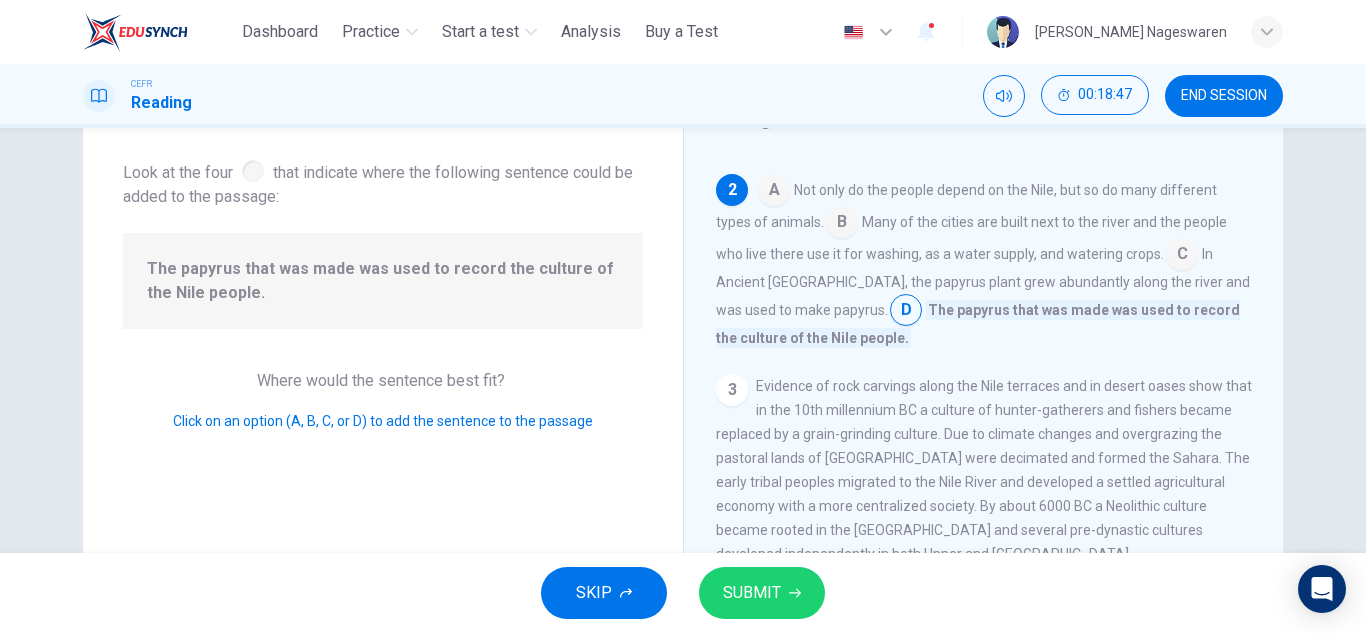 click on "SUBMIT" at bounding box center (752, 593) 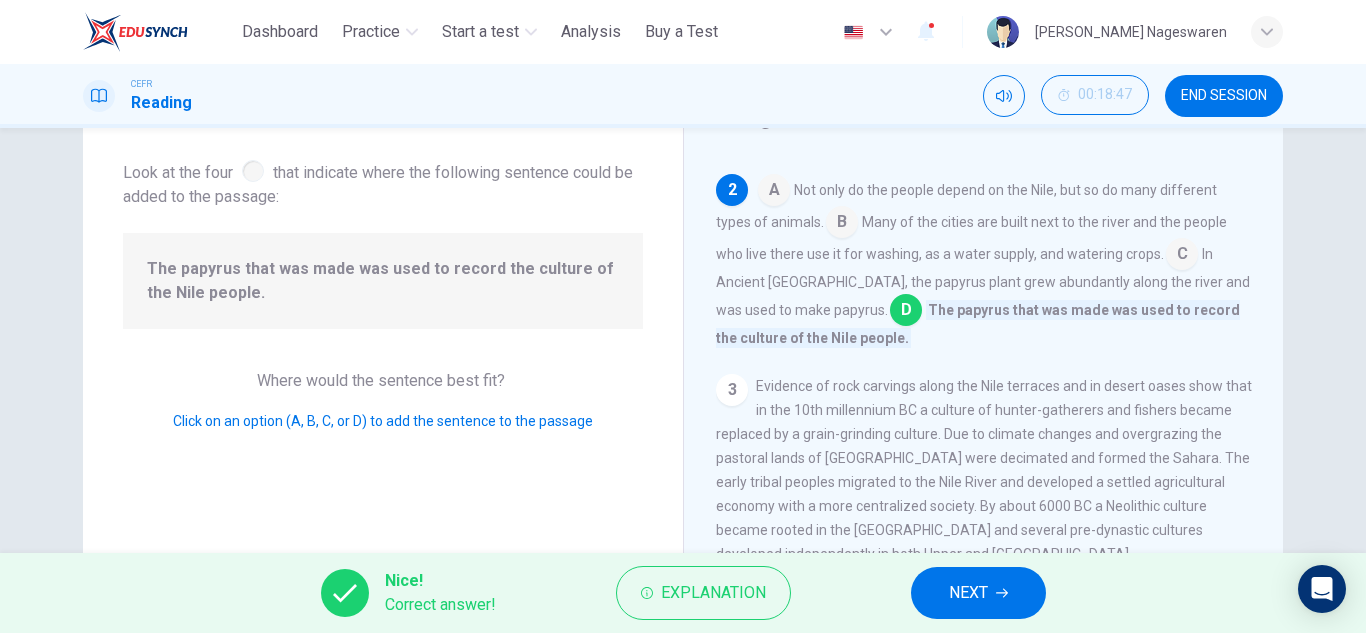 click on "NEXT" at bounding box center [968, 593] 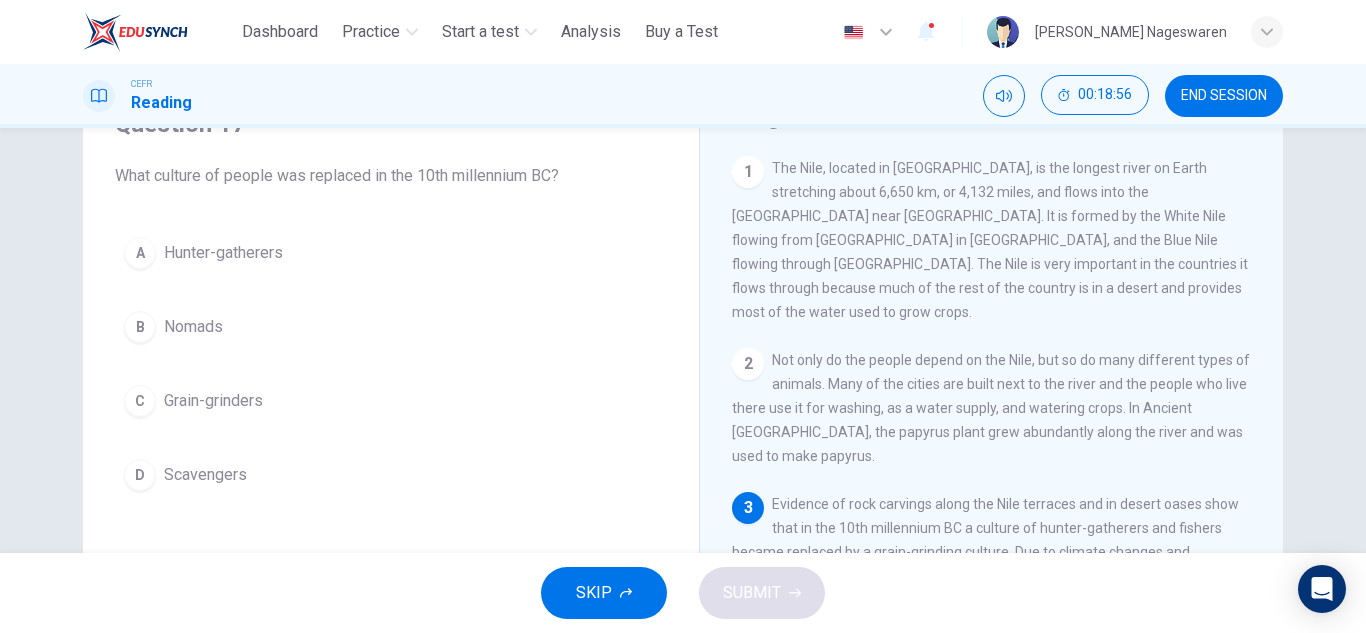 click on "Hunter-gatherers" at bounding box center (223, 253) 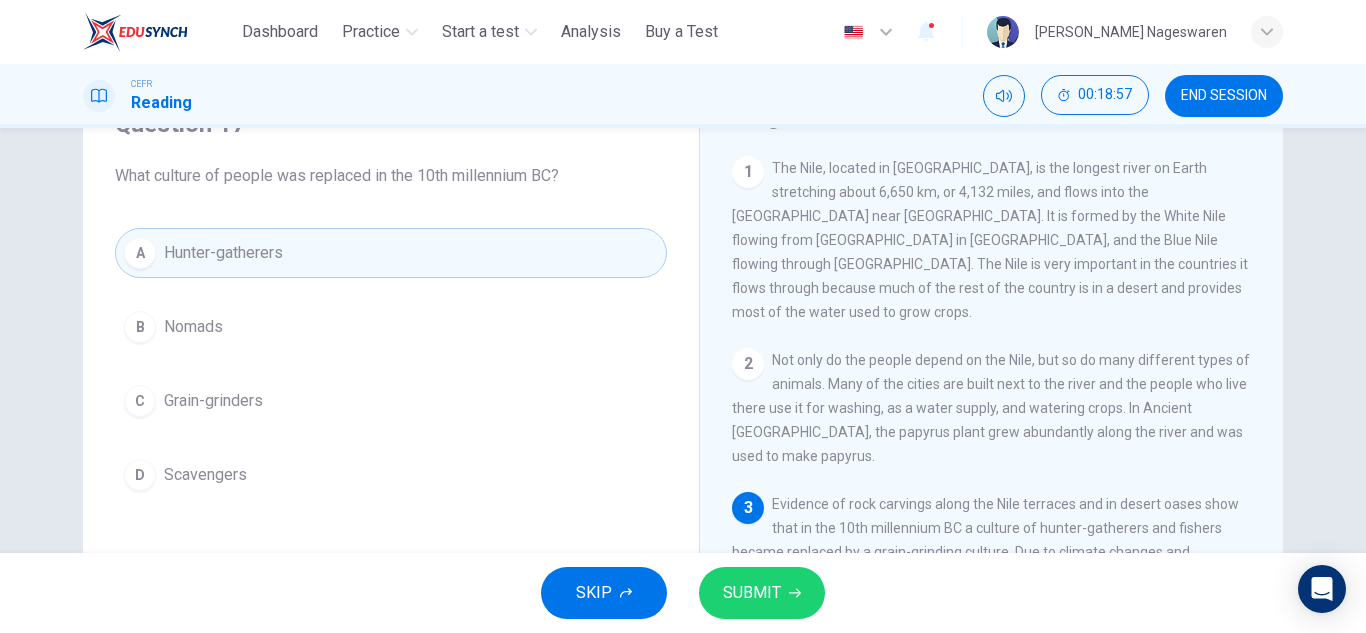 click on "SUBMIT" at bounding box center (752, 593) 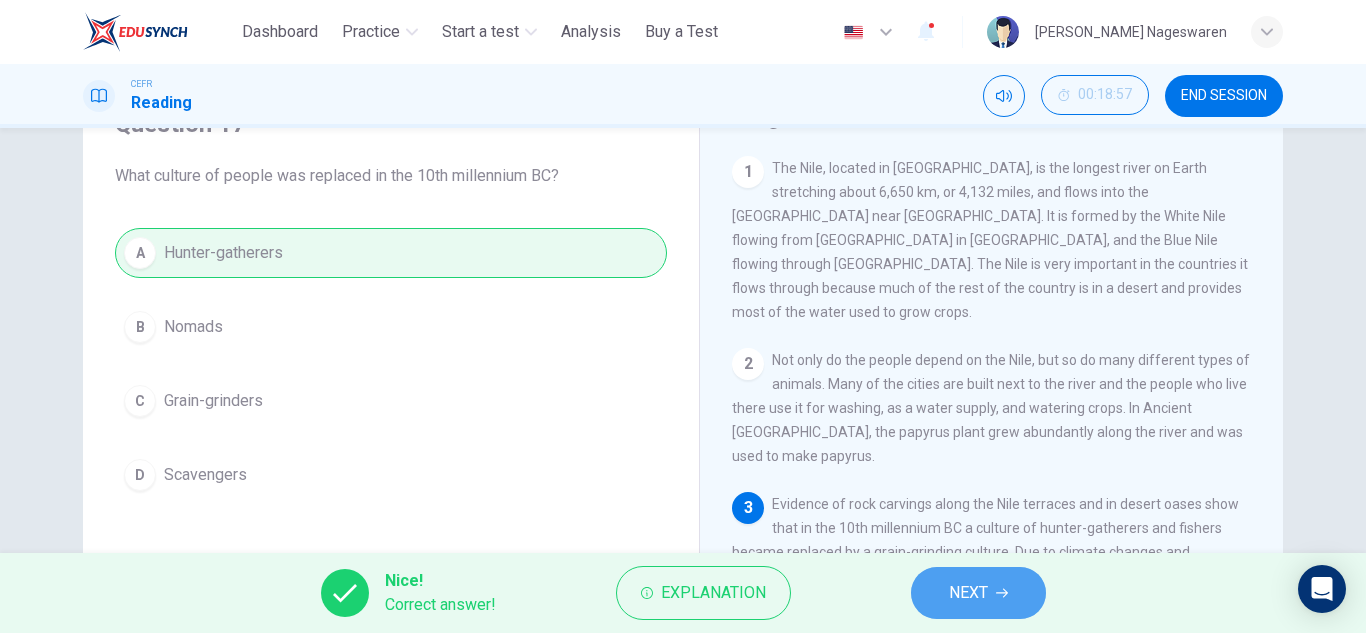 click on "NEXT" at bounding box center (968, 593) 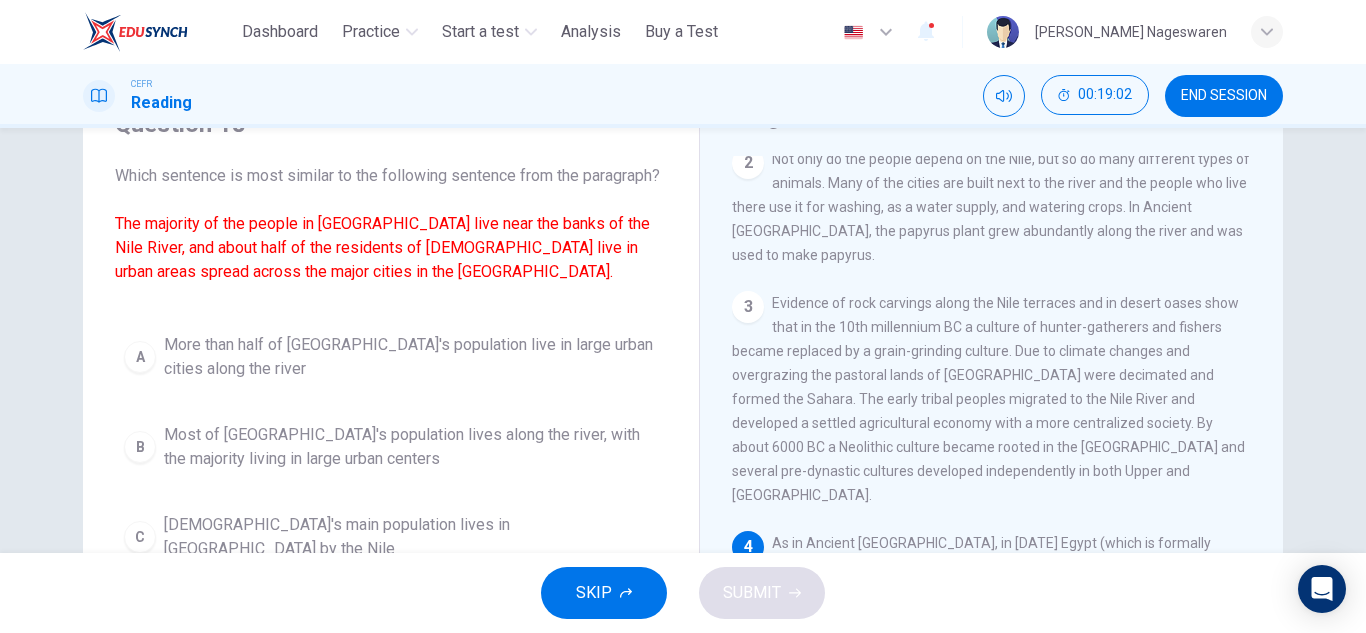 scroll, scrollTop: 288, scrollLeft: 0, axis: vertical 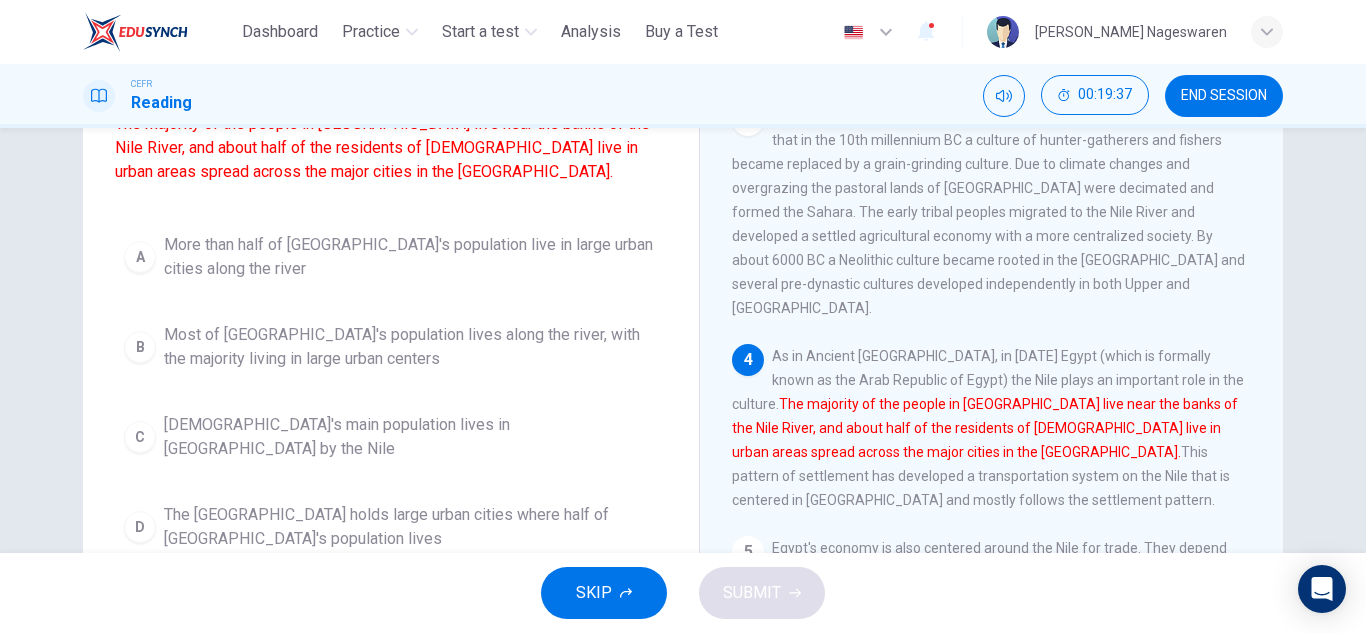 click on "Most of [GEOGRAPHIC_DATA]'s population lives along the river, with the majority living in large urban centers" at bounding box center (411, 347) 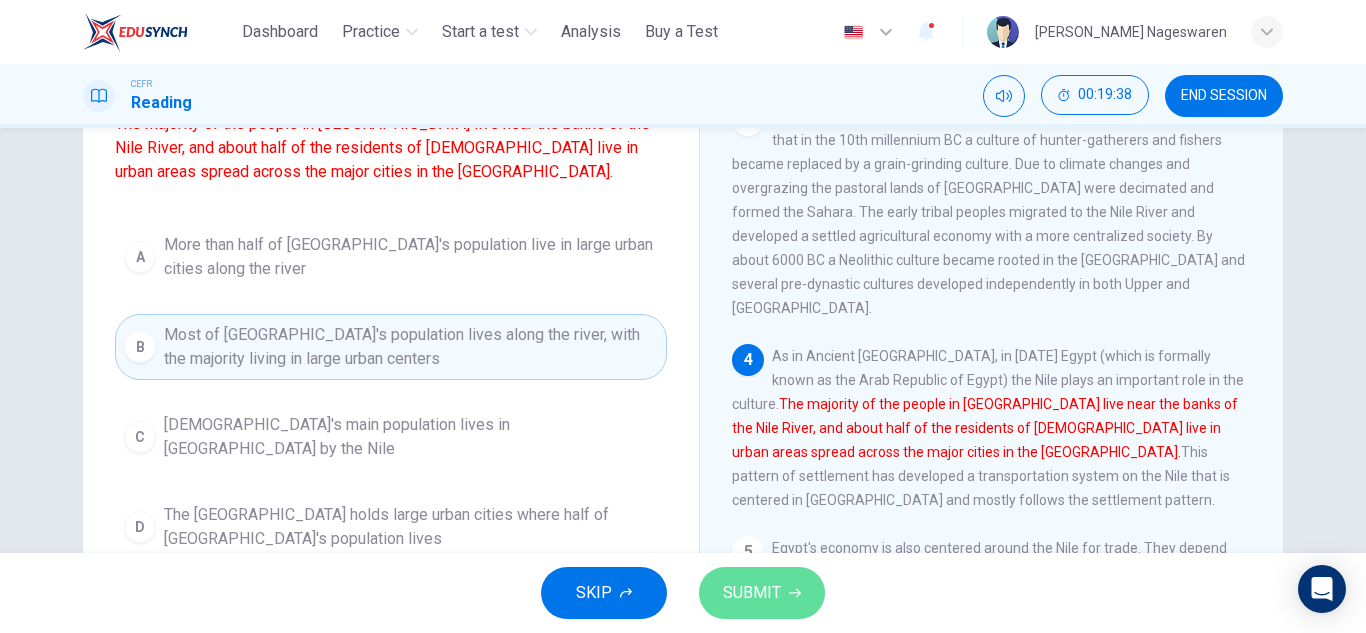 click on "SUBMIT" at bounding box center (762, 593) 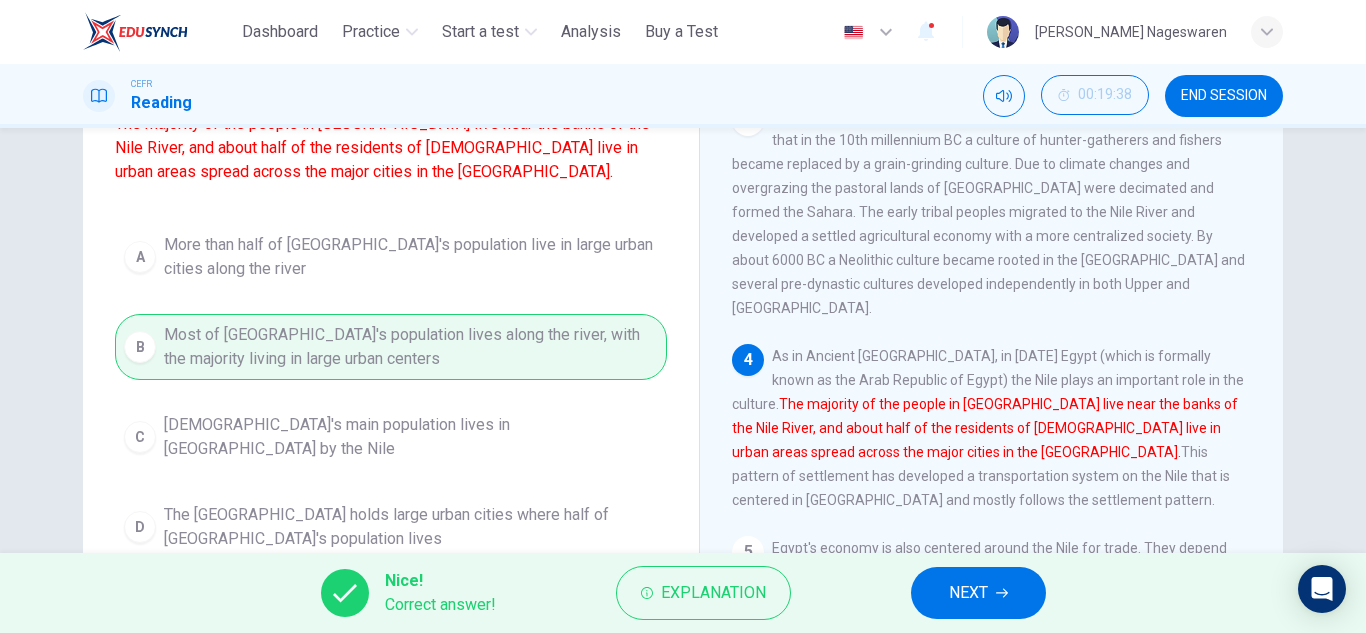 click on "NEXT" at bounding box center [968, 593] 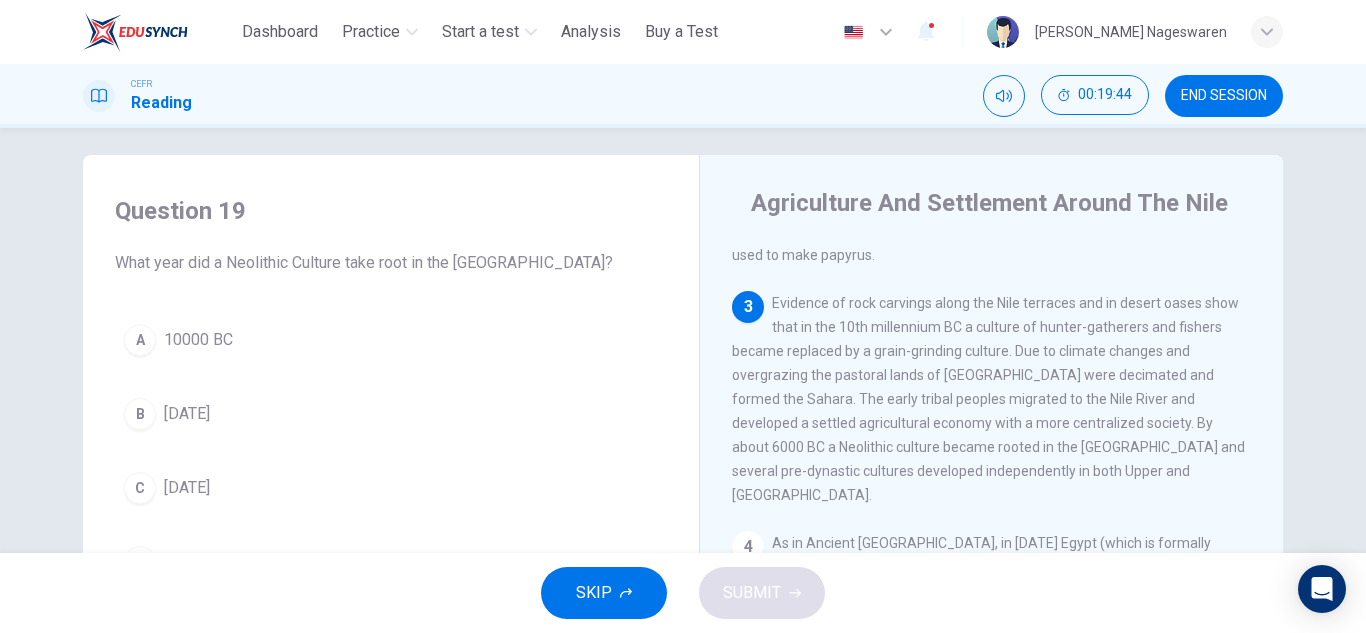 scroll, scrollTop: 0, scrollLeft: 0, axis: both 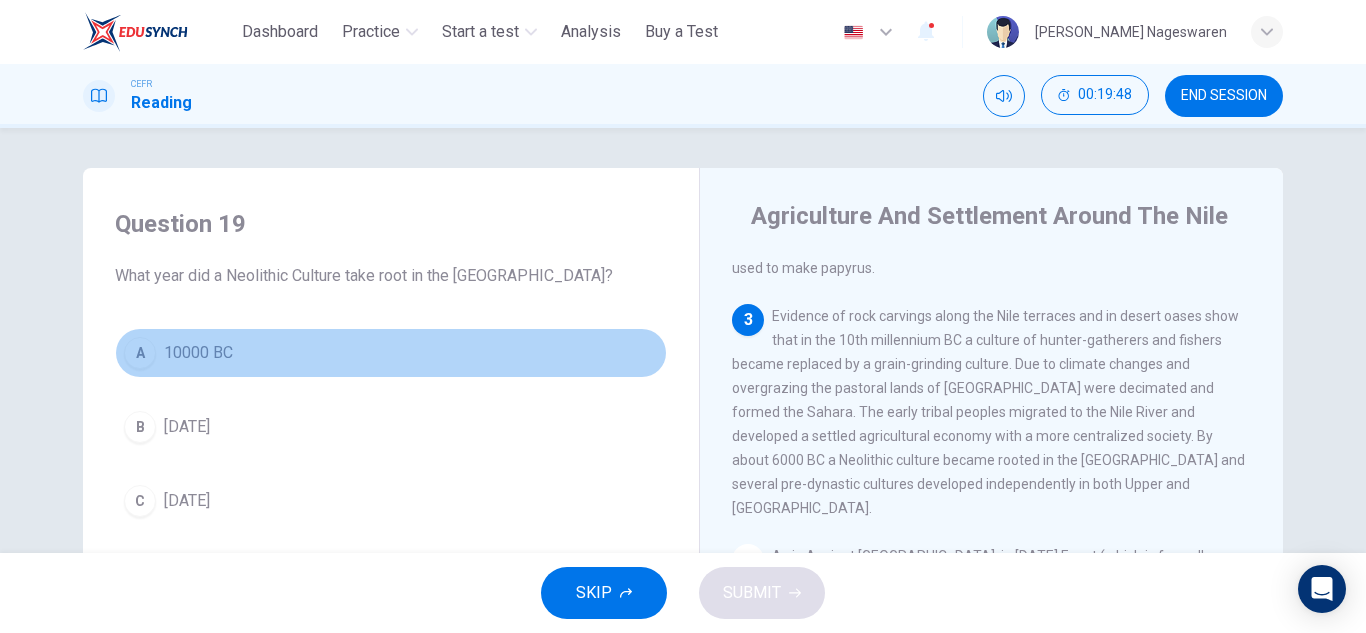 click on "10000 BC" at bounding box center (198, 353) 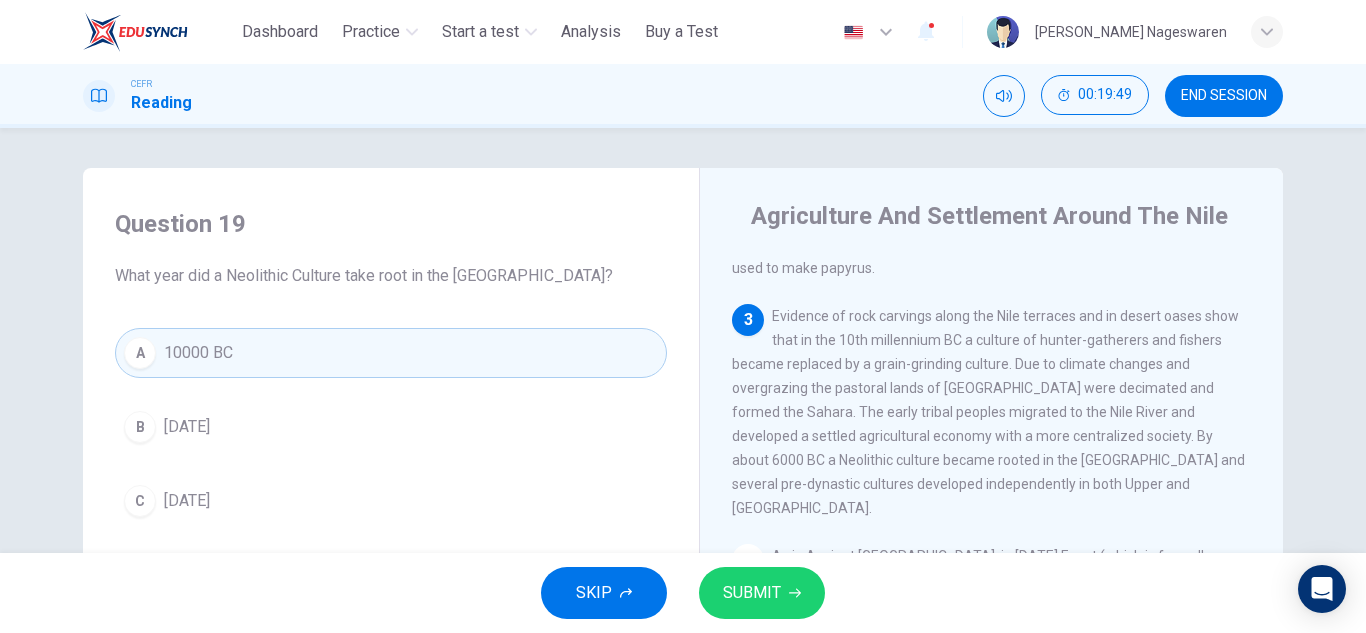 click on "SUBMIT" at bounding box center [762, 593] 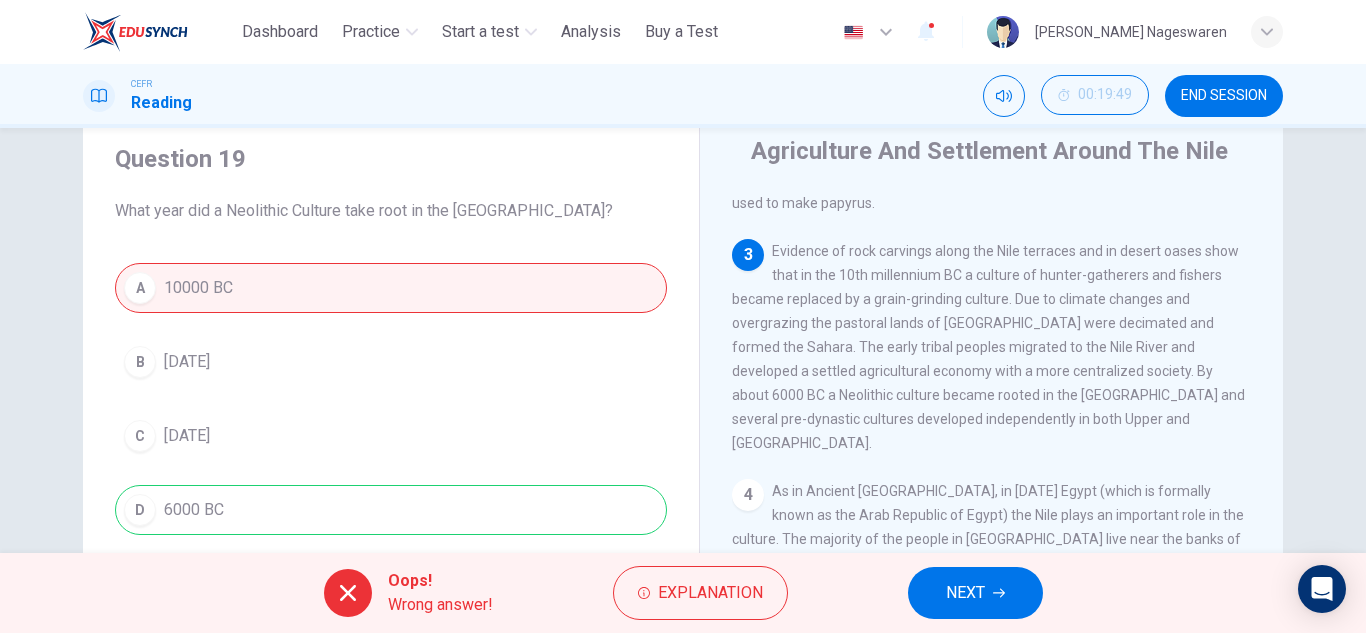 scroll, scrollTop: 100, scrollLeft: 0, axis: vertical 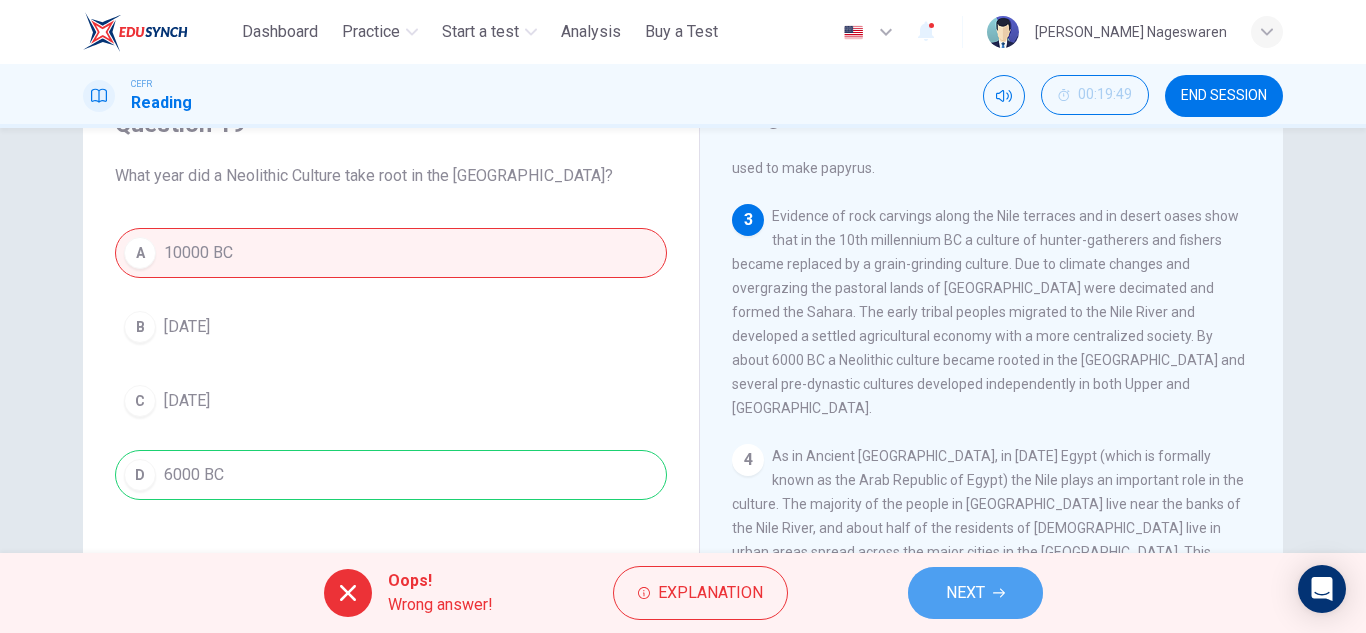 click on "NEXT" at bounding box center [975, 593] 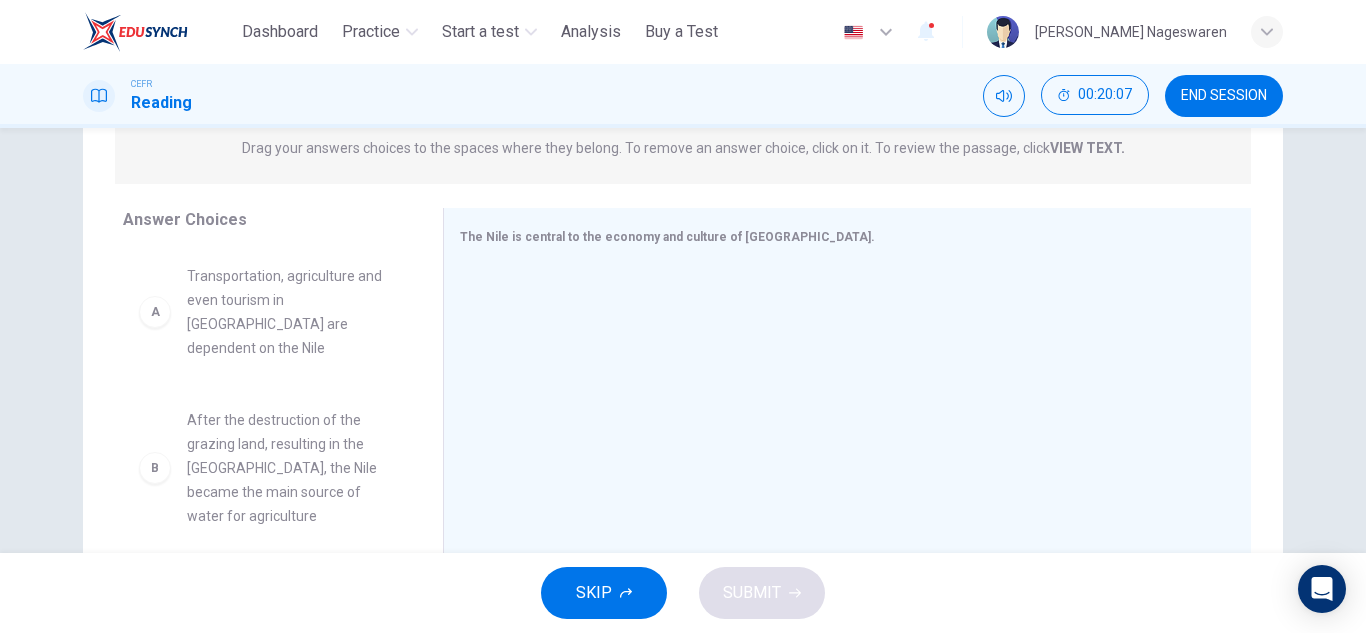 scroll, scrollTop: 300, scrollLeft: 0, axis: vertical 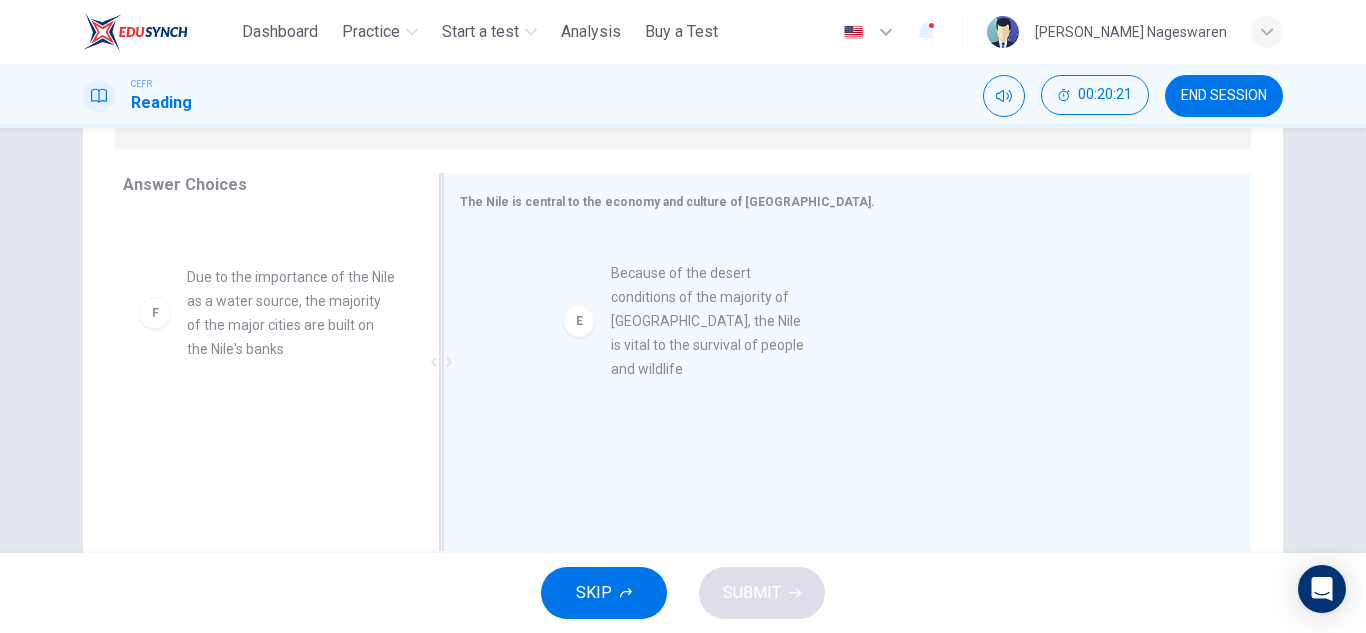 drag, startPoint x: 279, startPoint y: 346, endPoint x: 713, endPoint y: 342, distance: 434.01843 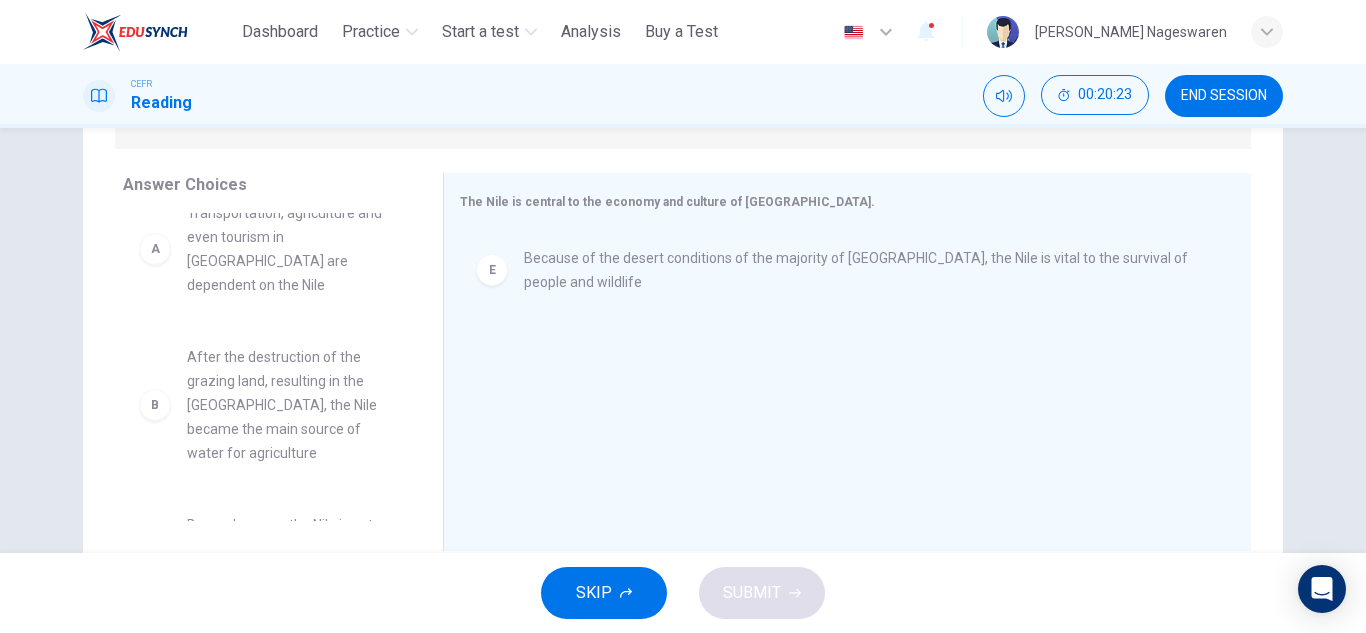 scroll, scrollTop: 0, scrollLeft: 0, axis: both 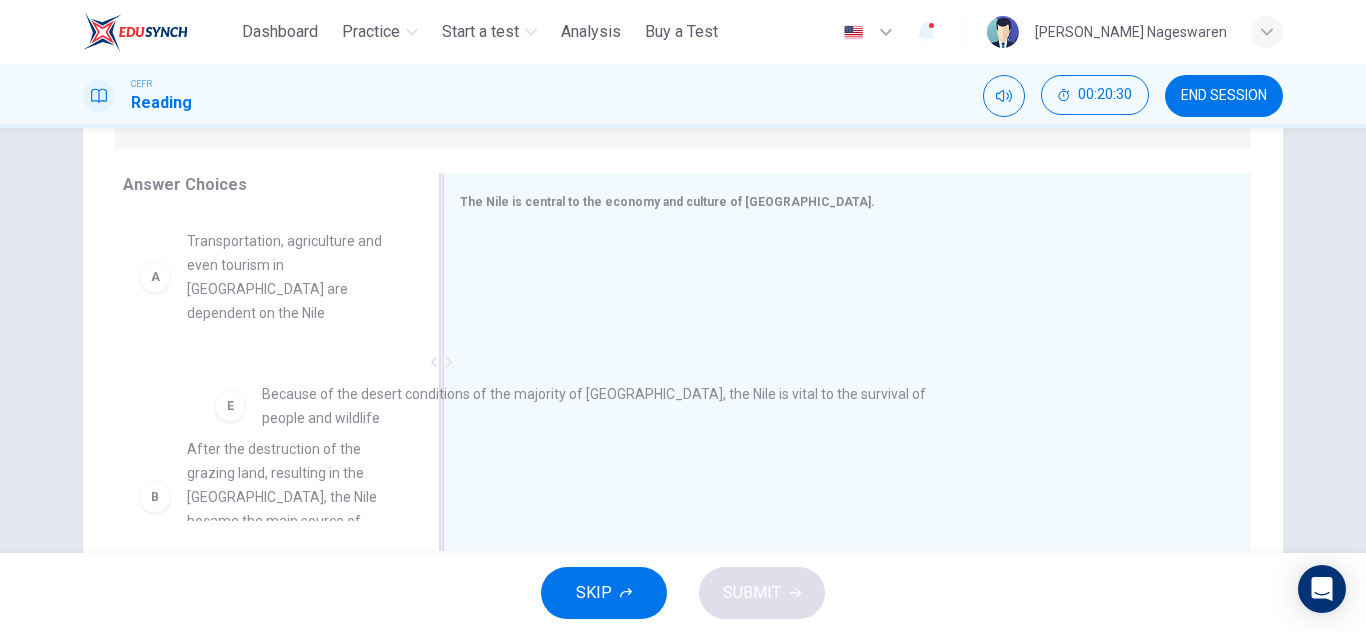 drag, startPoint x: 594, startPoint y: 269, endPoint x: 251, endPoint y: 410, distance: 370.85037 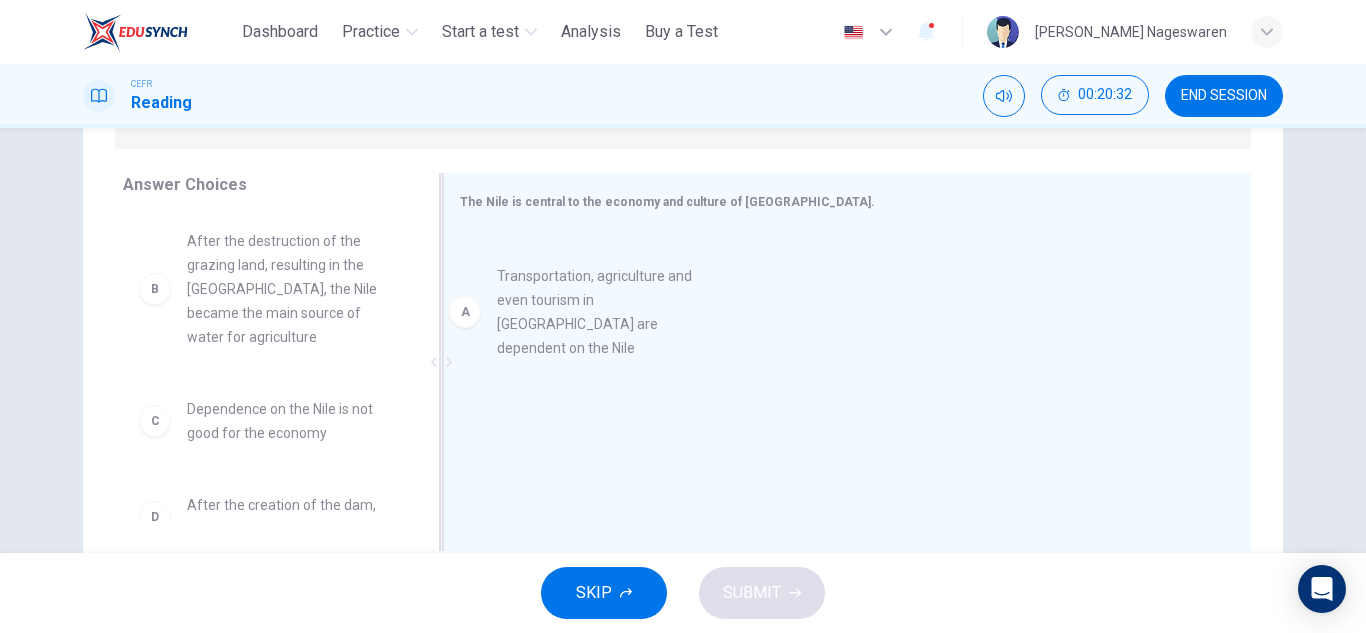 drag, startPoint x: 227, startPoint y: 270, endPoint x: 612, endPoint y: 285, distance: 385.29208 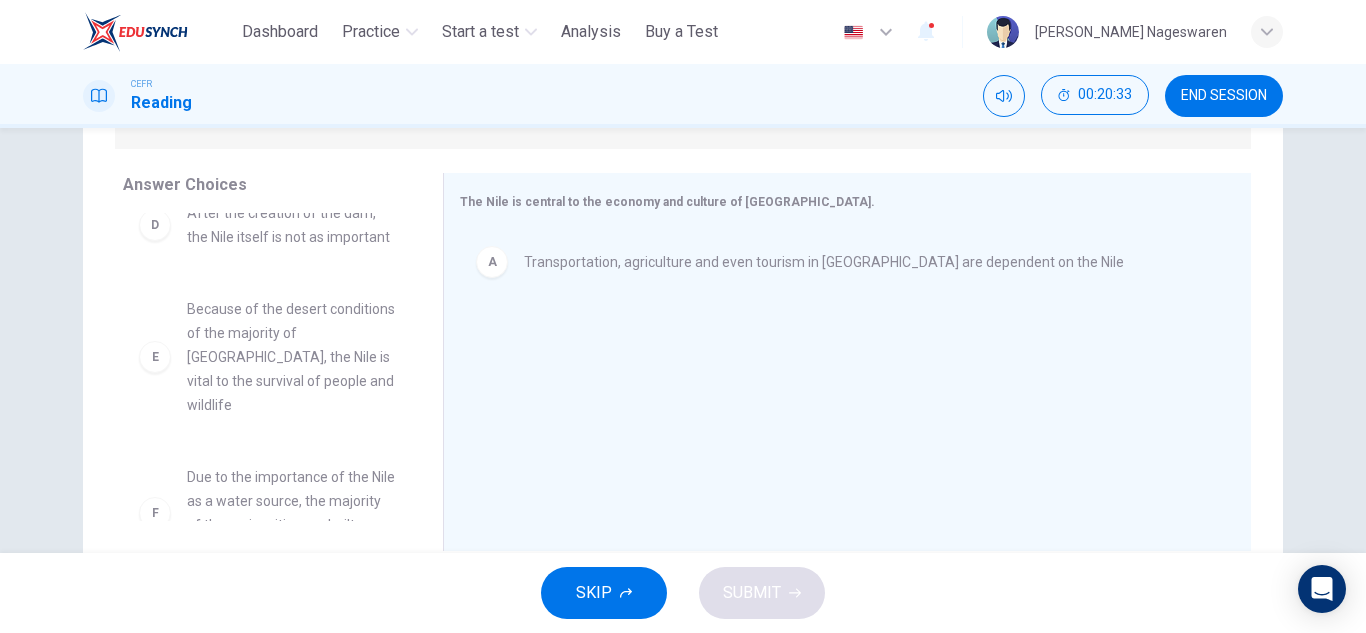 scroll, scrollTop: 348, scrollLeft: 0, axis: vertical 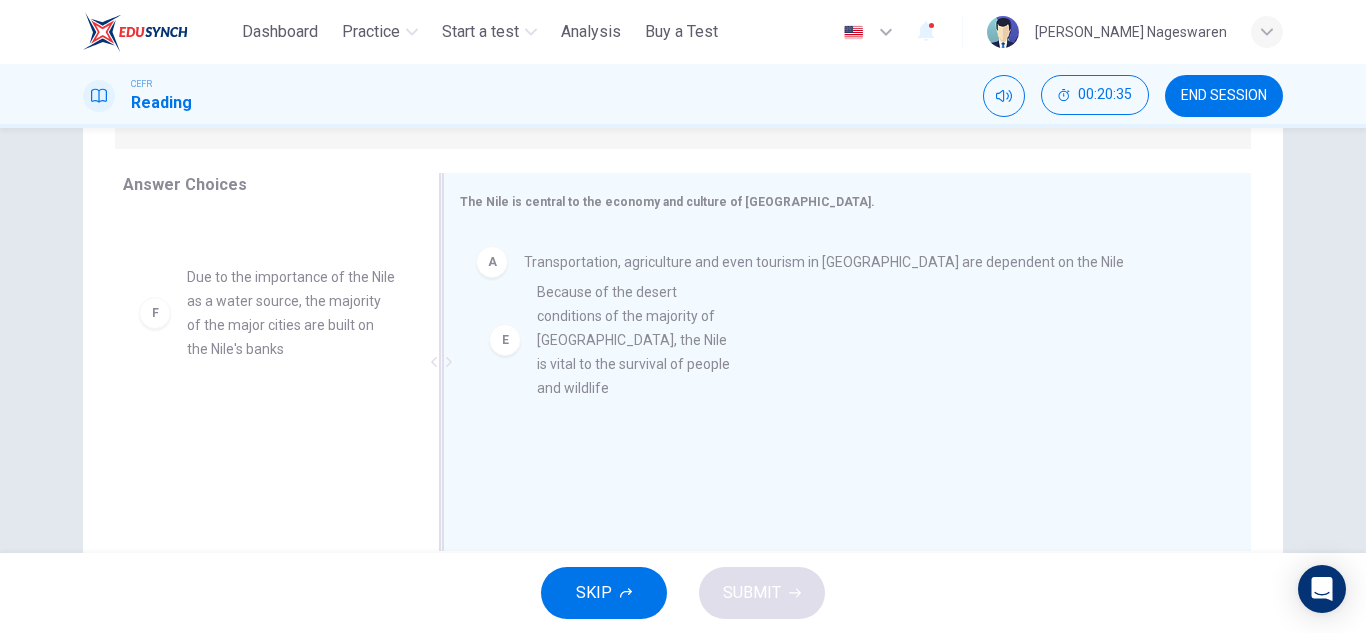 drag, startPoint x: 246, startPoint y: 330, endPoint x: 620, endPoint y: 347, distance: 374.38617 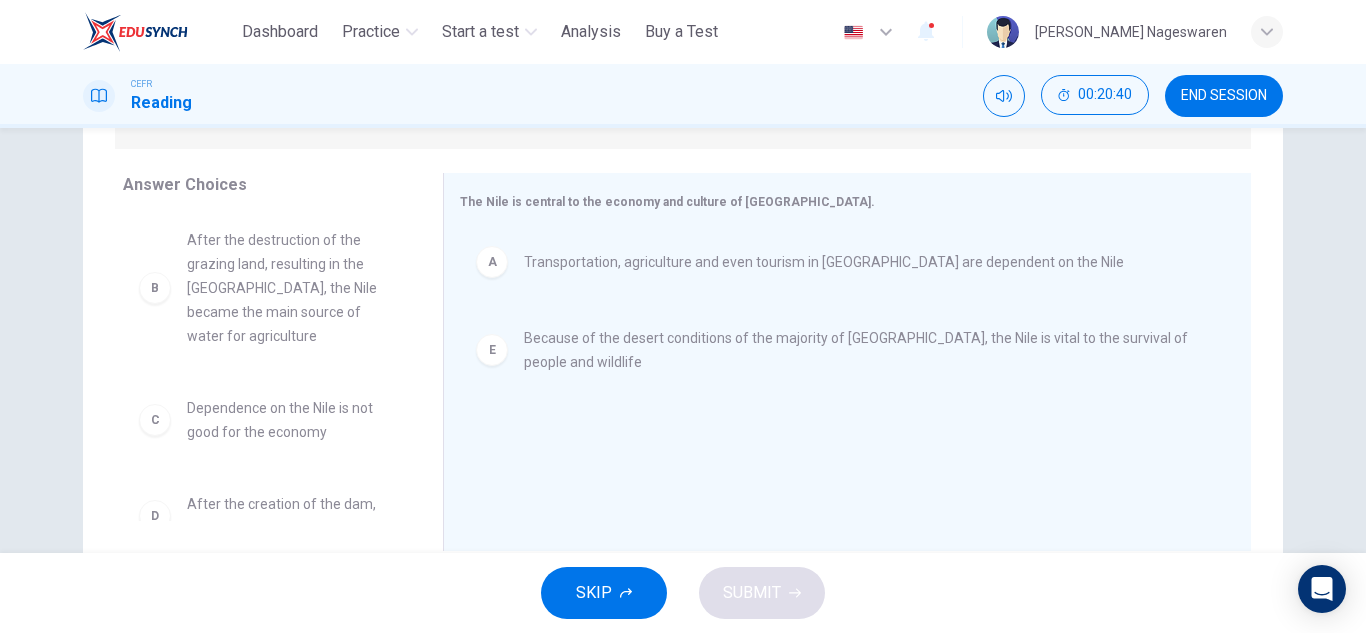 scroll, scrollTop: 0, scrollLeft: 0, axis: both 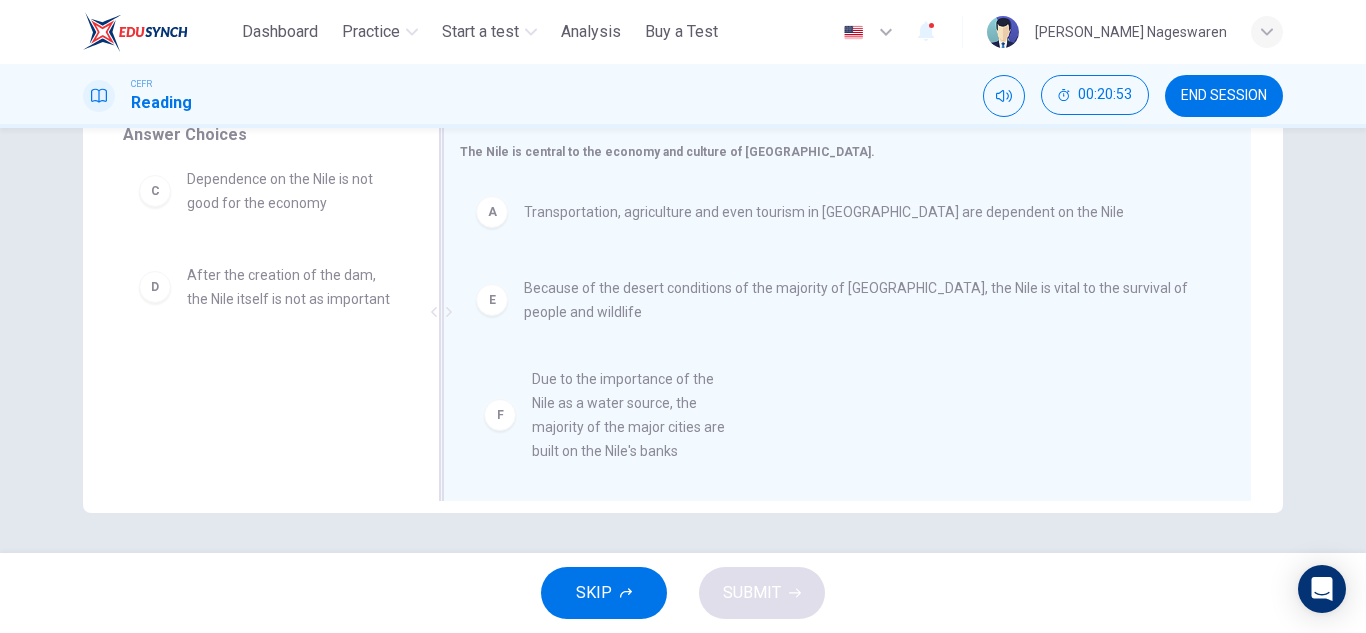 drag, startPoint x: 293, startPoint y: 418, endPoint x: 735, endPoint y: 388, distance: 443.01694 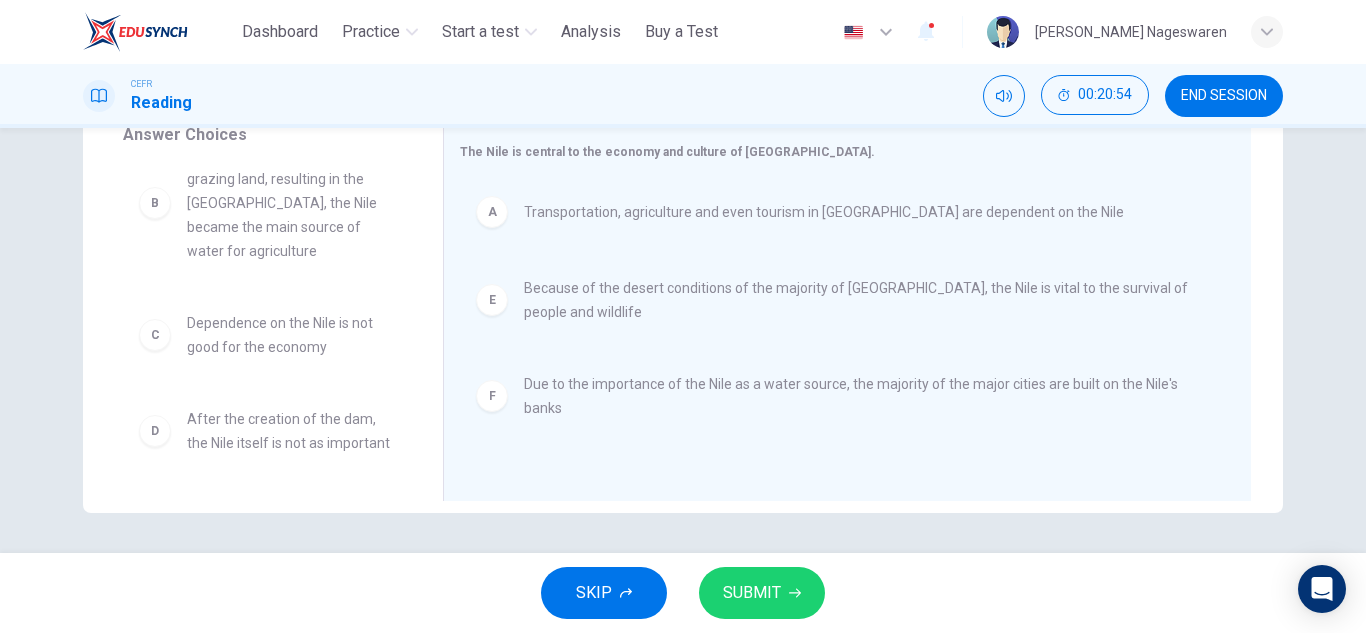 scroll, scrollTop: 60, scrollLeft: 0, axis: vertical 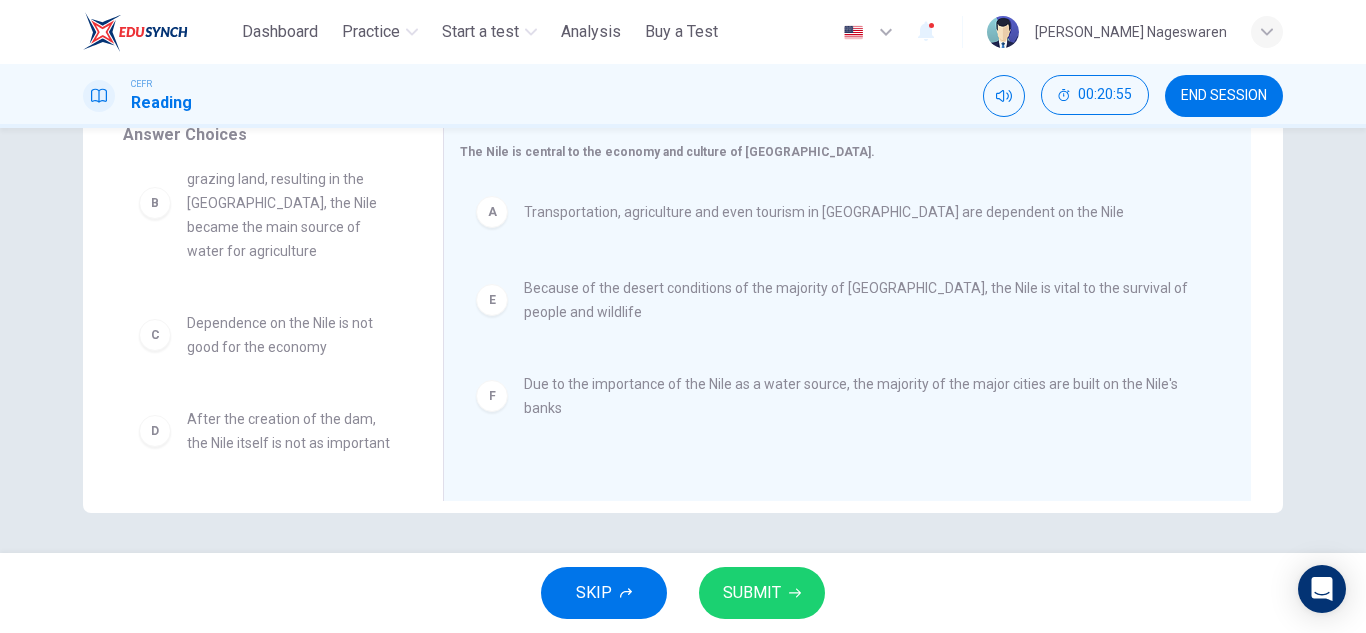 click 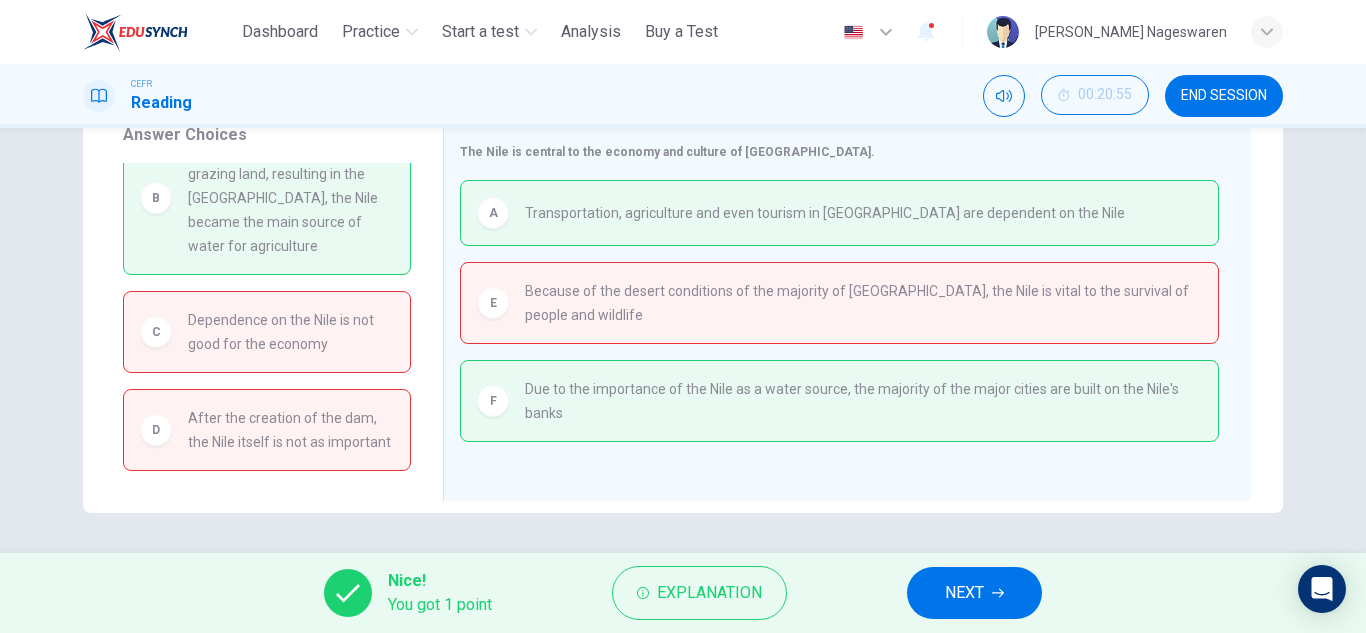 scroll, scrollTop: 0, scrollLeft: 0, axis: both 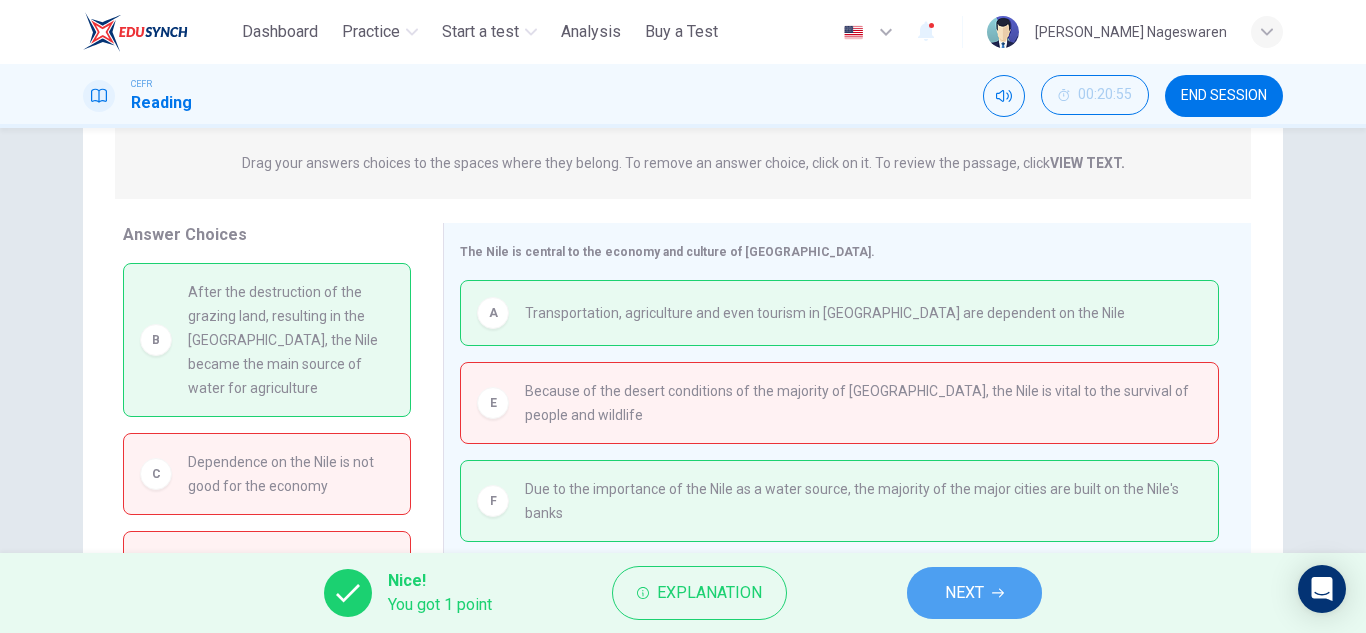 click on "NEXT" at bounding box center (964, 593) 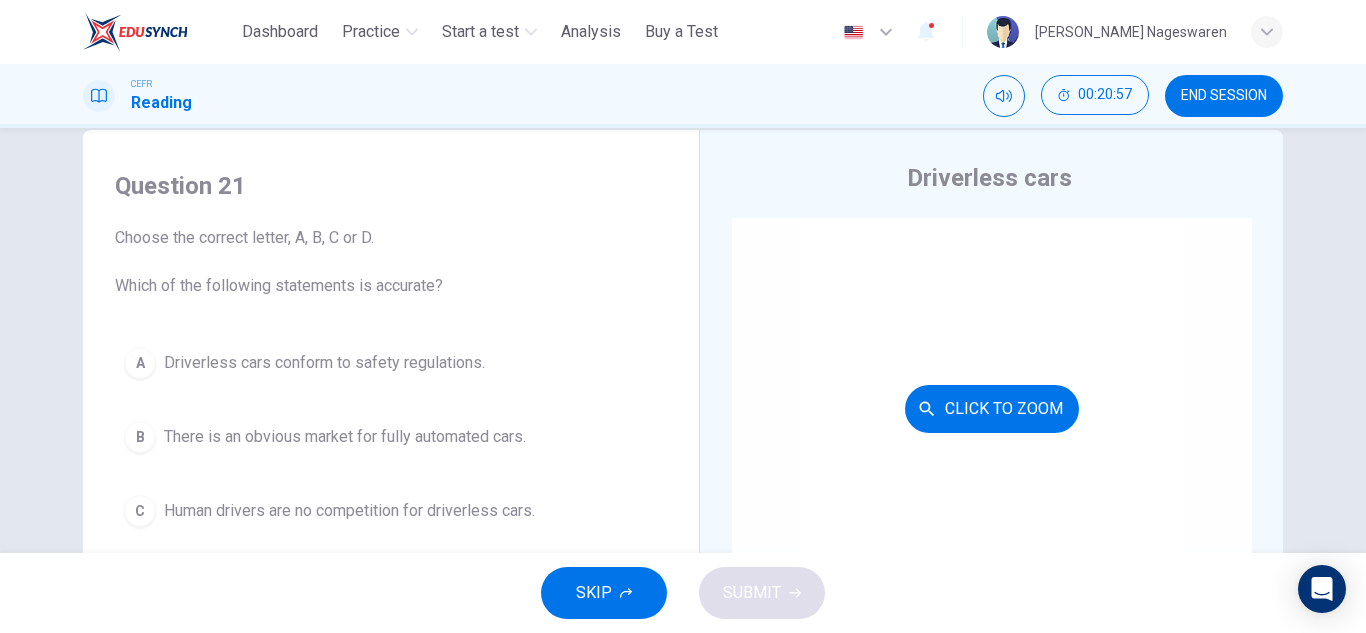 scroll, scrollTop: 100, scrollLeft: 0, axis: vertical 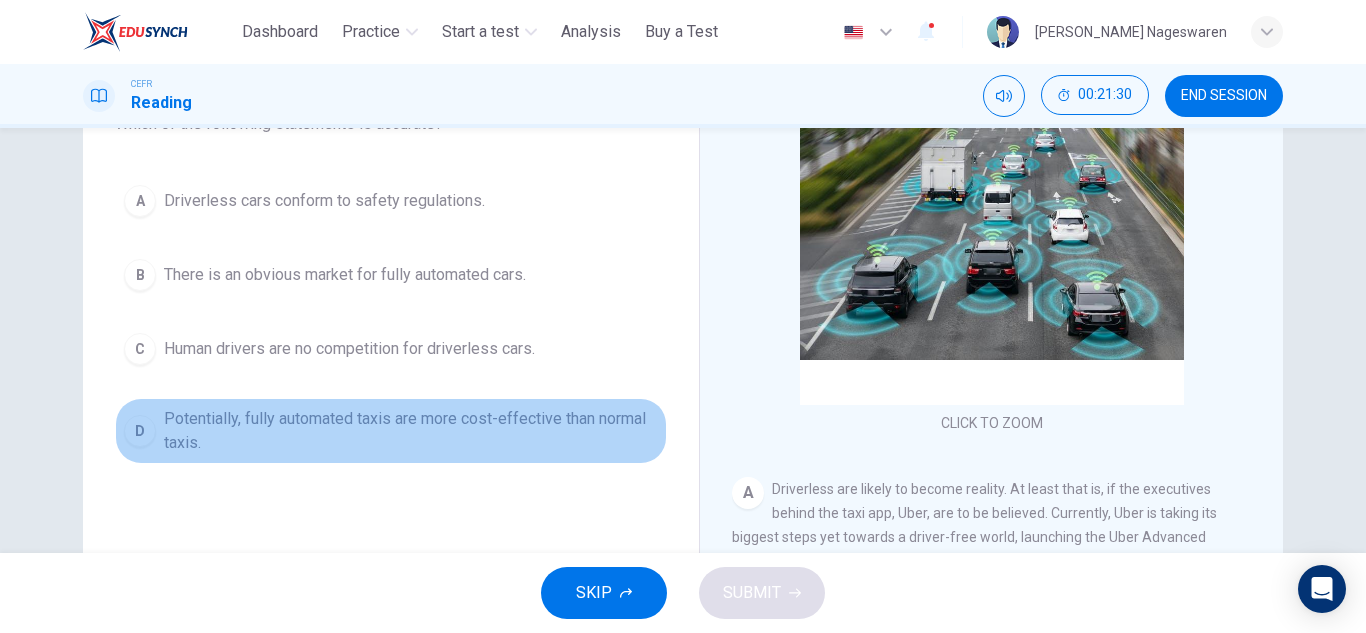 click on "Potentially, fully automated taxis are more cost-effective than normal taxis." at bounding box center (411, 431) 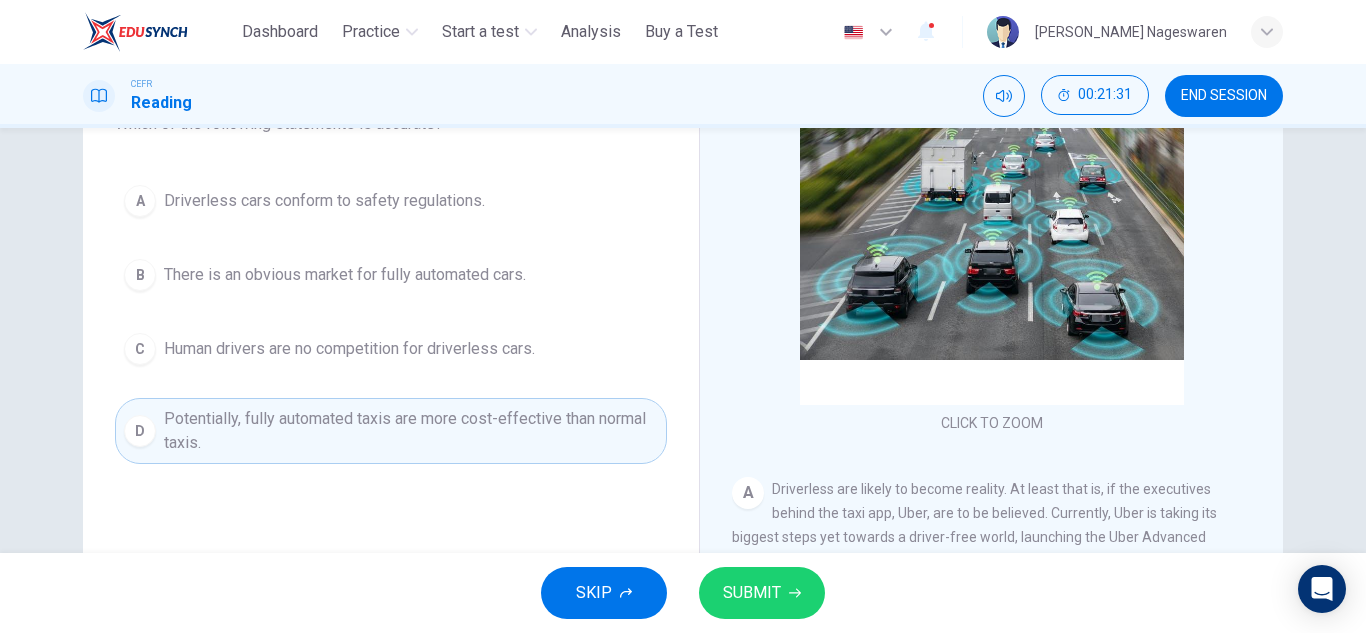 click 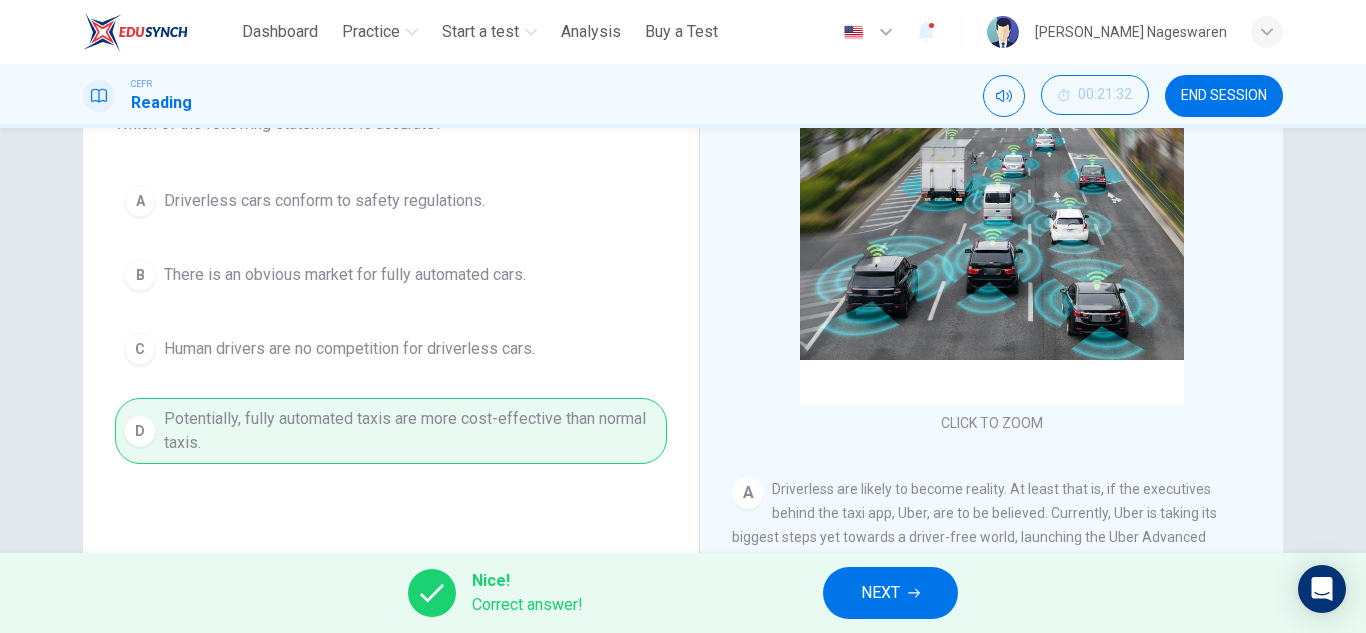 click on "END SESSION" at bounding box center (1224, 96) 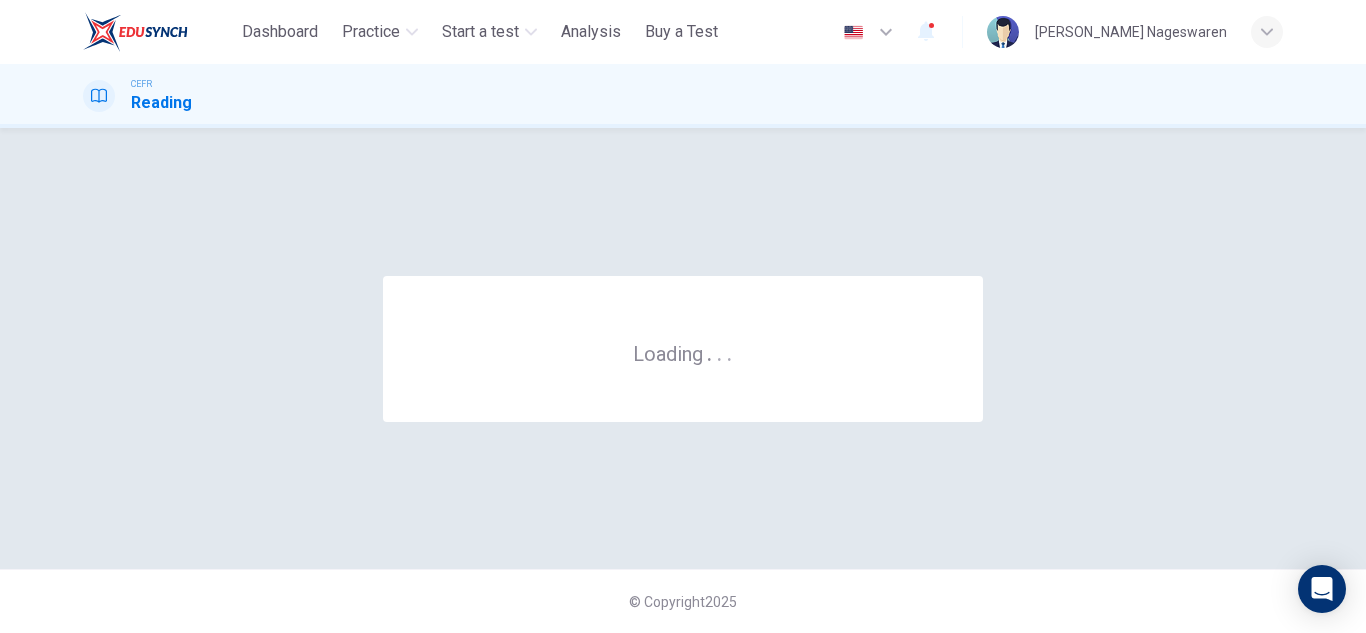 scroll, scrollTop: 0, scrollLeft: 0, axis: both 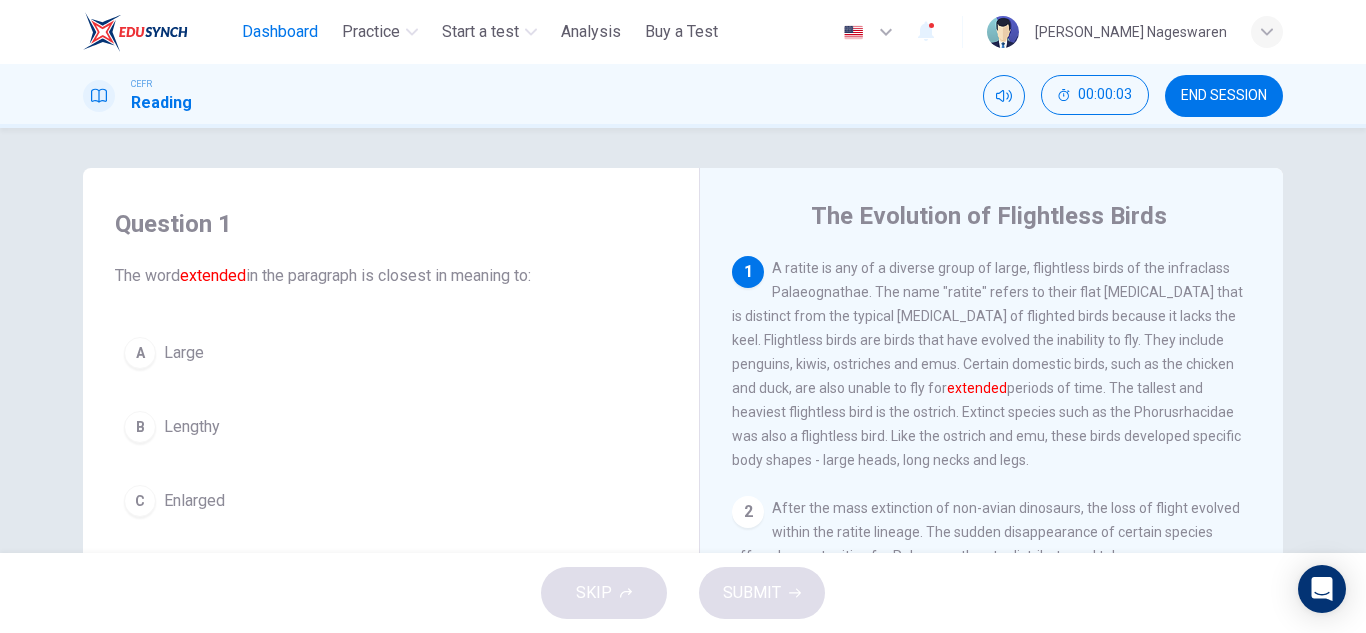 click on "Dashboard" at bounding box center [280, 32] 